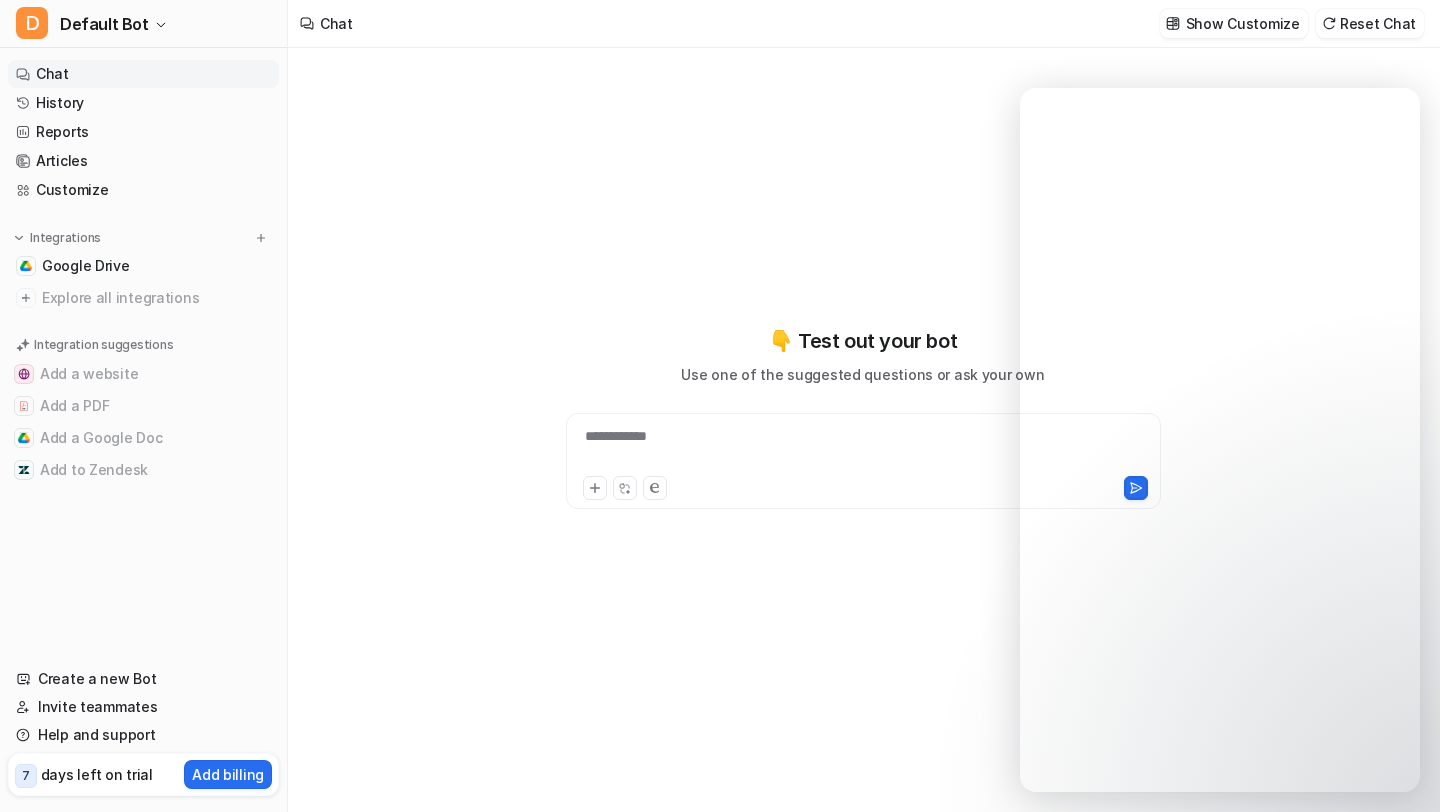 scroll, scrollTop: 0, scrollLeft: 0, axis: both 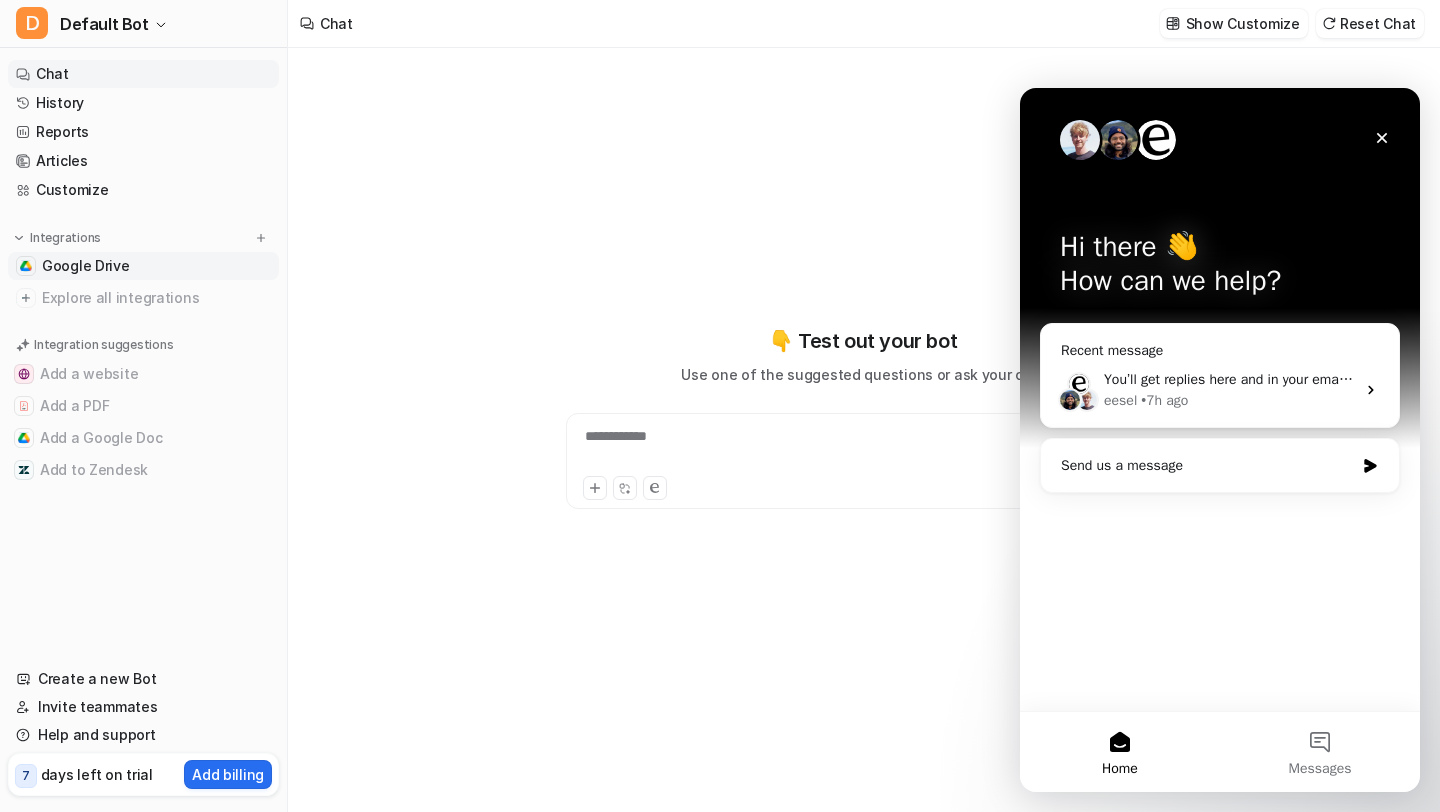 click on "Google Drive" at bounding box center [86, 266] 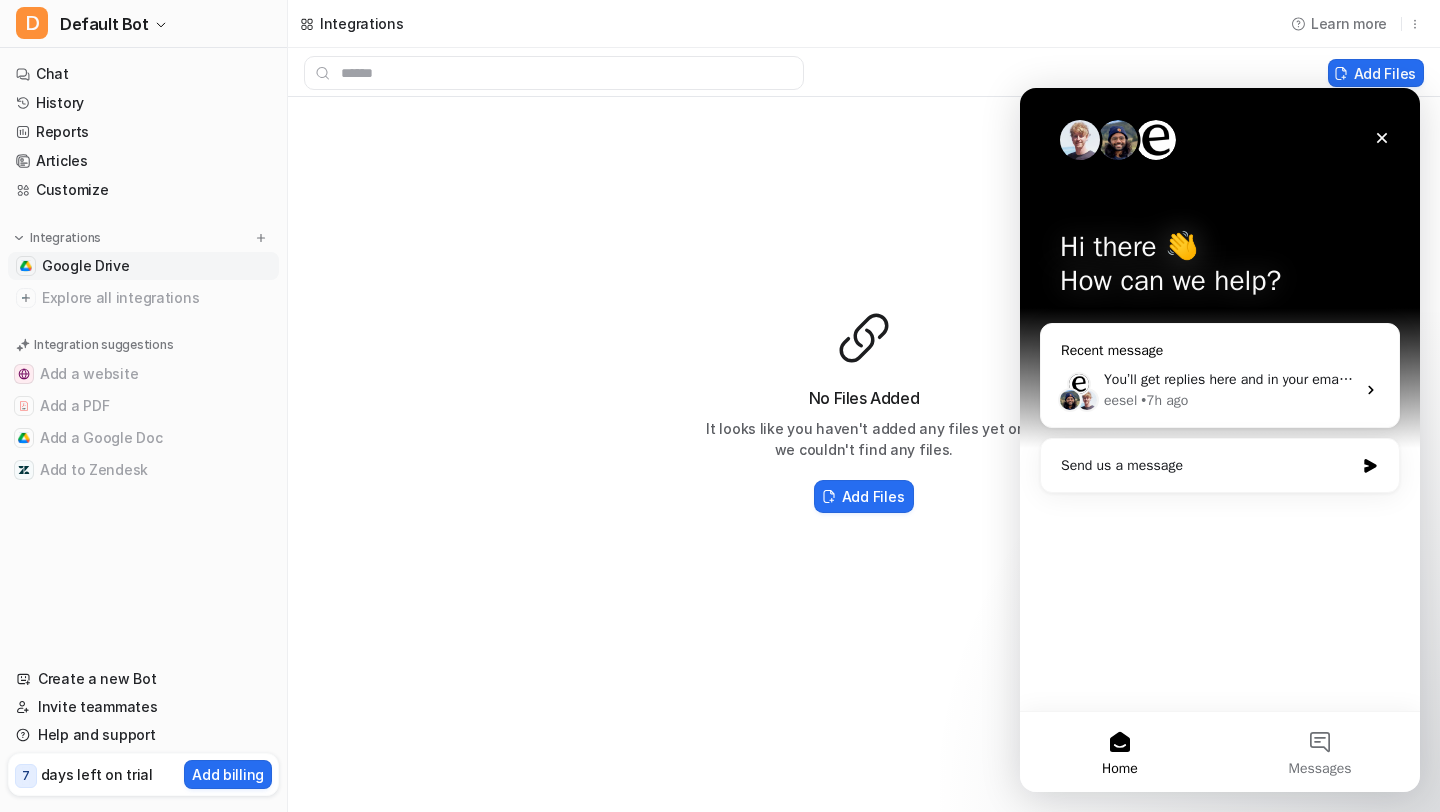 click on "You’ll get replies here and in your email: ✉️ h.dulnik@student.uw.edu.pl The team will be back 🕒 In 3 hours" at bounding box center (1371, 379) 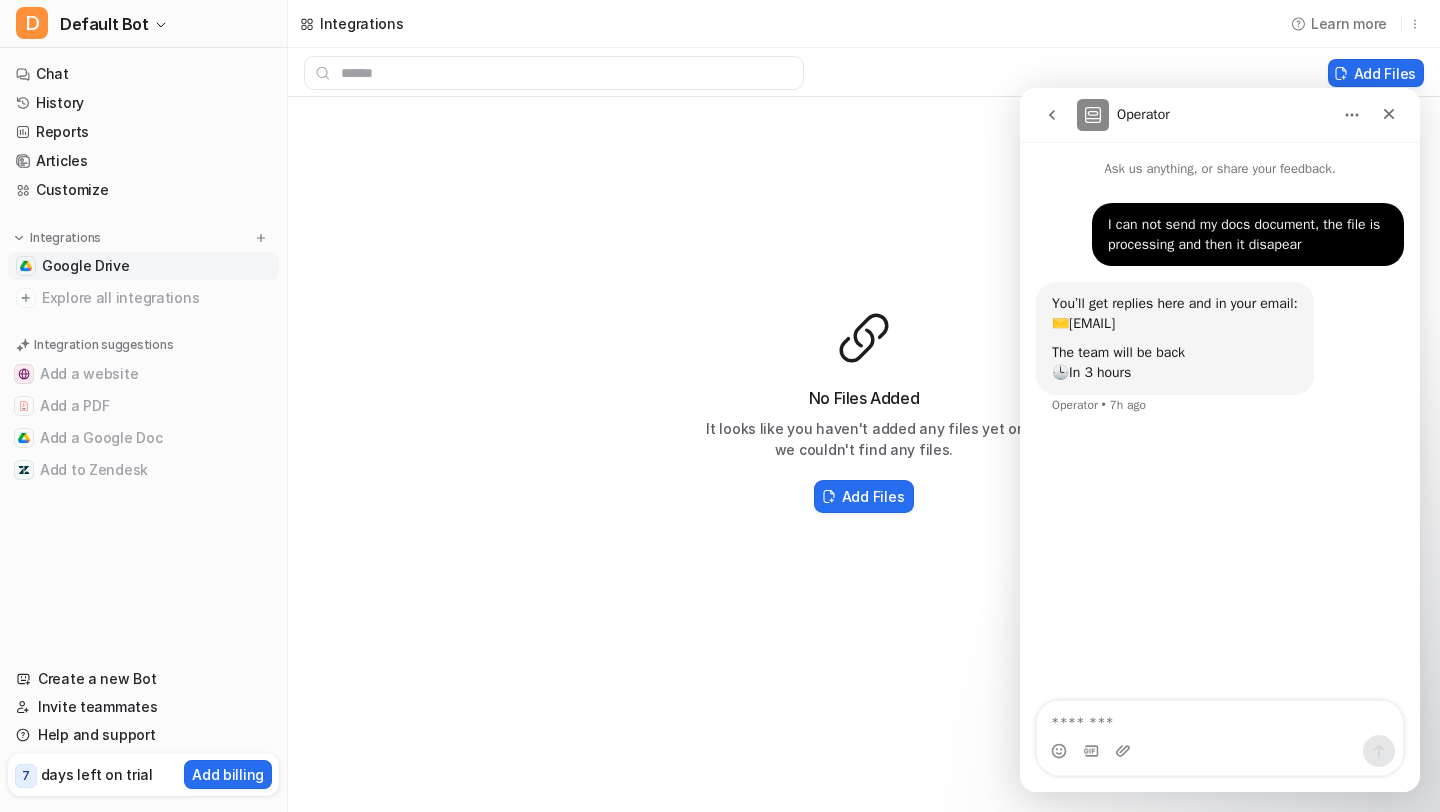 click at bounding box center (1220, 718) 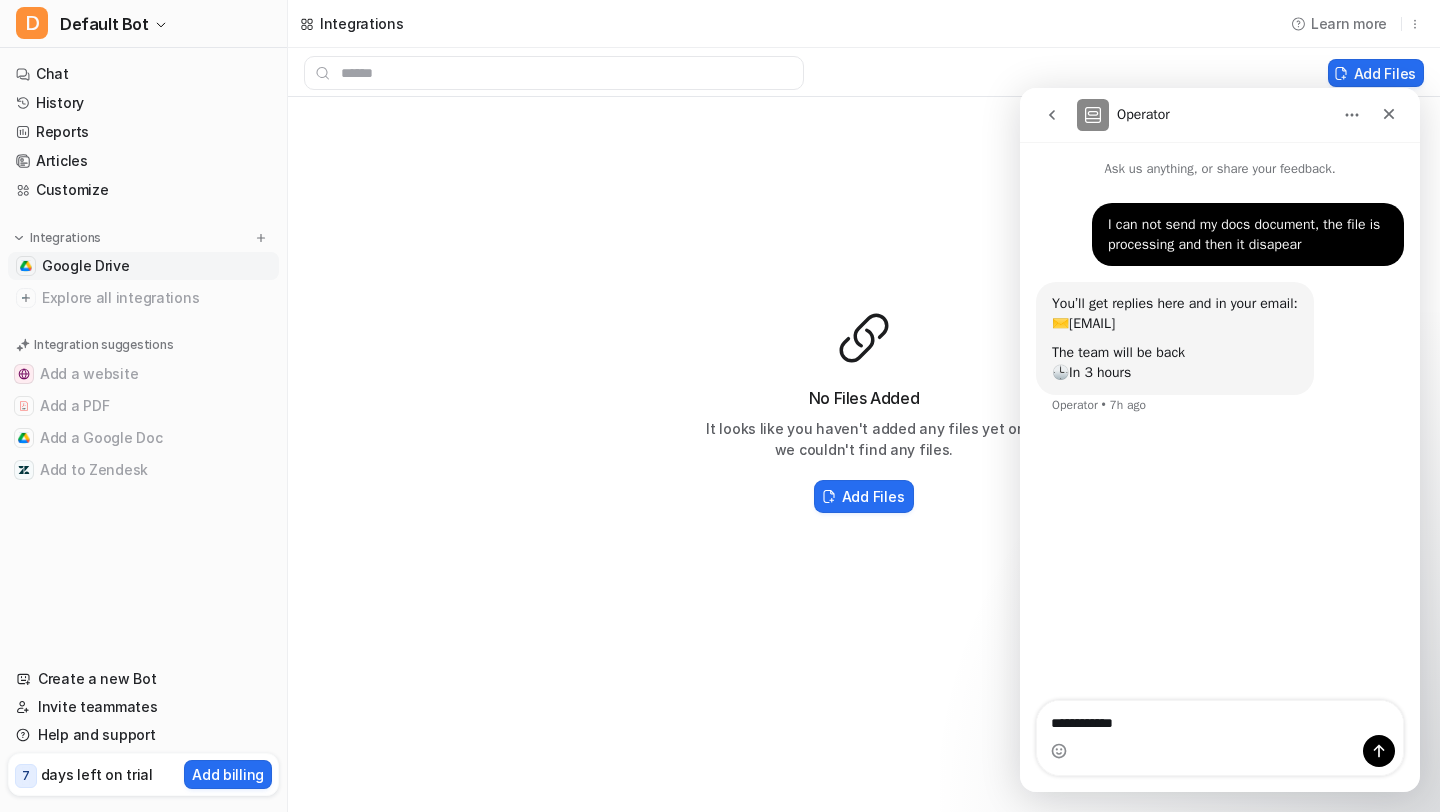 type on "**********" 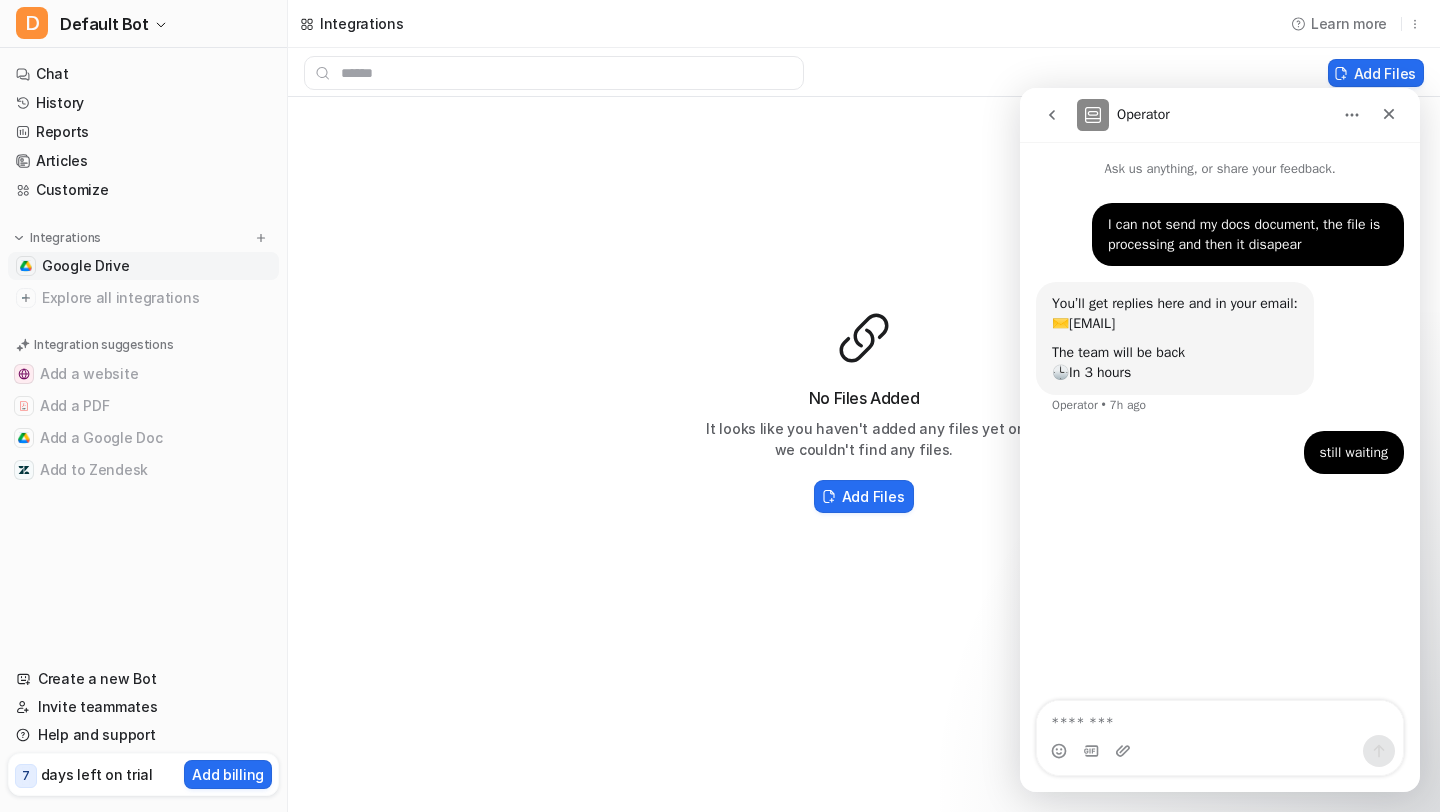 click at bounding box center (1220, 718) 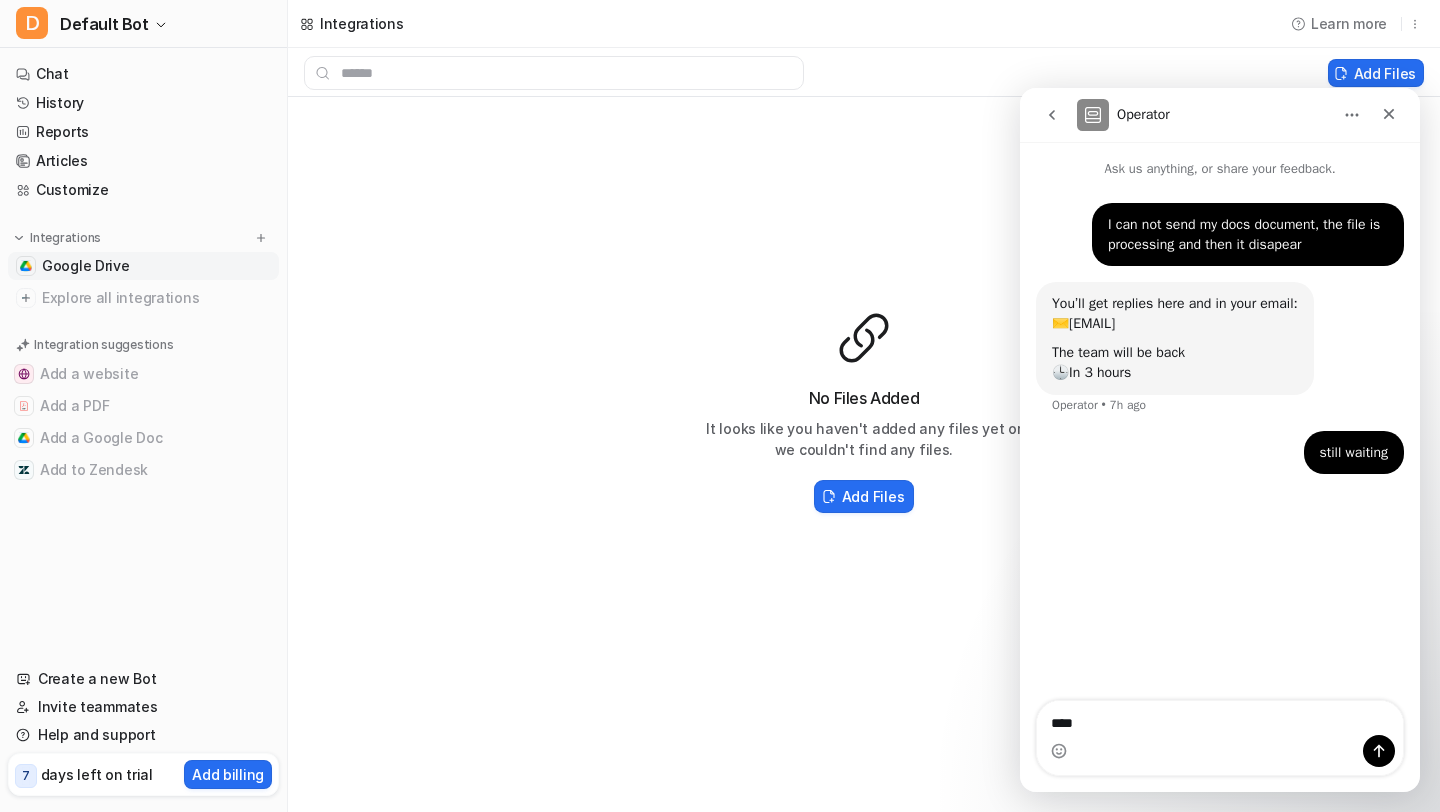 type on "*****" 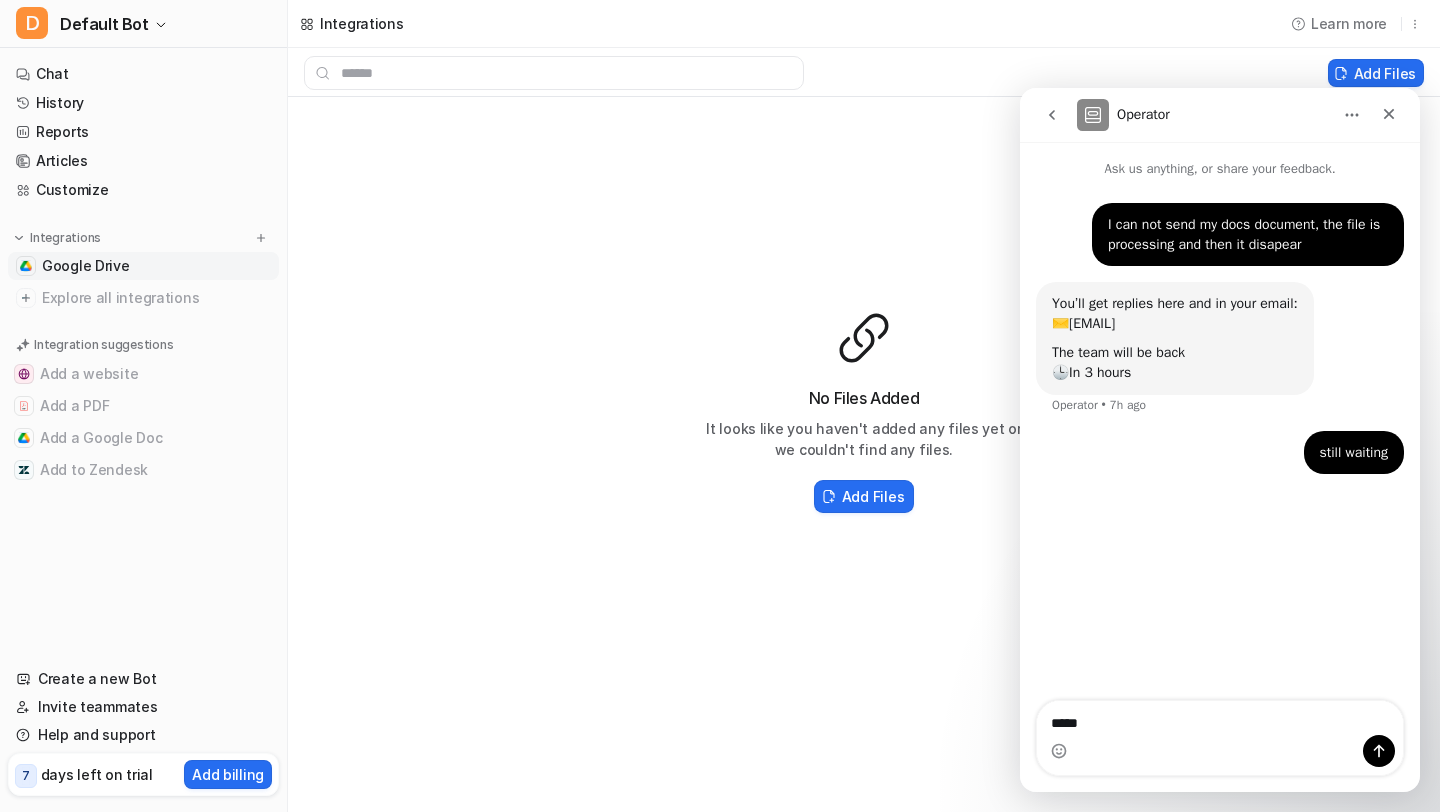 type 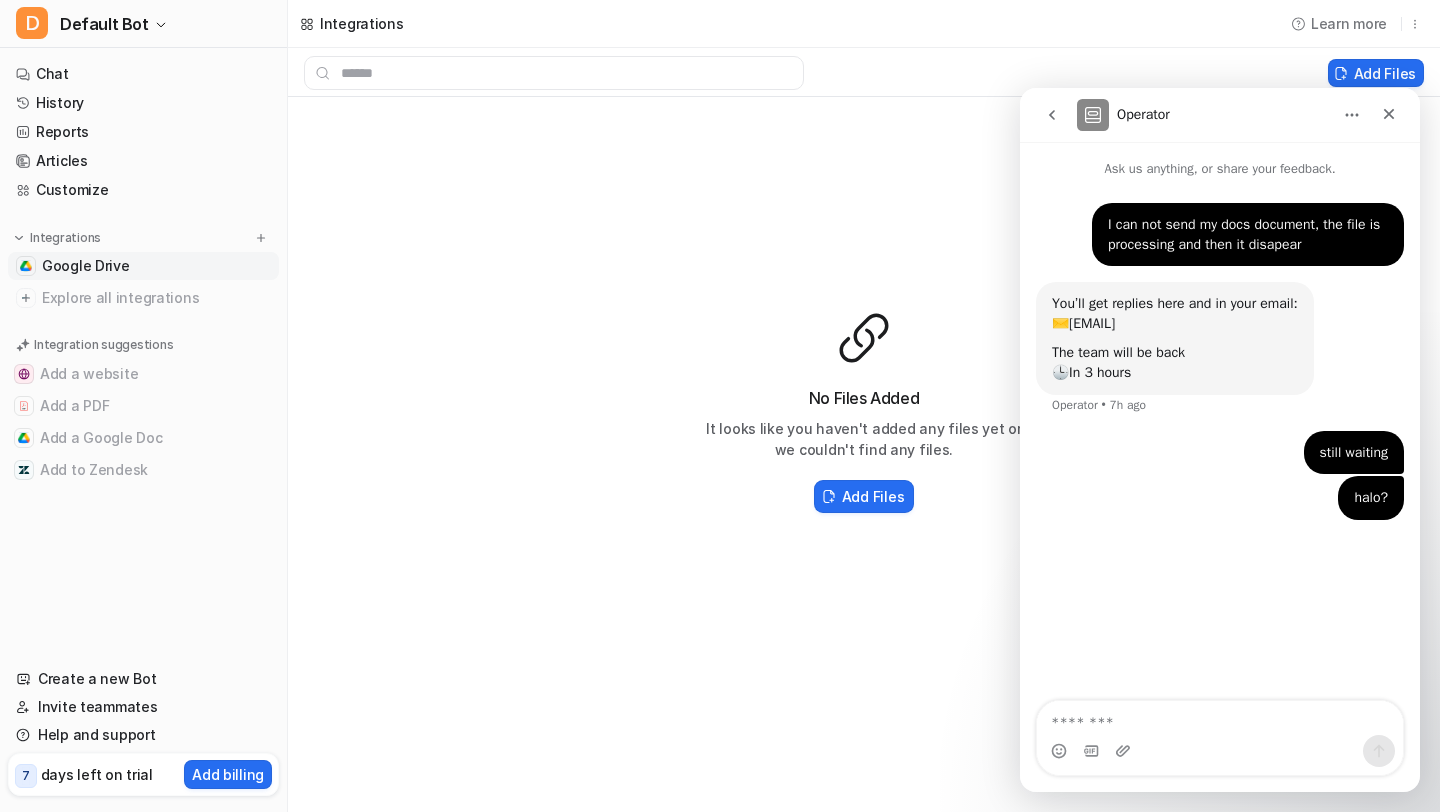 click on "Google Drive" at bounding box center (86, 266) 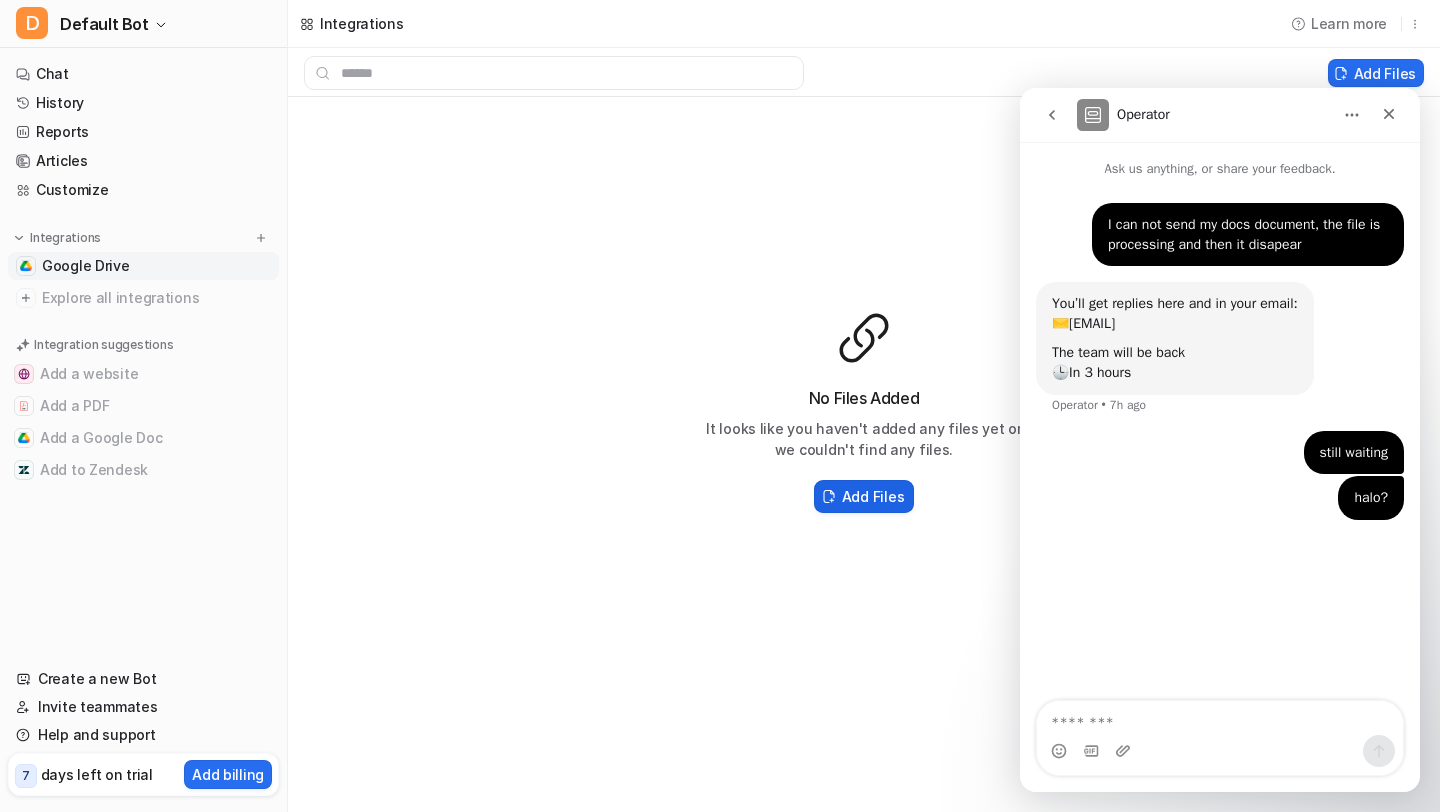 click on "Add Files" at bounding box center [873, 496] 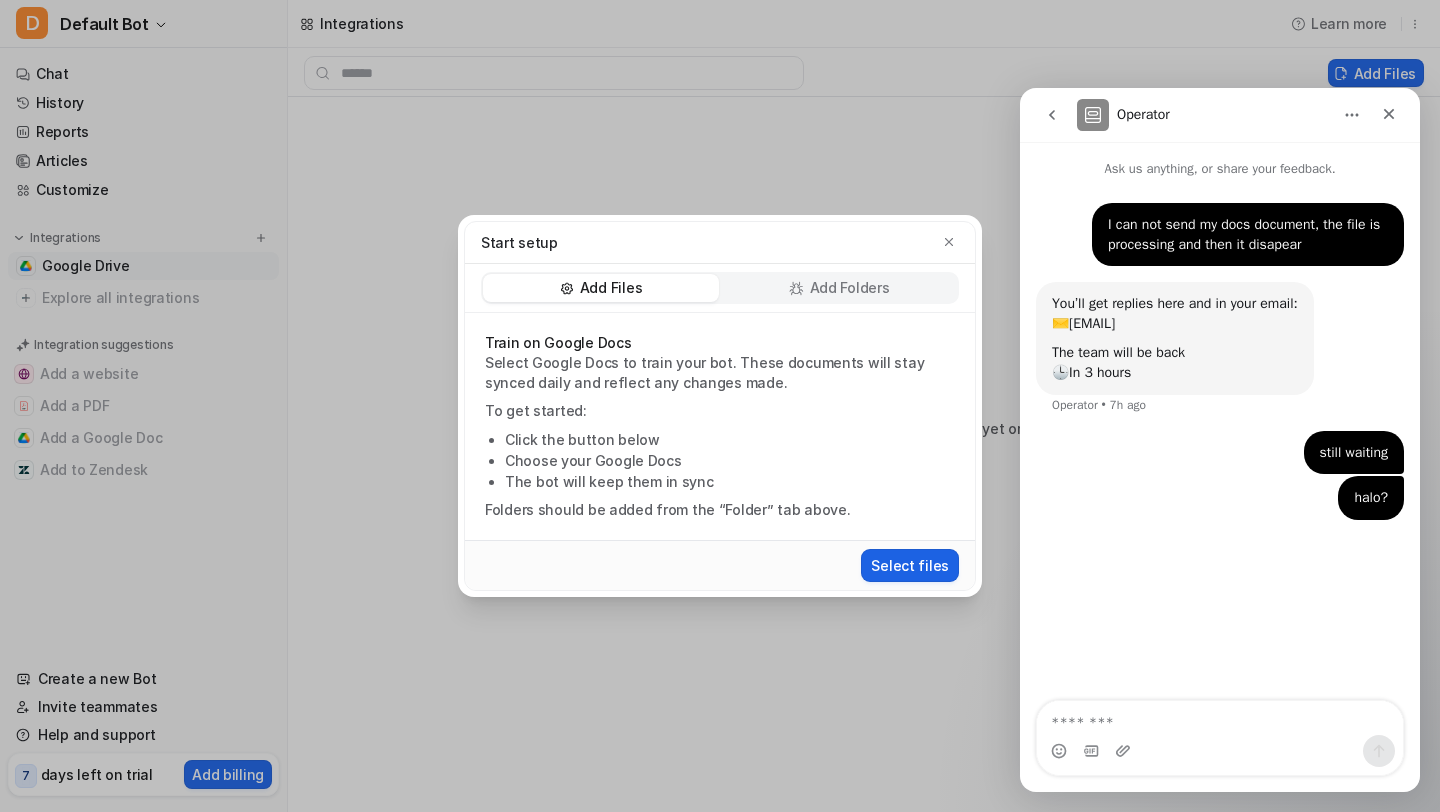 click on "Select files" at bounding box center [910, 565] 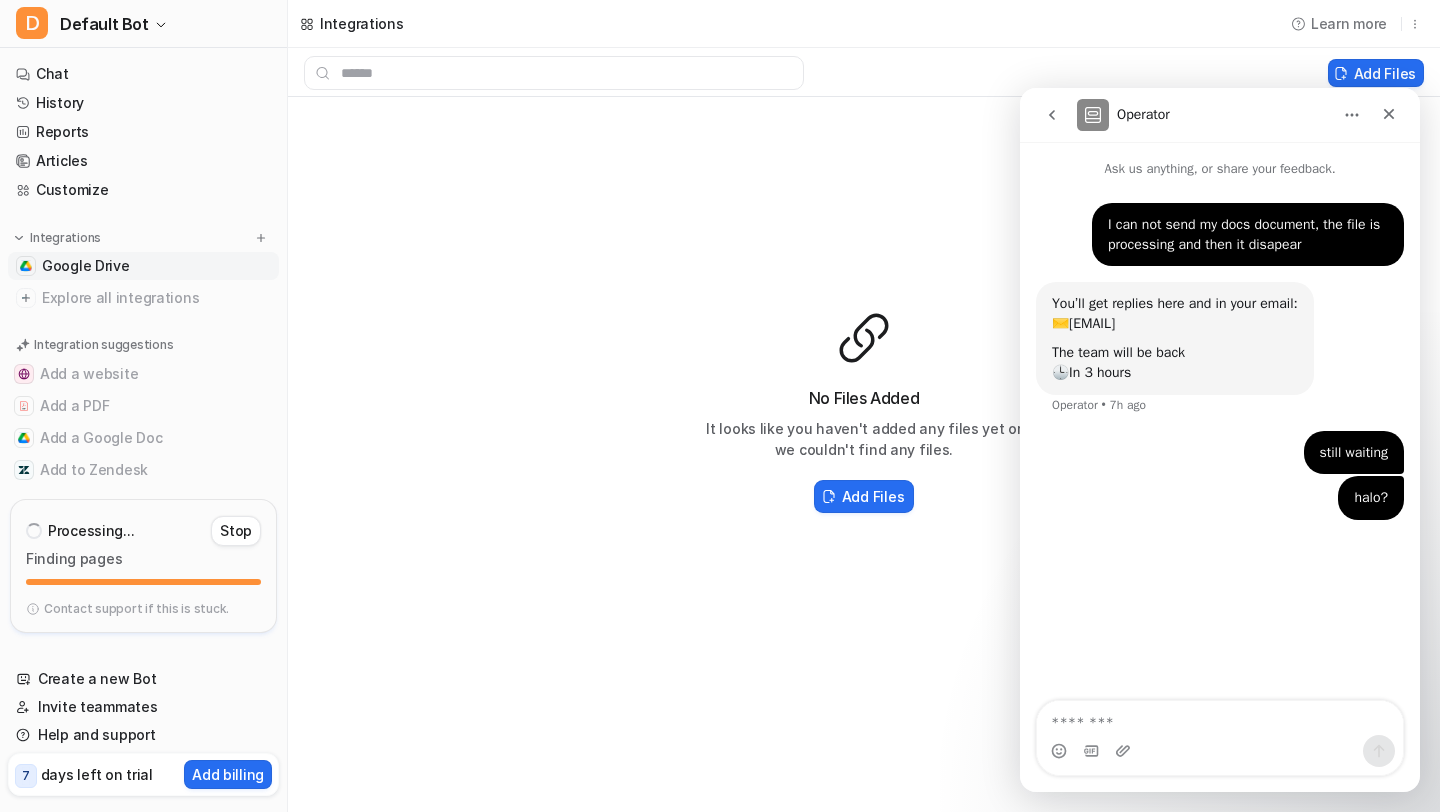 click 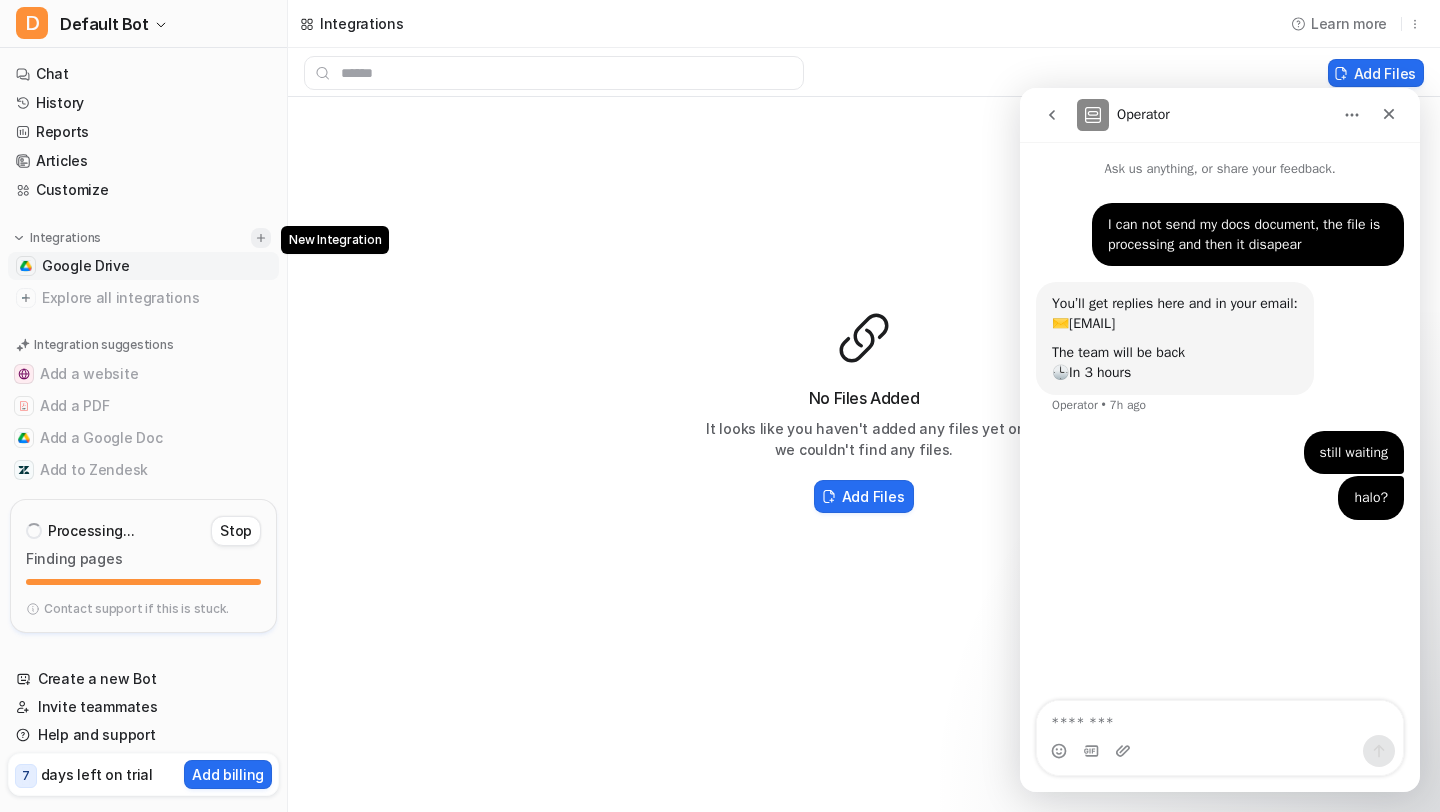 click at bounding box center (261, 238) 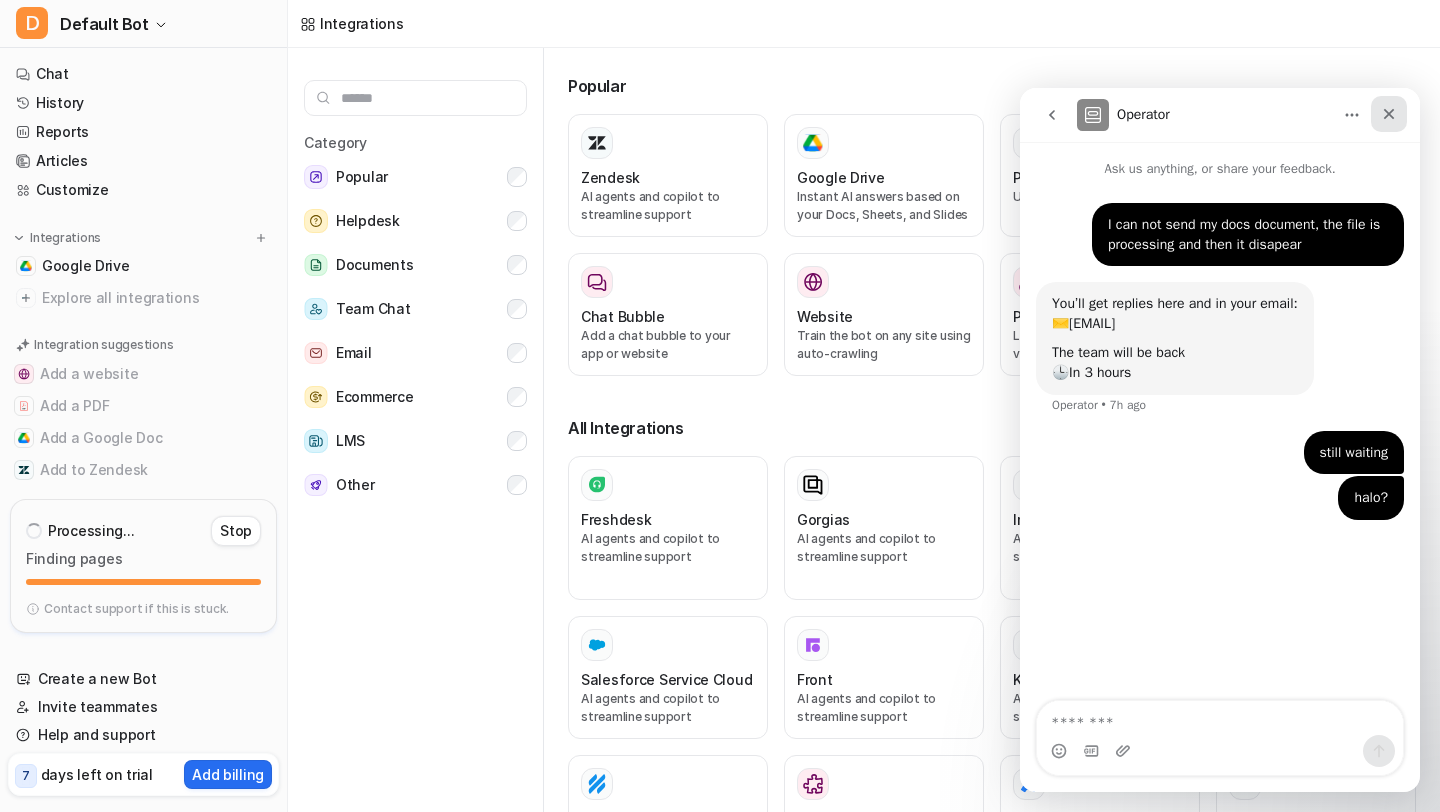 click 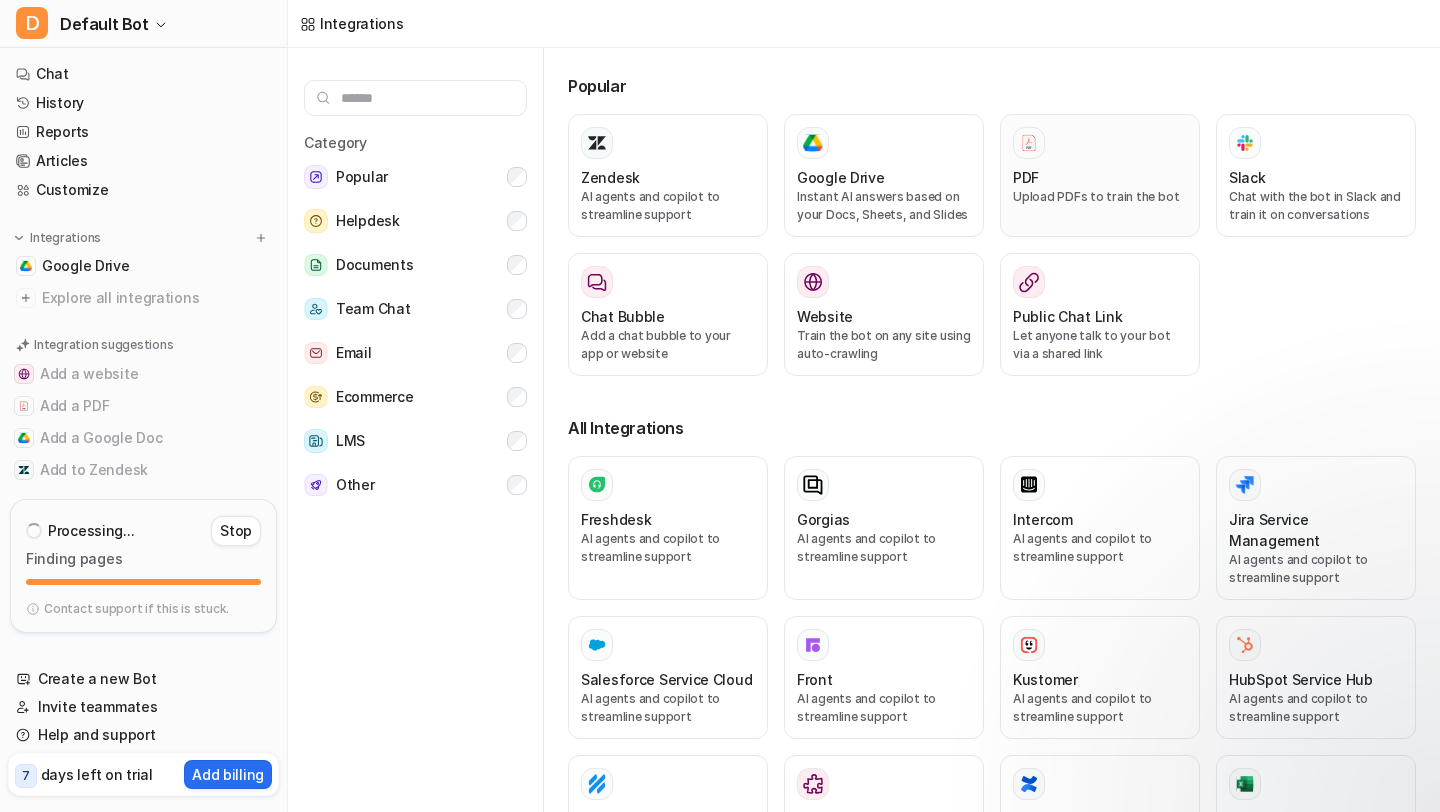 scroll, scrollTop: 0, scrollLeft: 0, axis: both 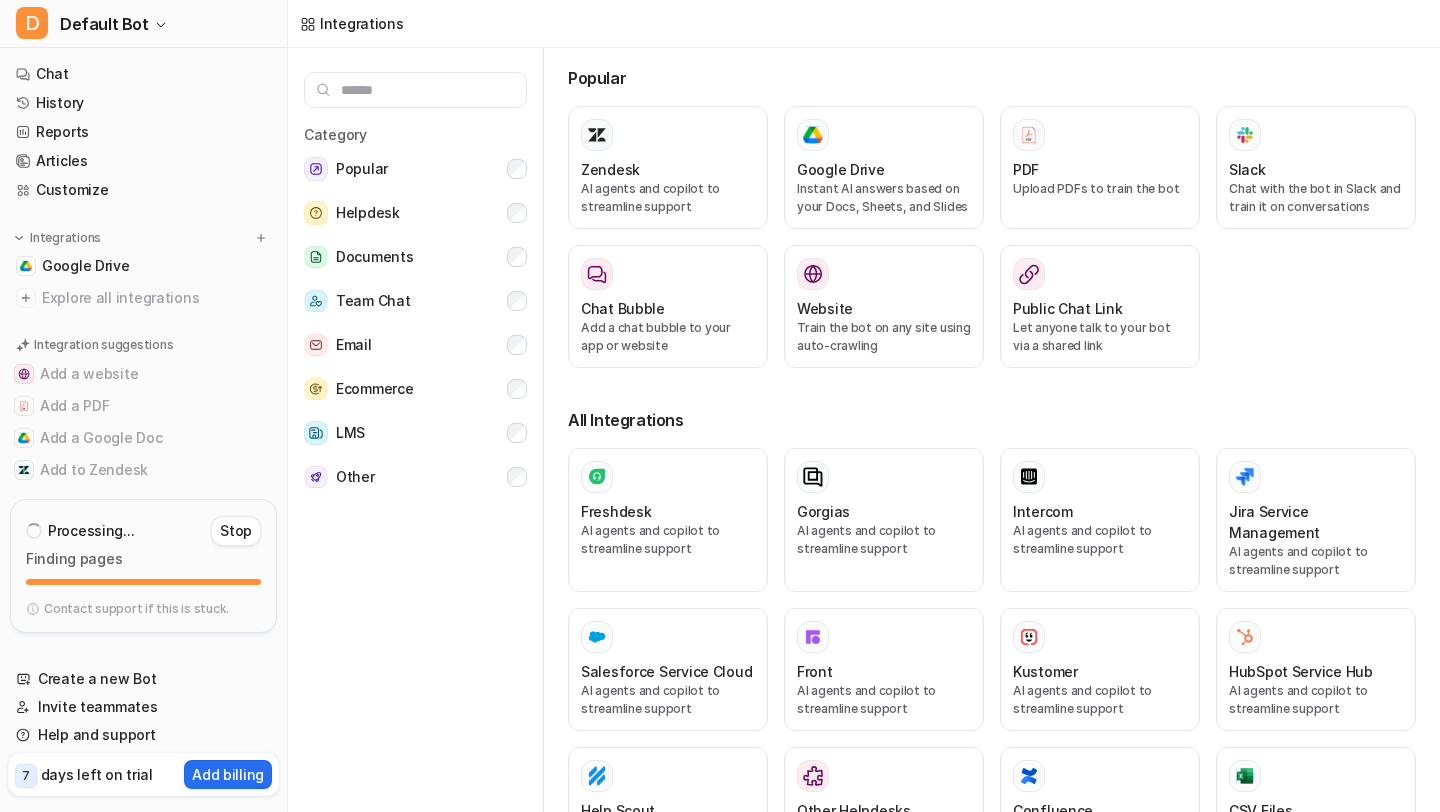 click on "Finding pages" at bounding box center [143, 559] 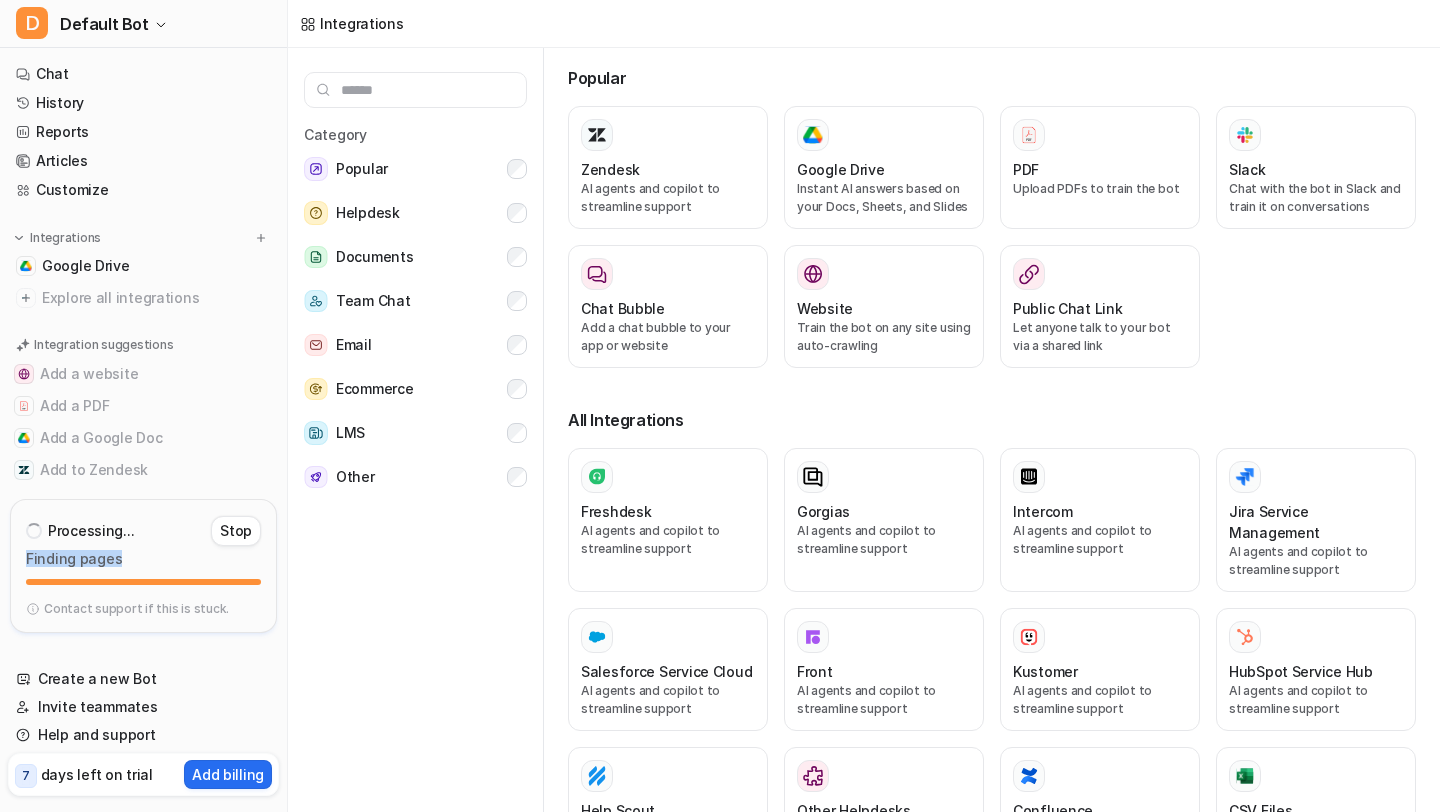 click on "Finding pages" at bounding box center [143, 559] 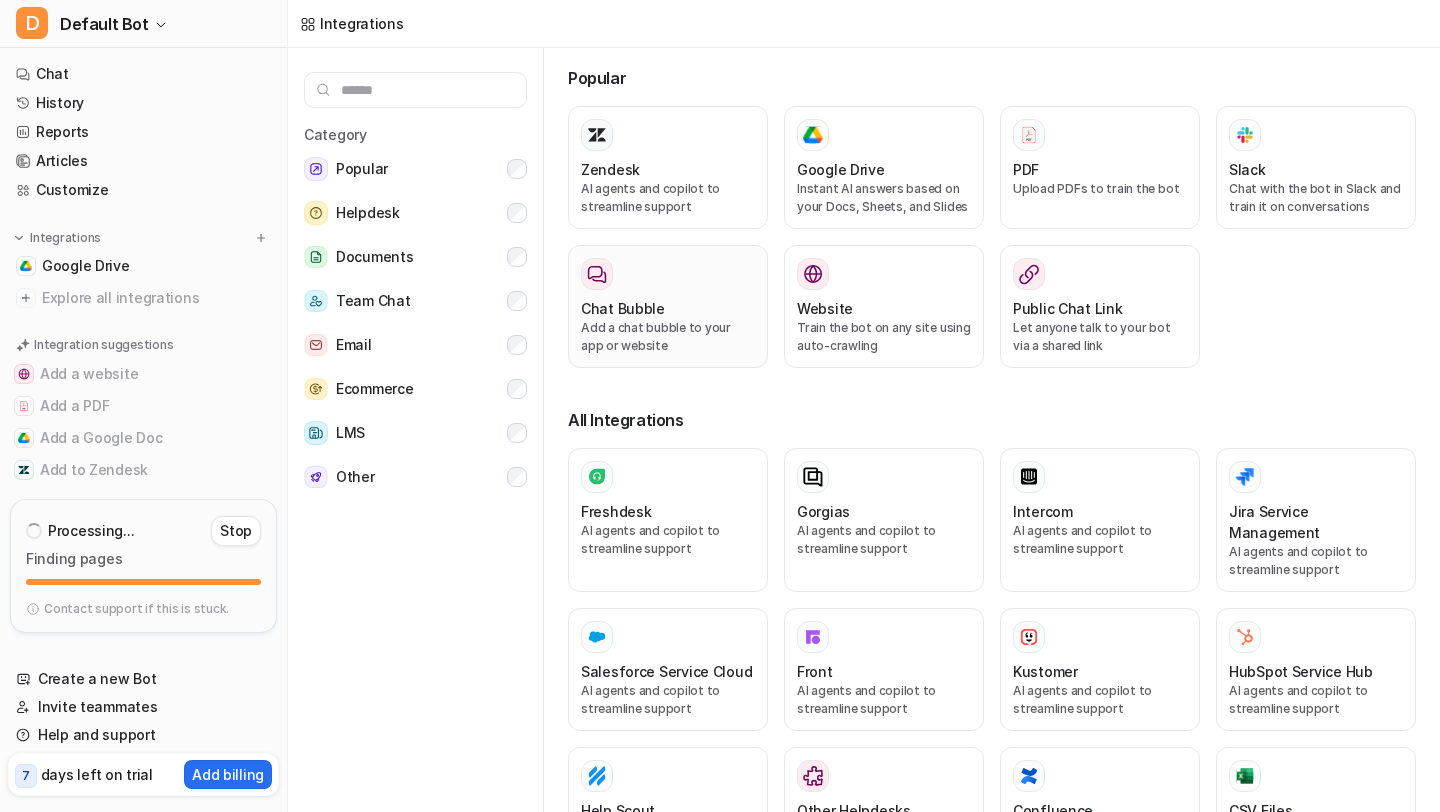 click on "Add a chat bubble to your app or website" at bounding box center (668, 337) 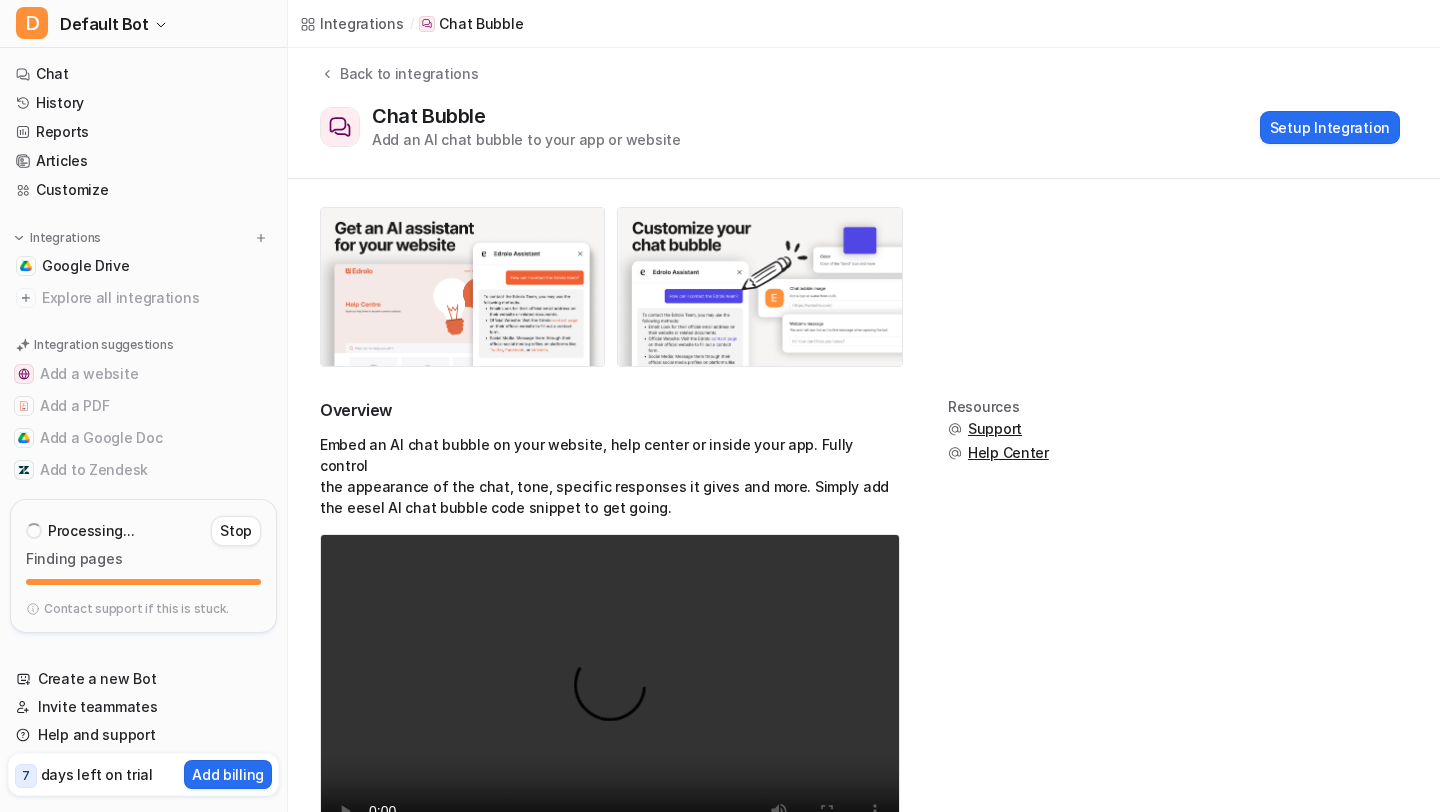 scroll, scrollTop: 9, scrollLeft: 0, axis: vertical 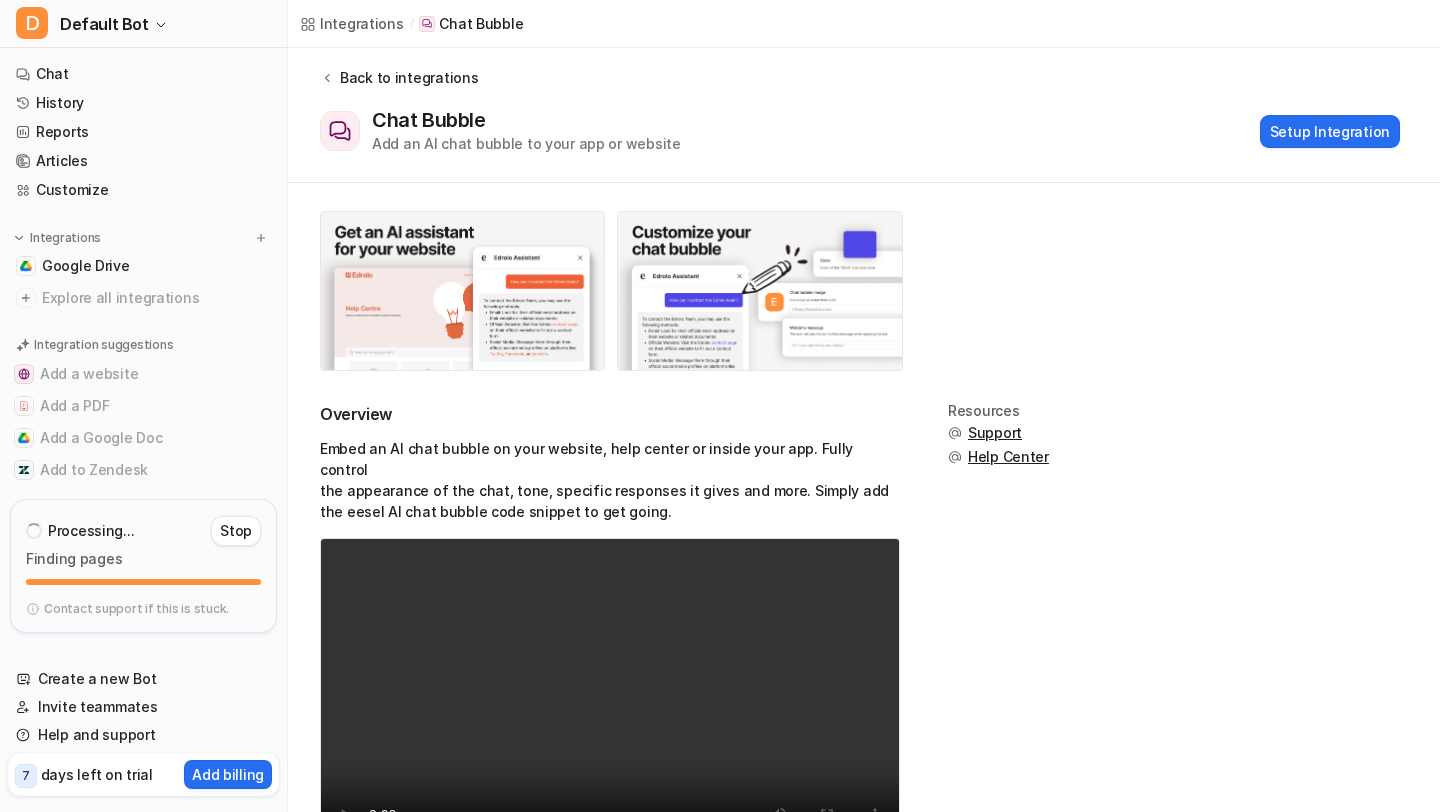 click 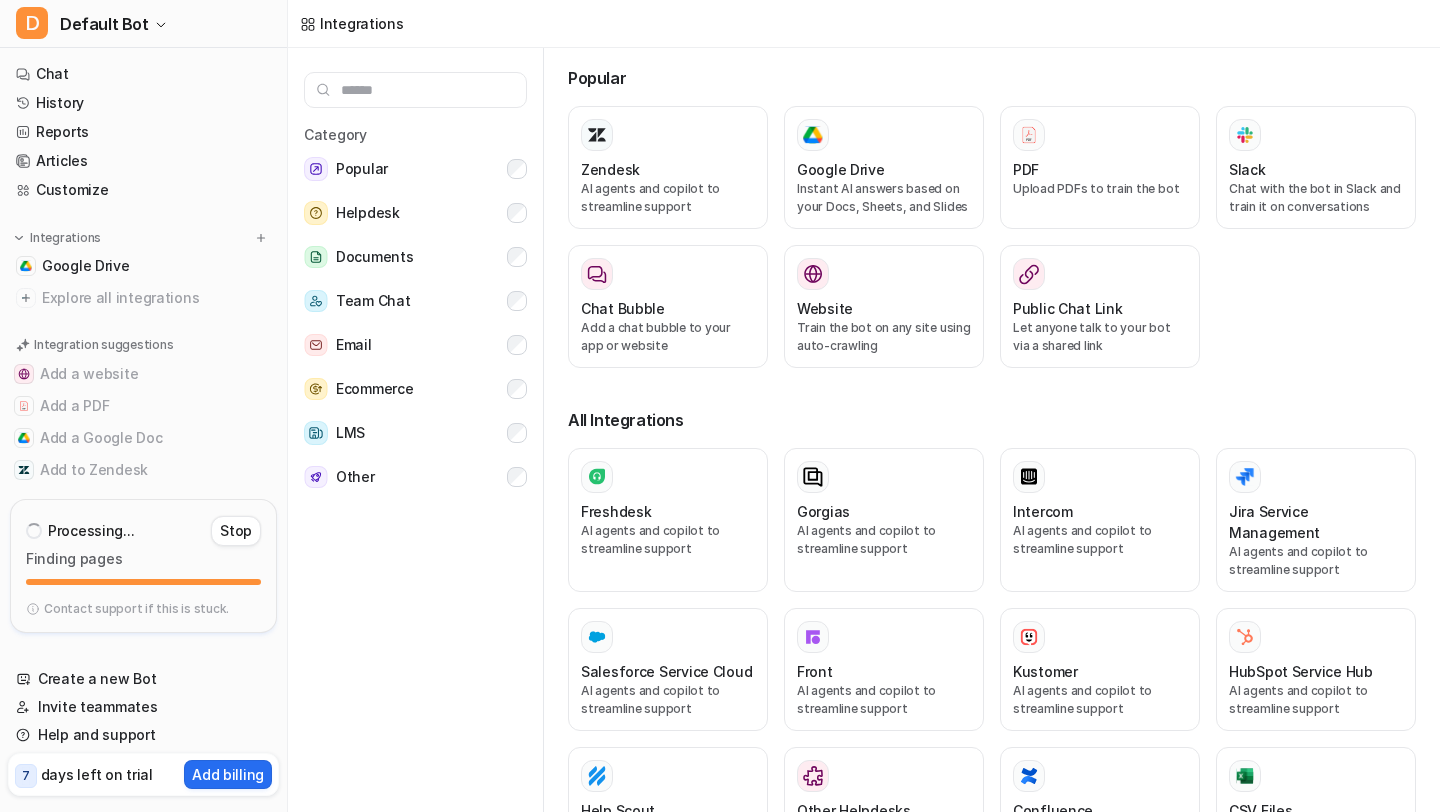 scroll, scrollTop: 8, scrollLeft: 0, axis: vertical 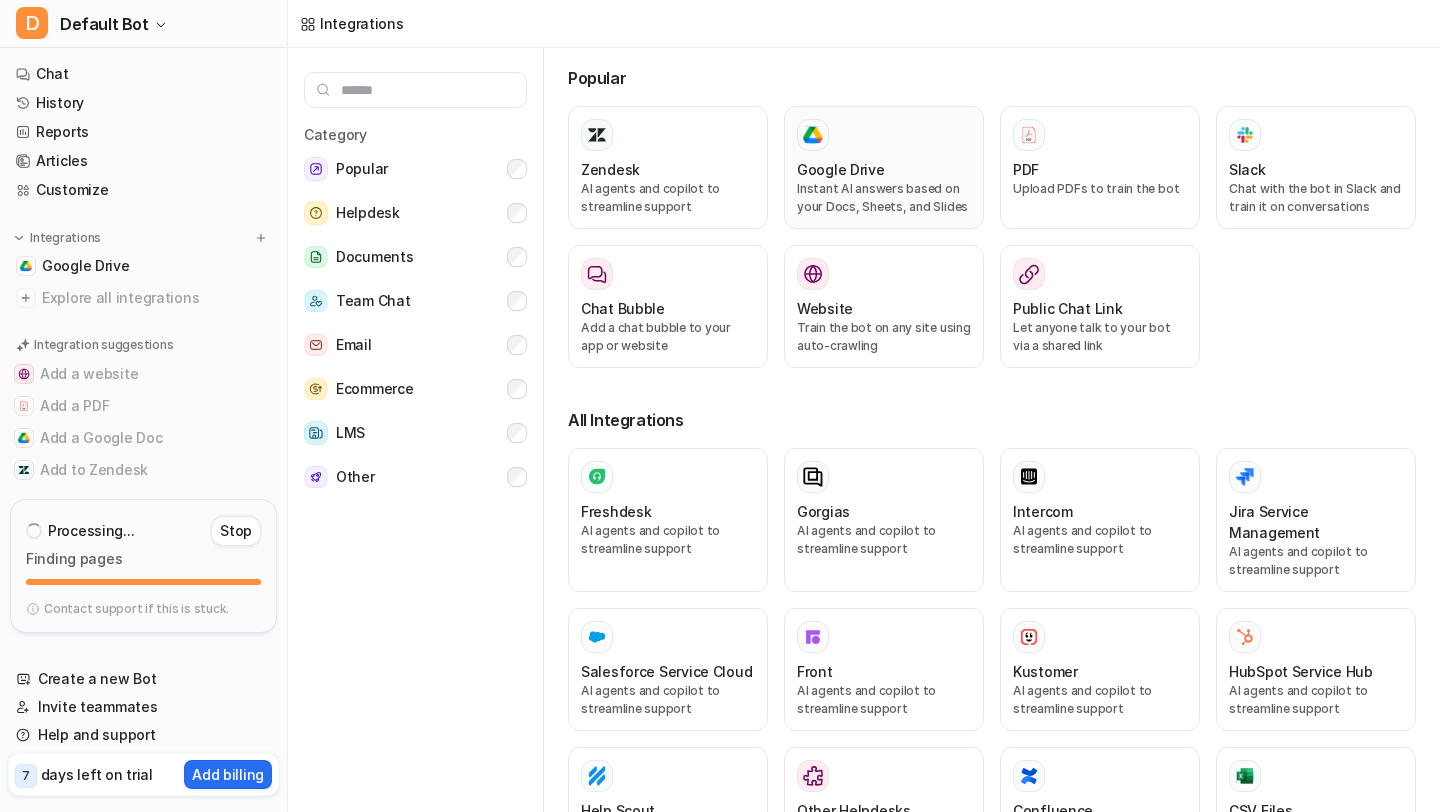 click at bounding box center [884, 135] 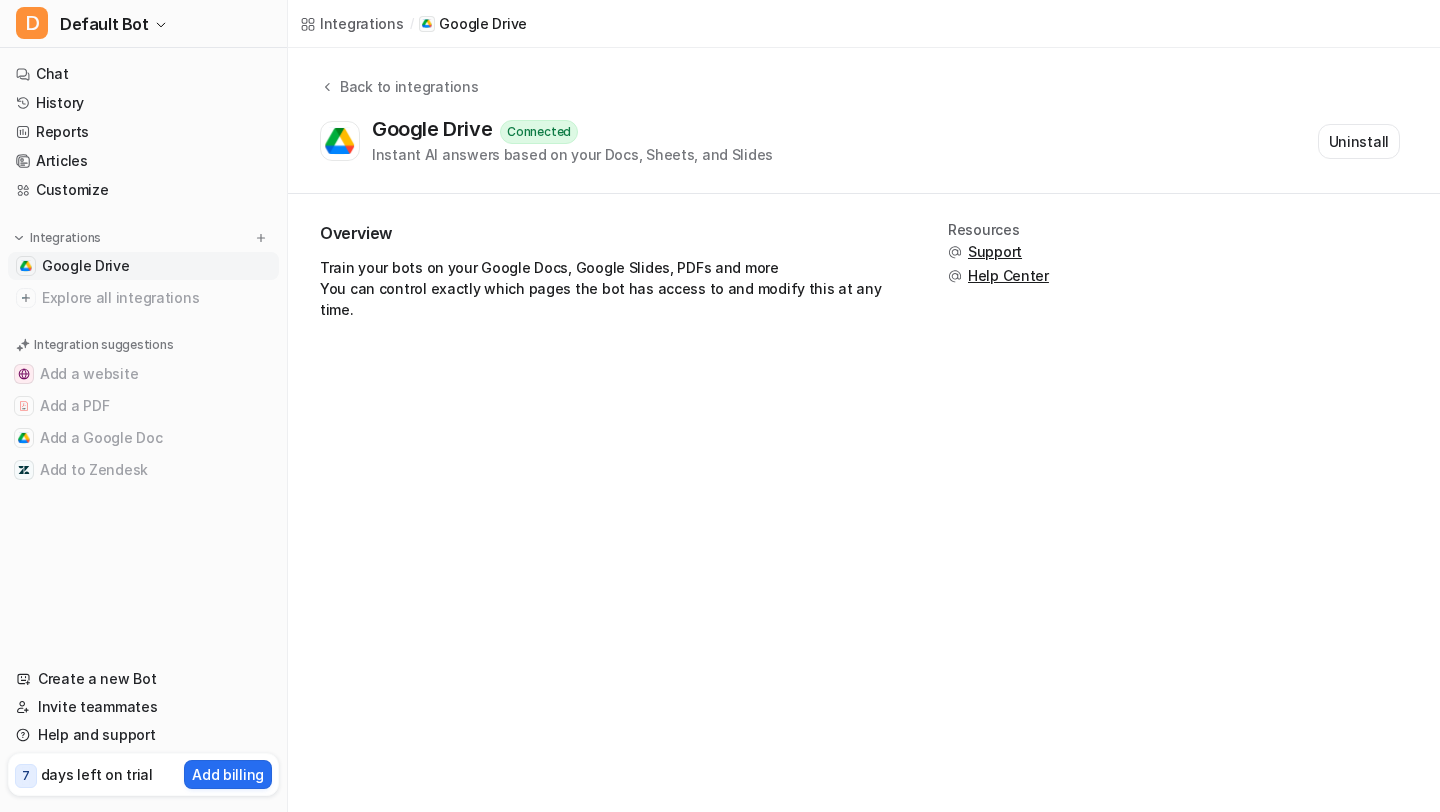 click on "Help Center" at bounding box center [1008, 276] 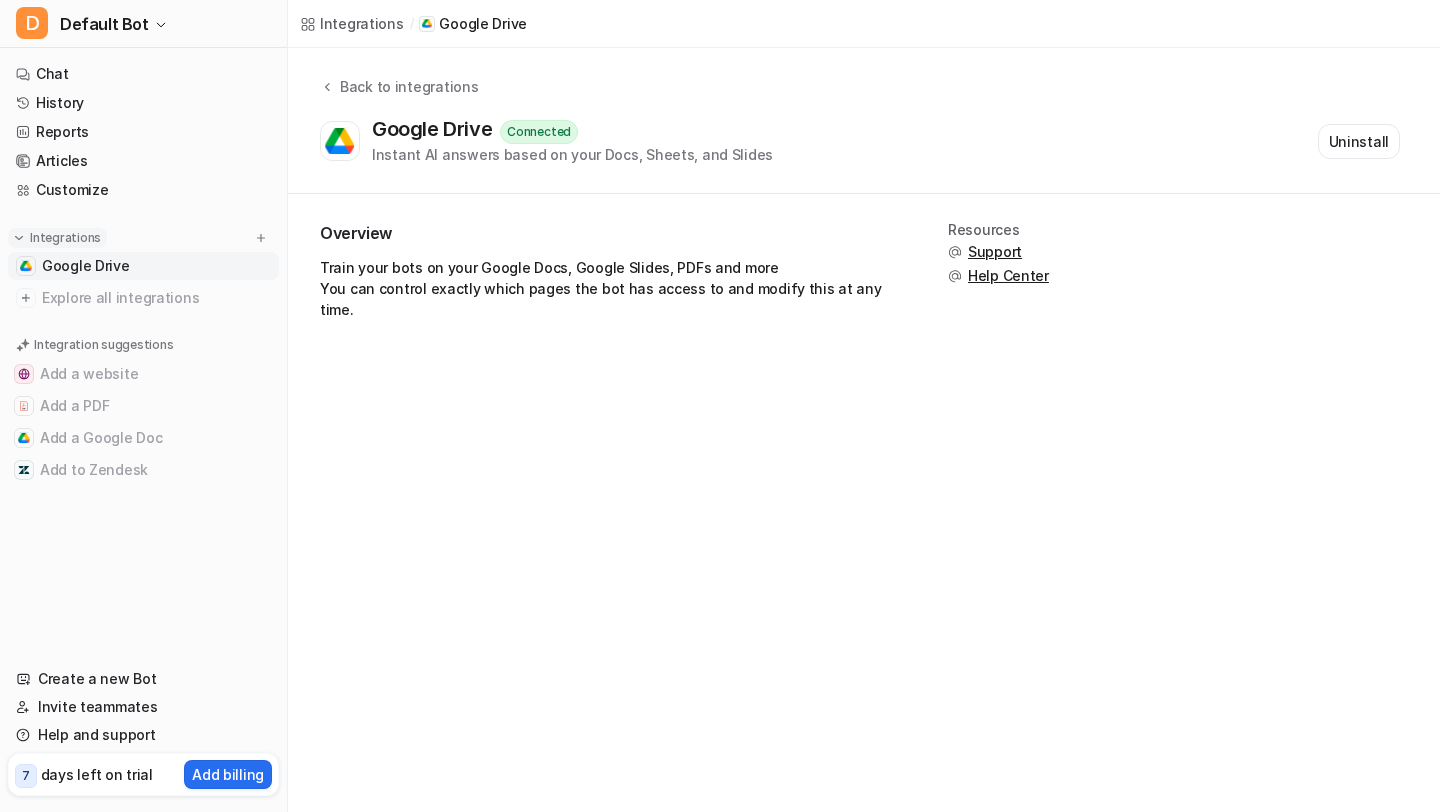 click on "Integrations" at bounding box center (57, 238) 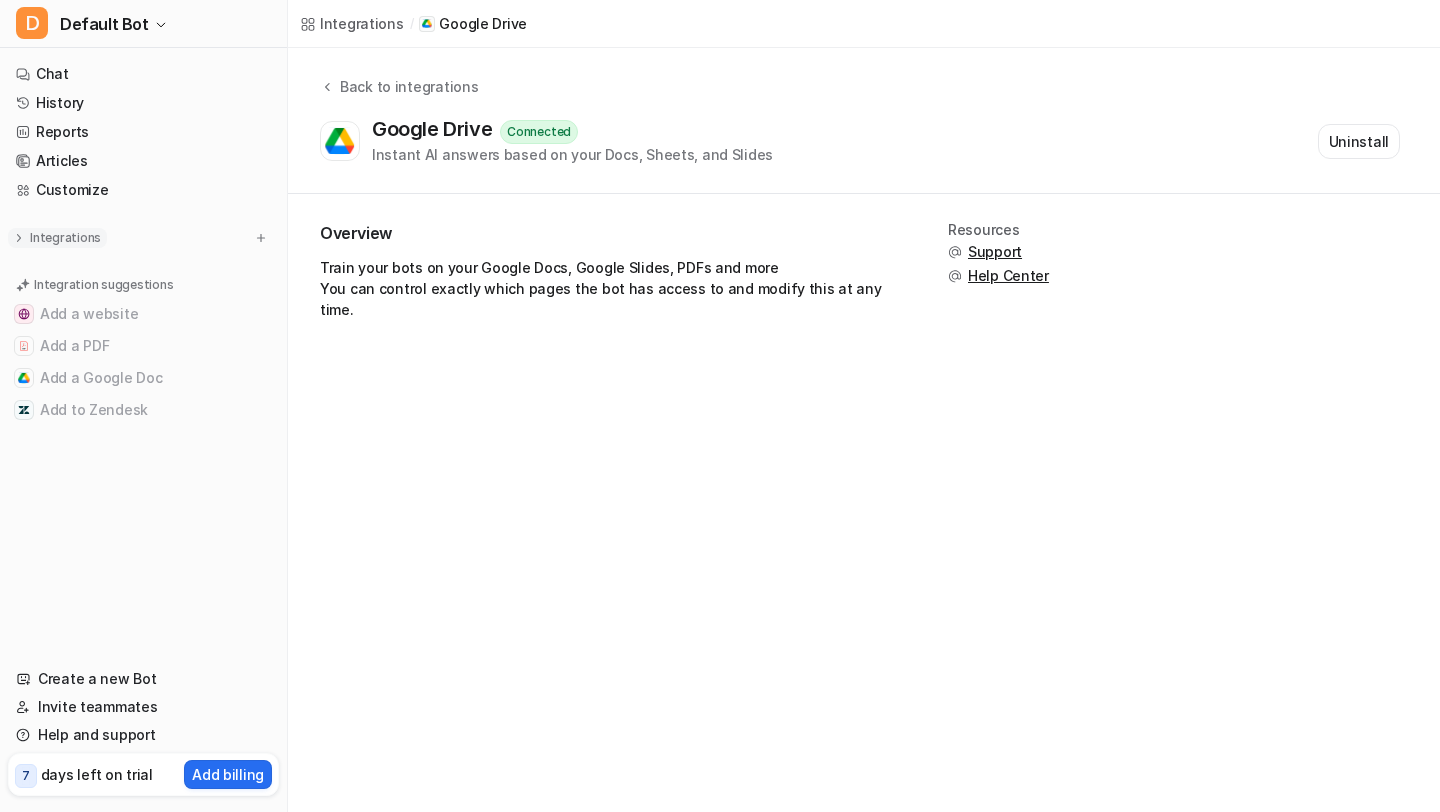 click on "Integrations" at bounding box center (57, 238) 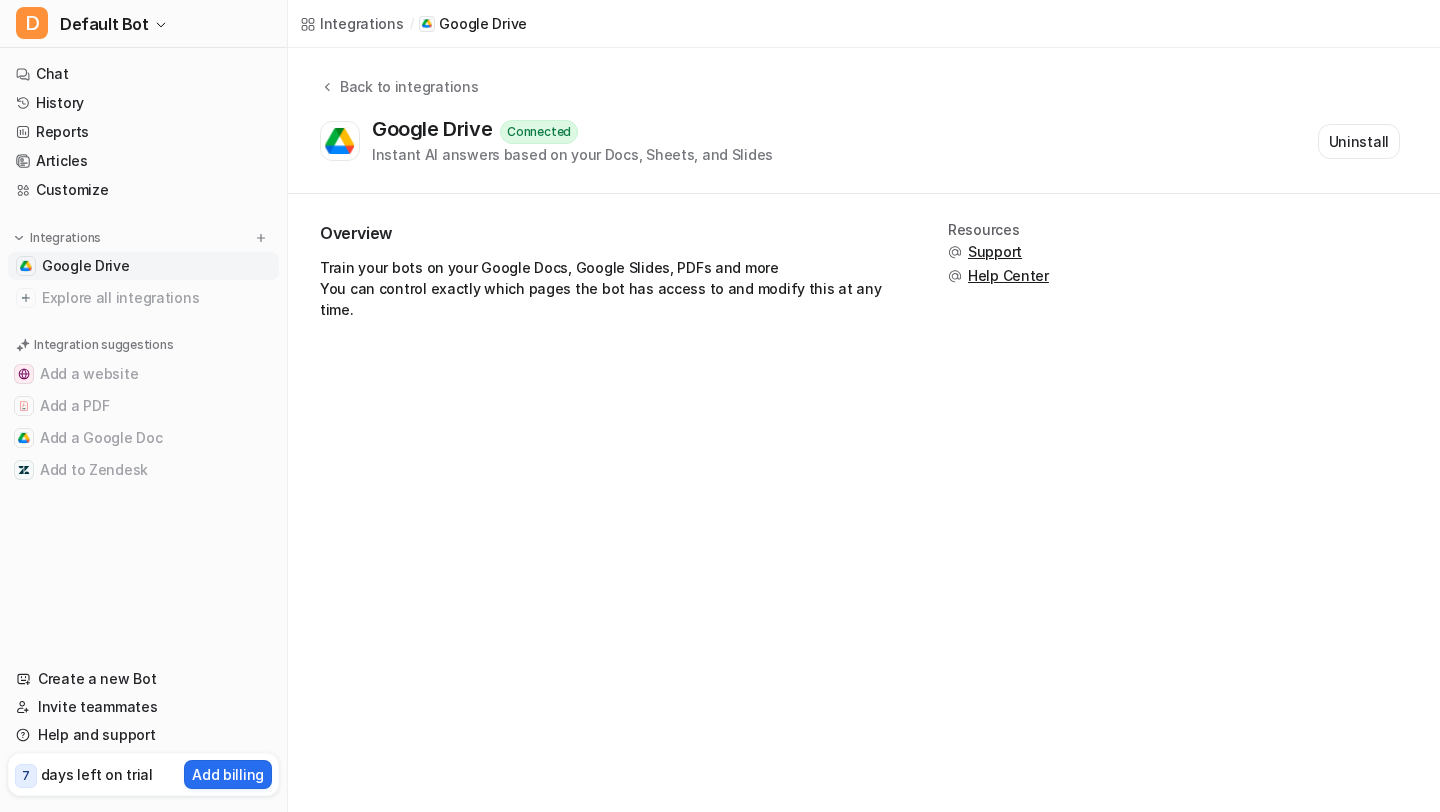 click on "Google Drive" at bounding box center [86, 266] 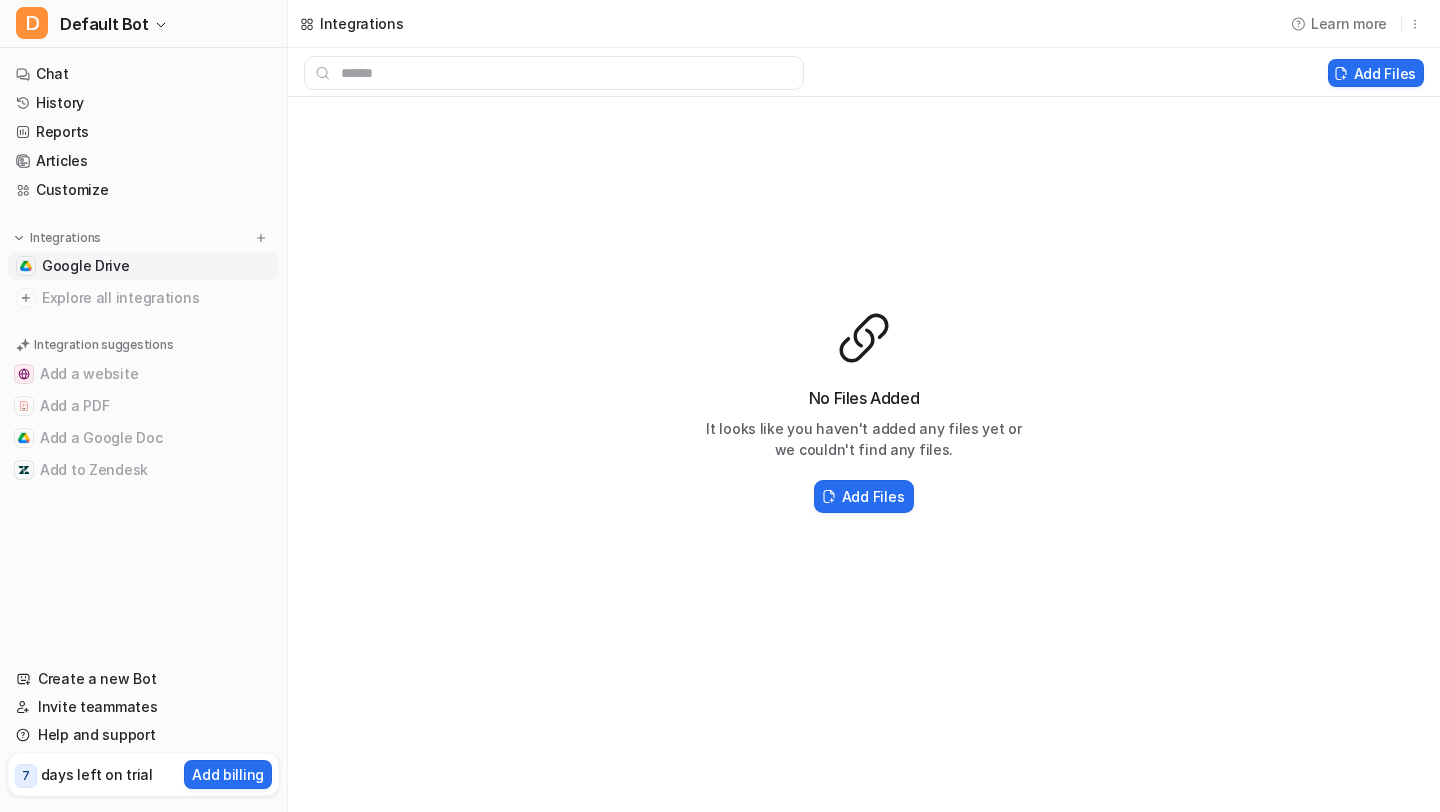 click on "No Files Added It looks like you haven't added any files yet or we couldn't find any files. Add Files" at bounding box center [864, 413] 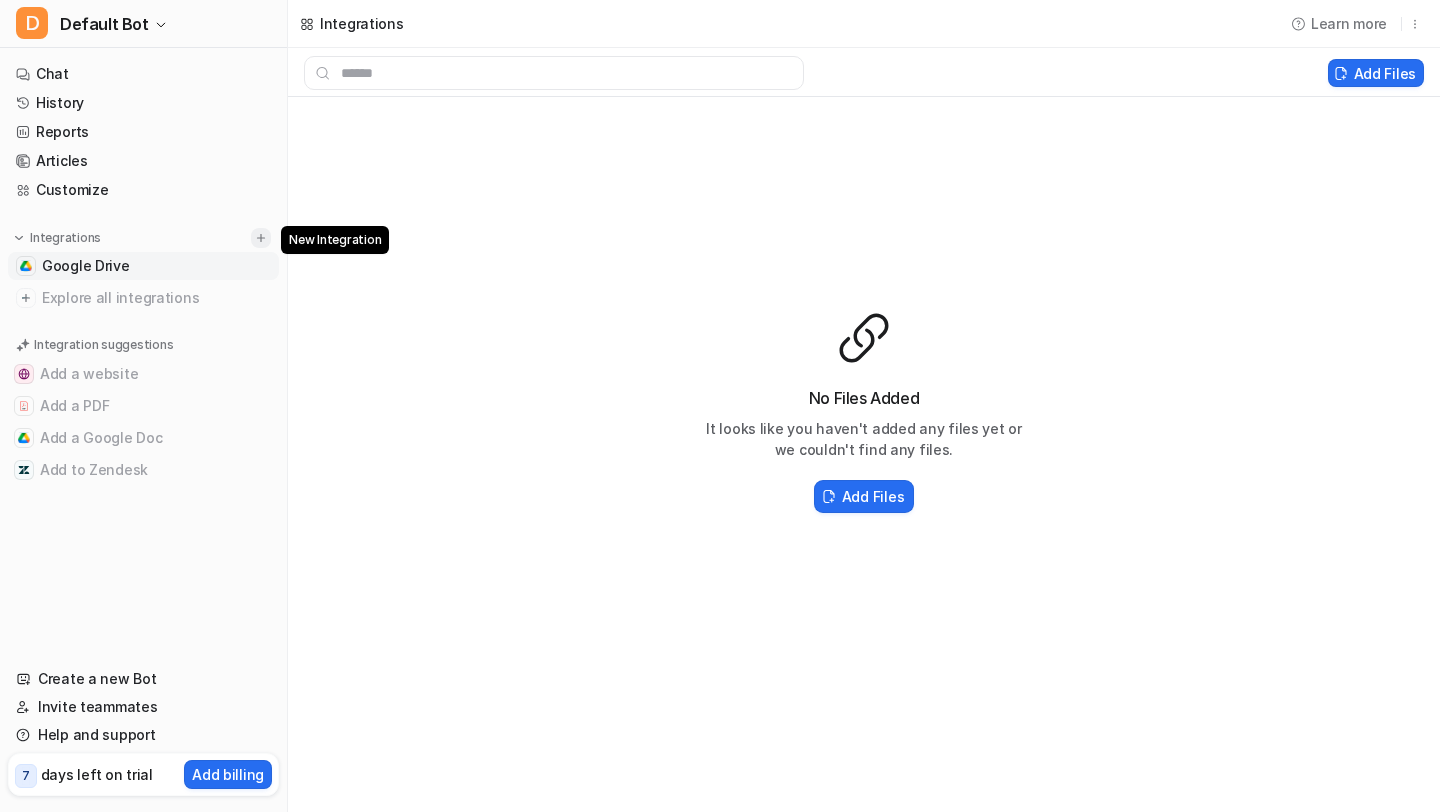 click at bounding box center (261, 238) 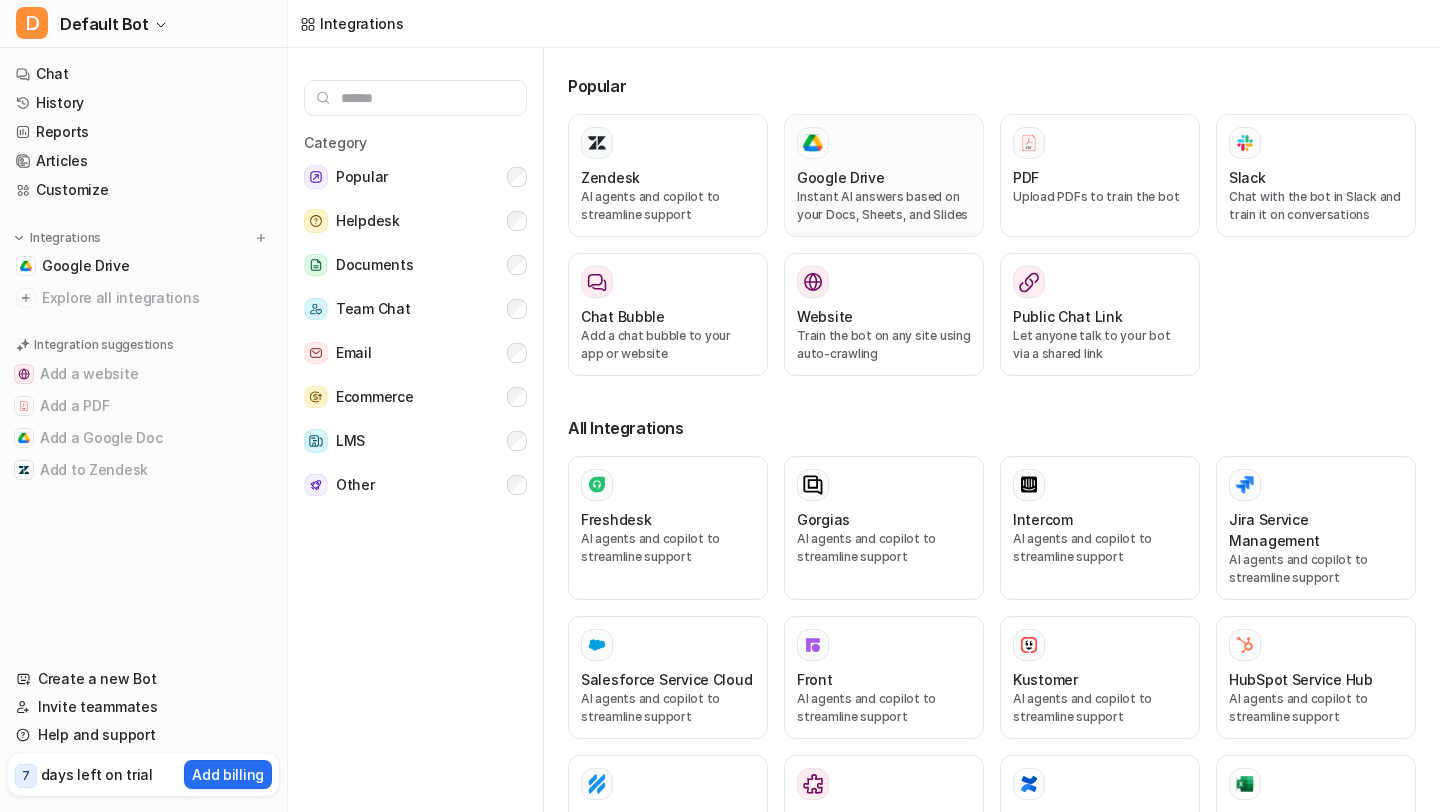 click on "Instant AI answers based on your Docs, Sheets, and Slides" at bounding box center (884, 206) 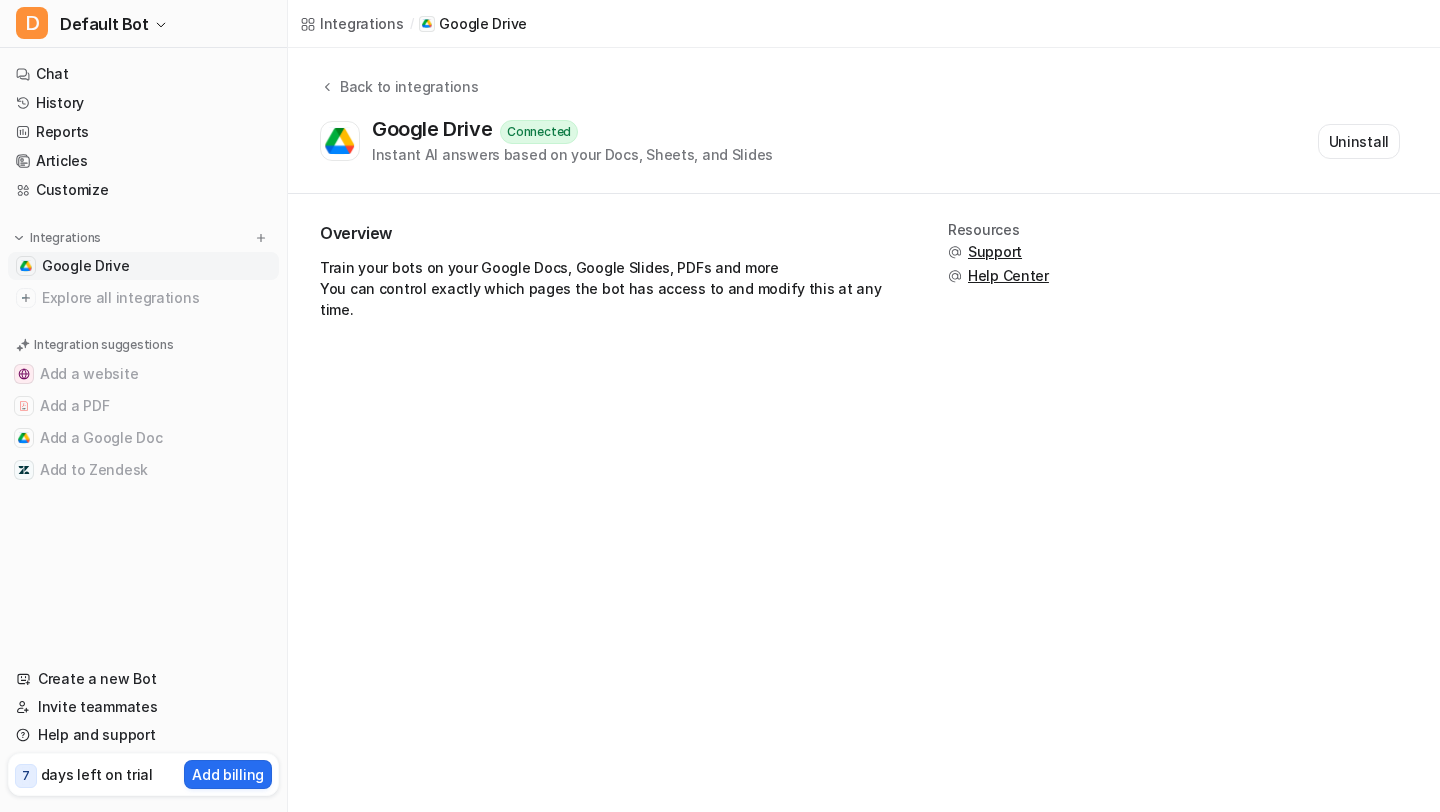 click on "Back to integrations Google Drive Connected Instant AI answers based on your Docs, Sheets, and Slides Uninstall" at bounding box center [864, 121] 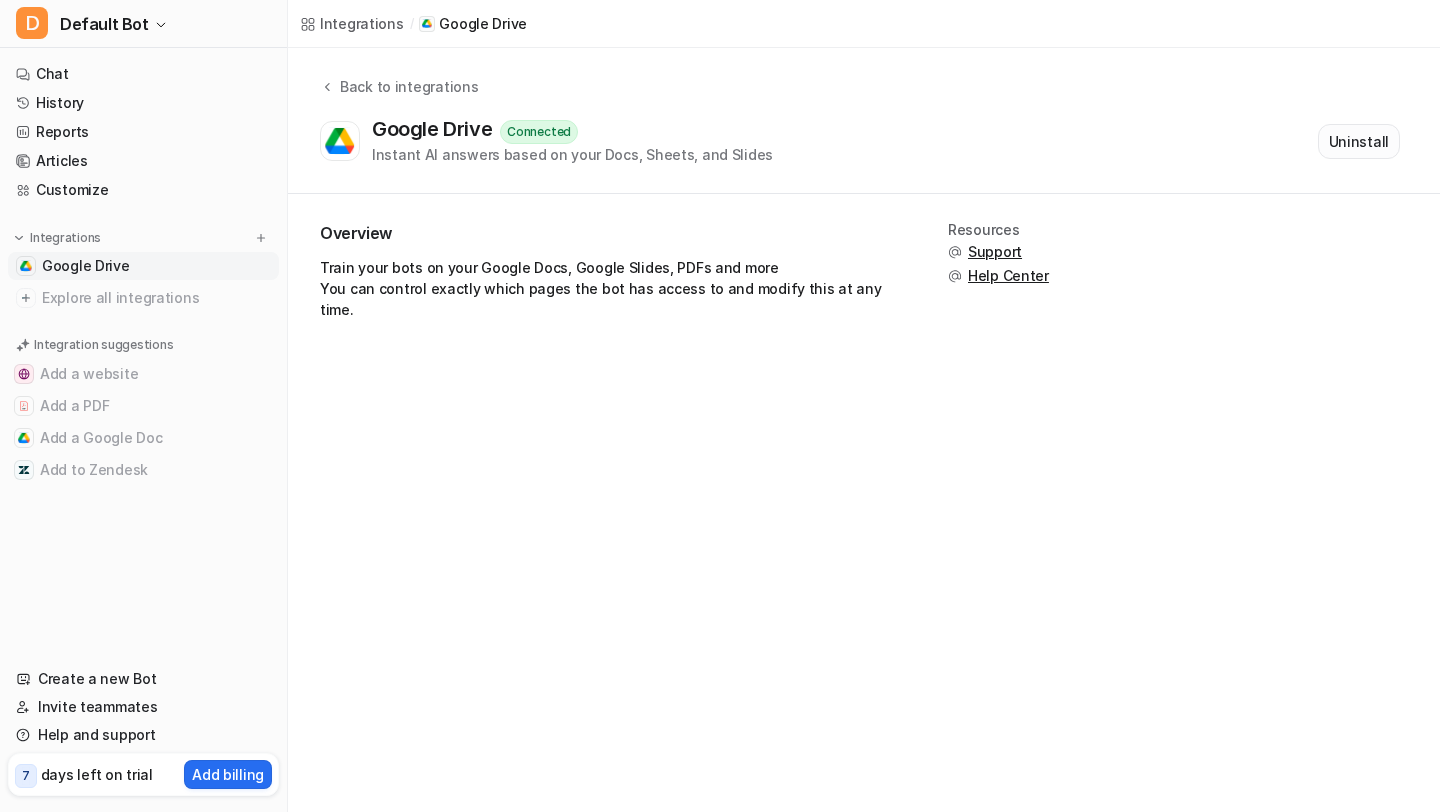 click on "Uninstall" at bounding box center (1359, 141) 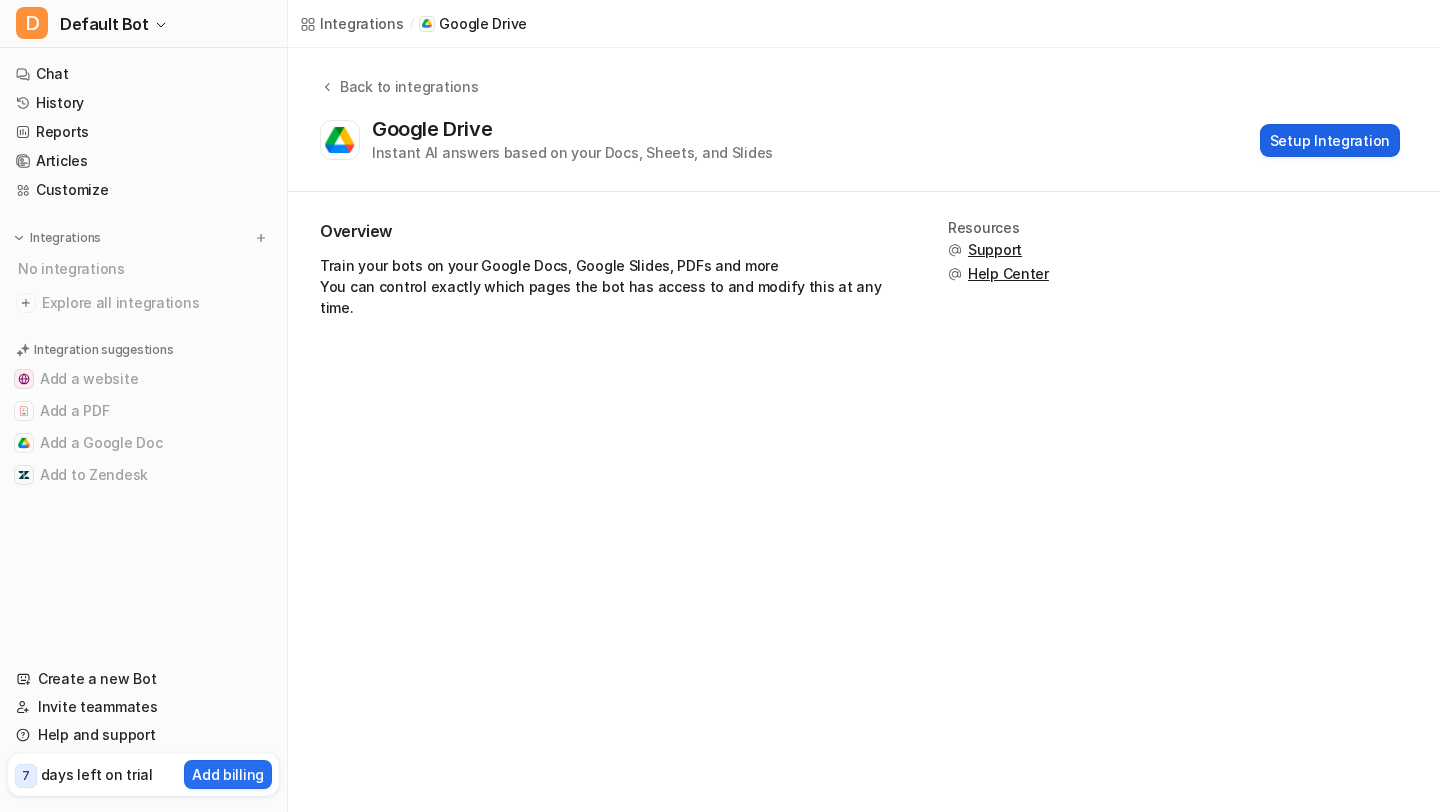click on "Setup Integration" at bounding box center (1330, 140) 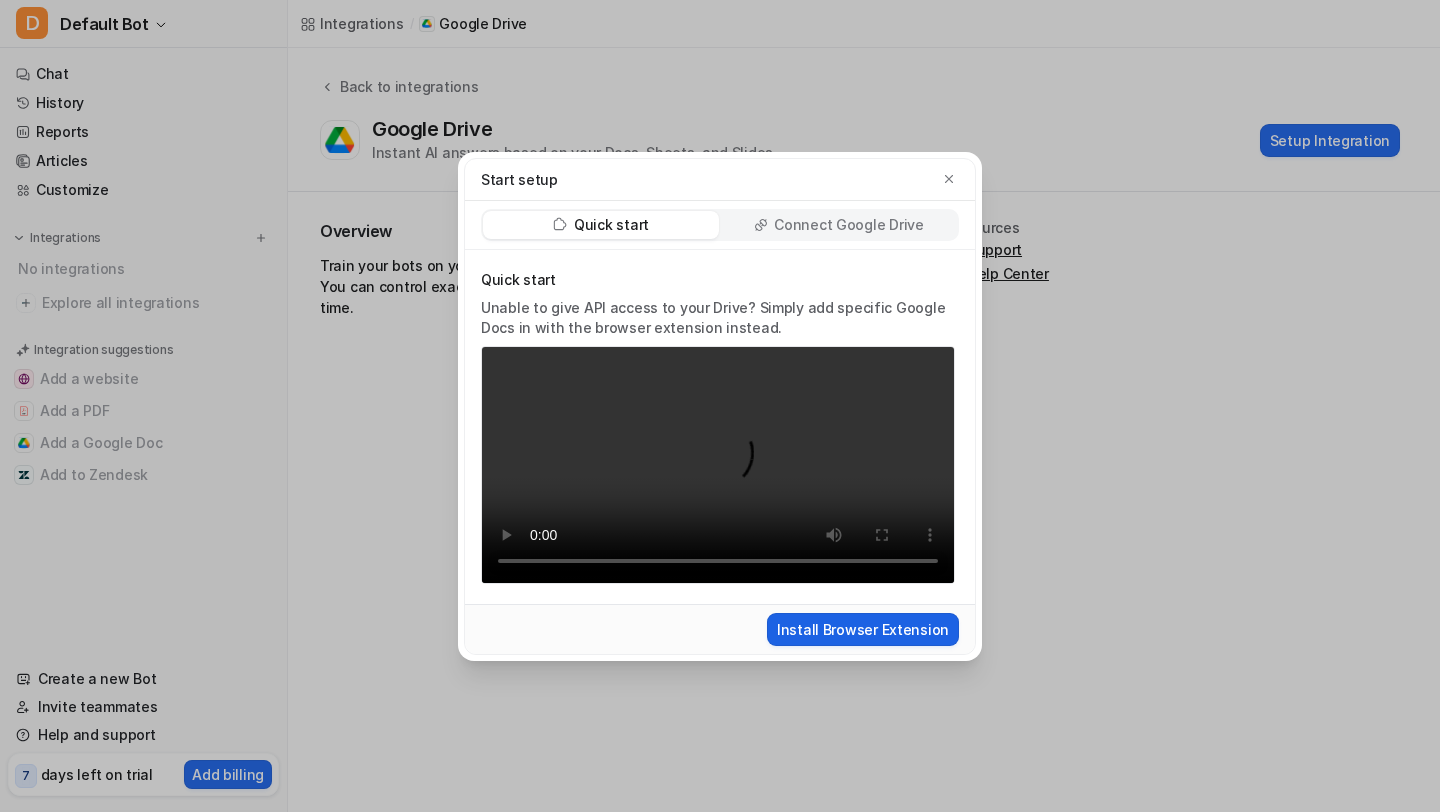 click on "Install Browser Extension" at bounding box center [863, 629] 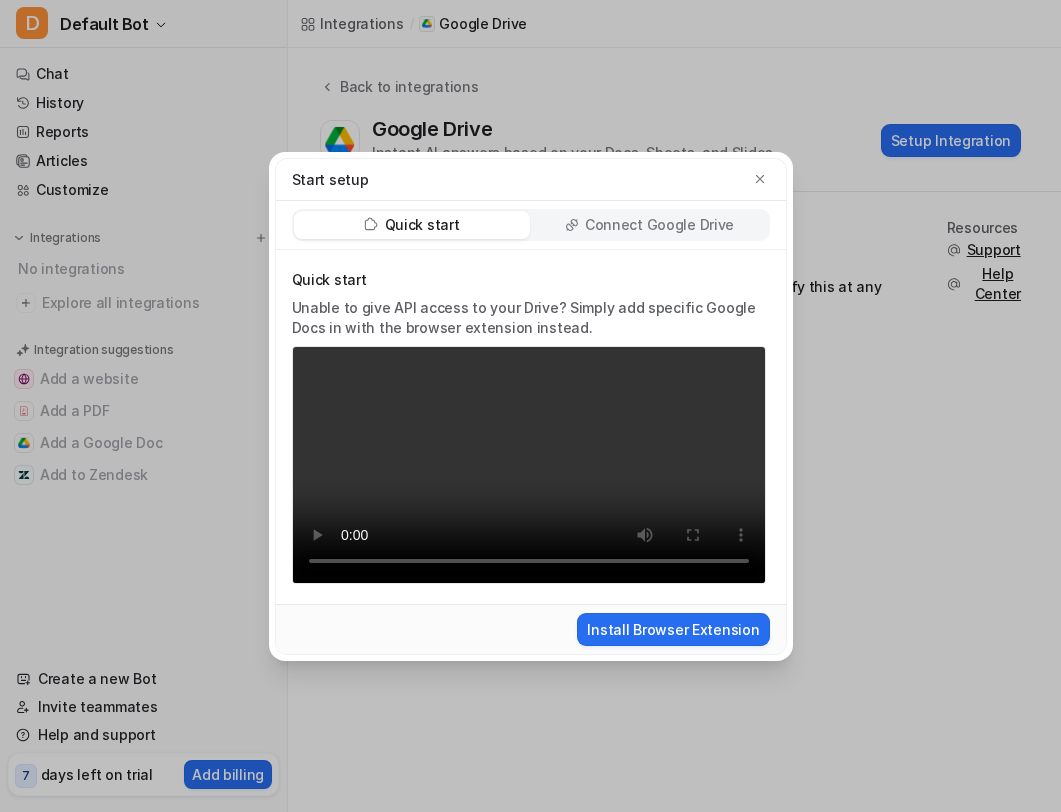 click on "Connect Google Drive" at bounding box center [659, 225] 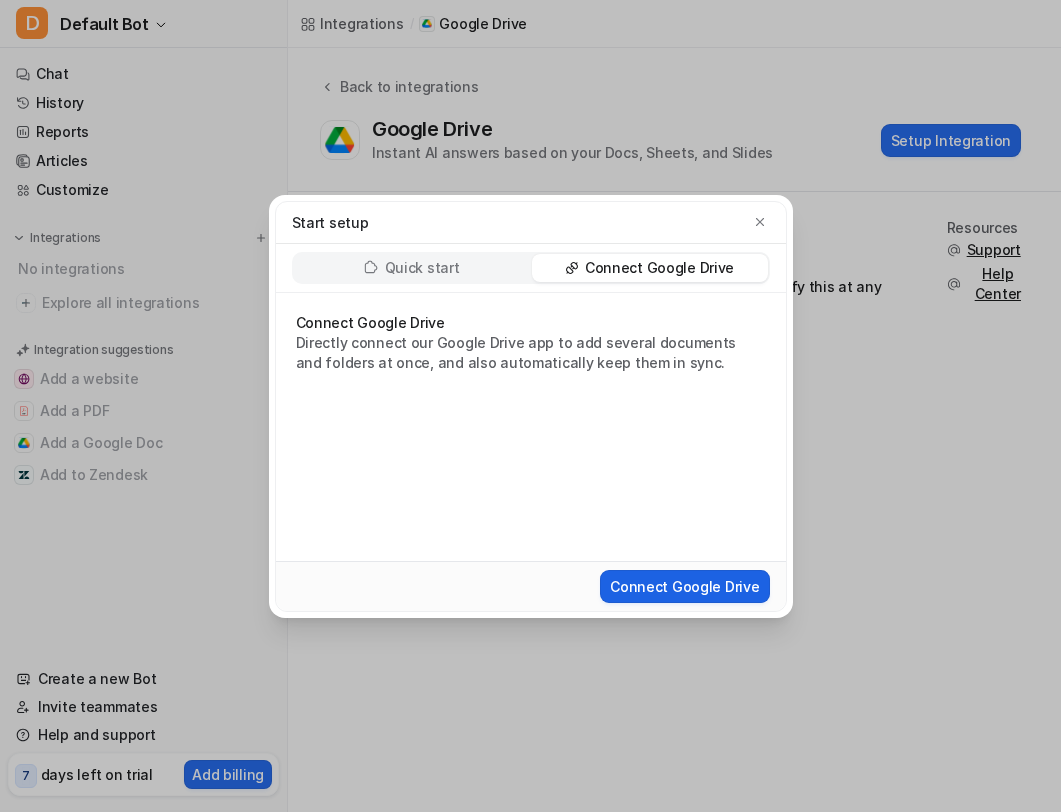 click on "Connect Google Drive" at bounding box center [684, 586] 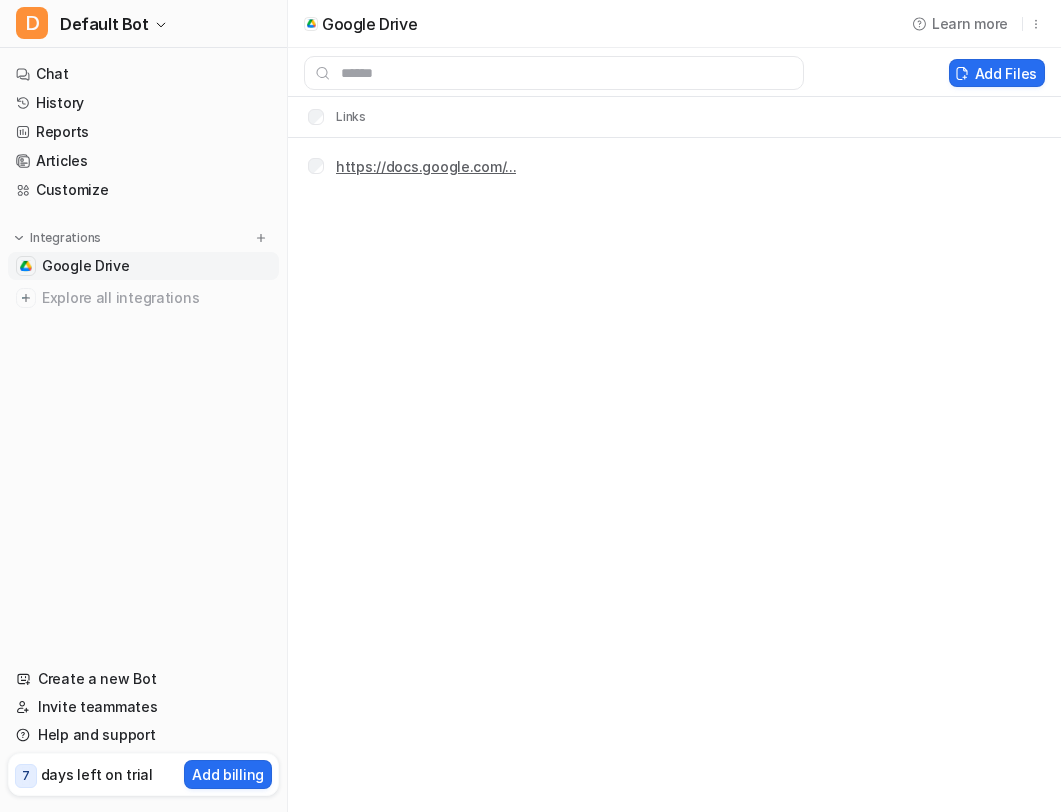 click on "https://docs.google.com/.../edit" at bounding box center [426, 166] 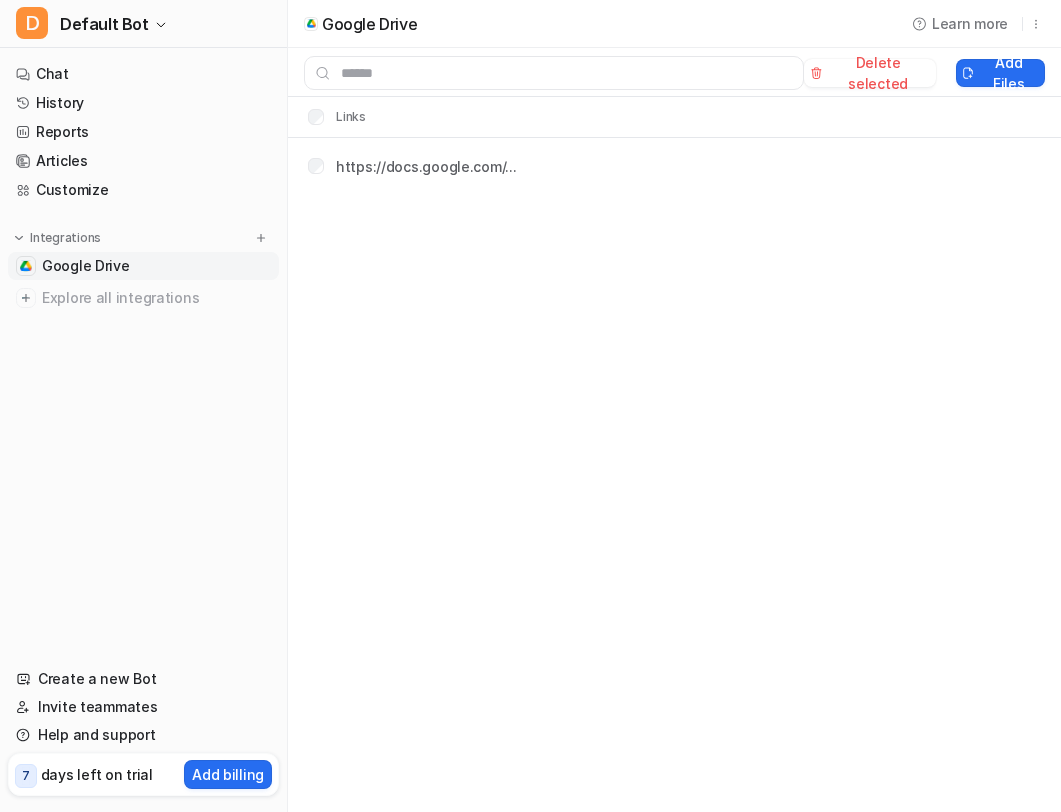 click on "Google Drive" at bounding box center (86, 266) 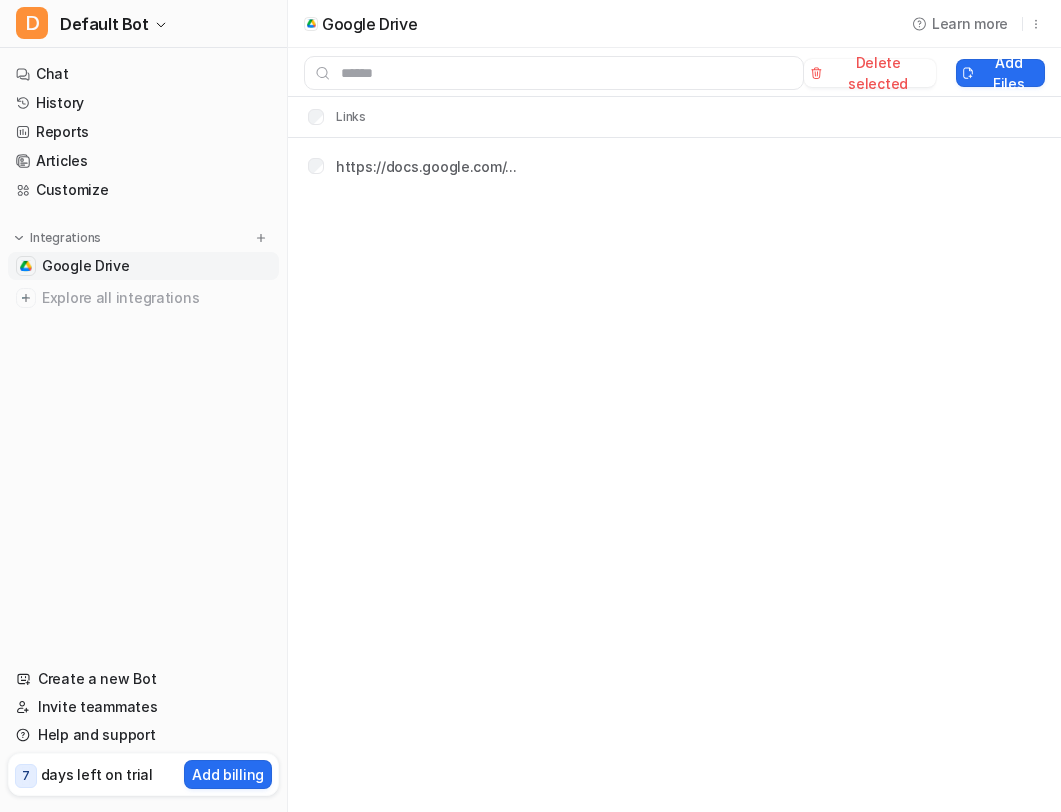 click on "Google Drive" at bounding box center [86, 266] 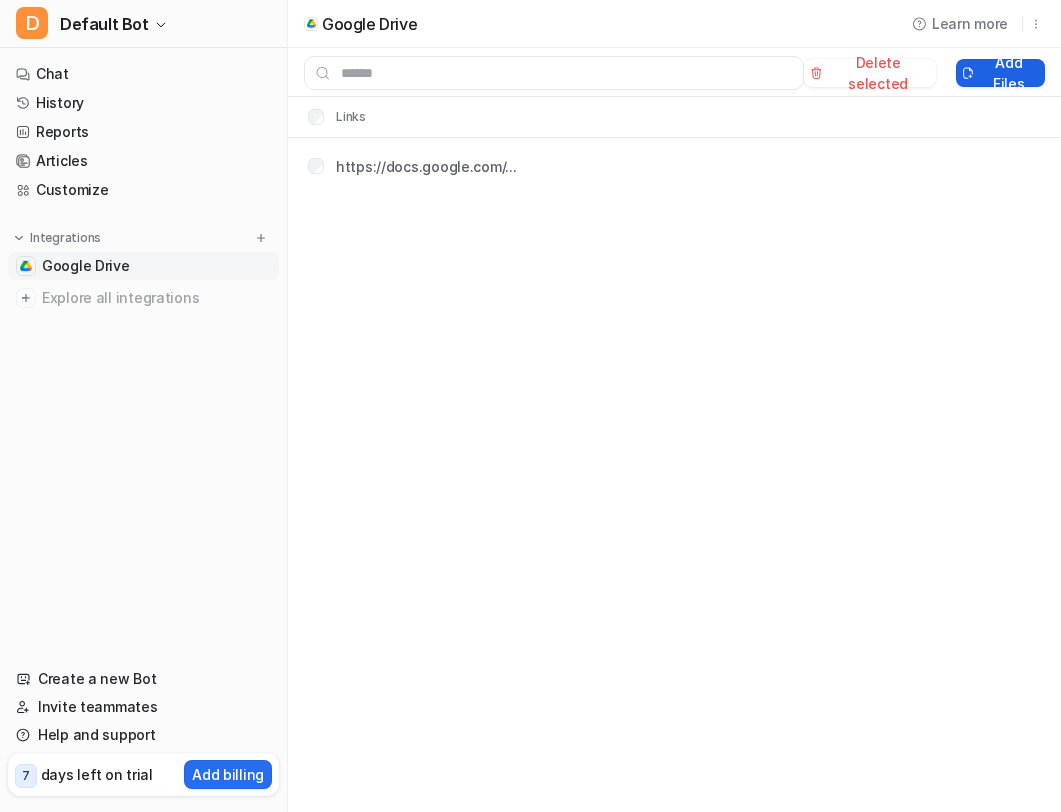 click on "Add Files" at bounding box center (1000, 73) 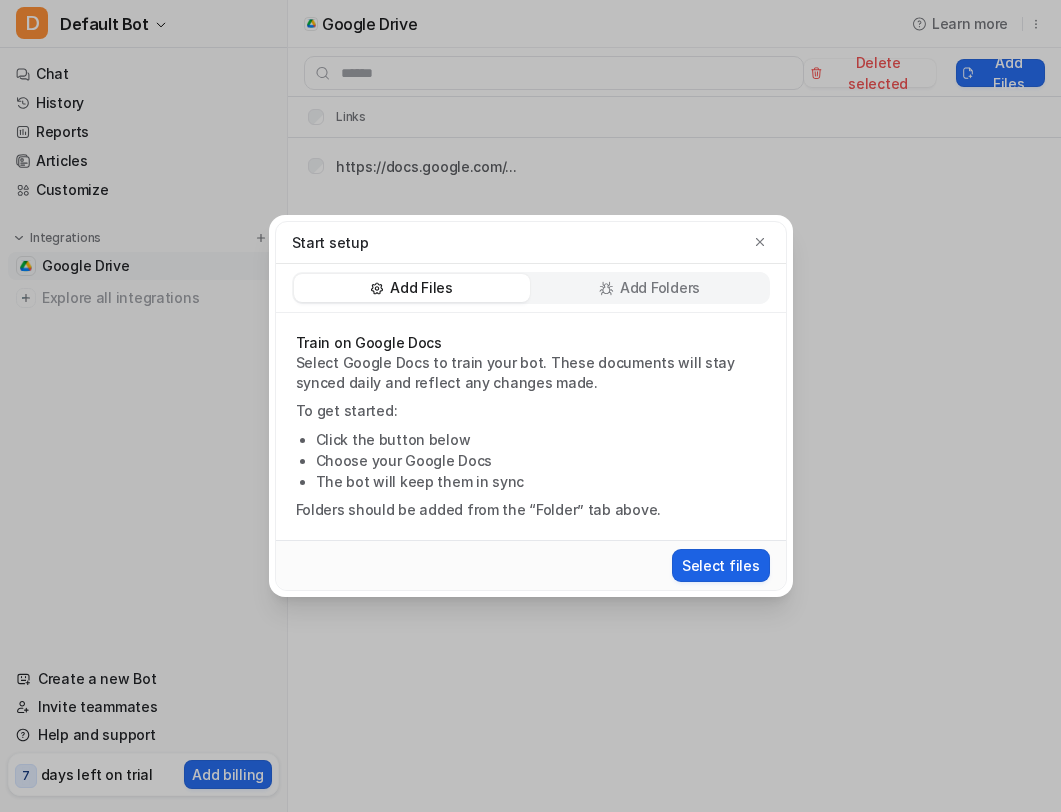 click on "Select files" at bounding box center [721, 565] 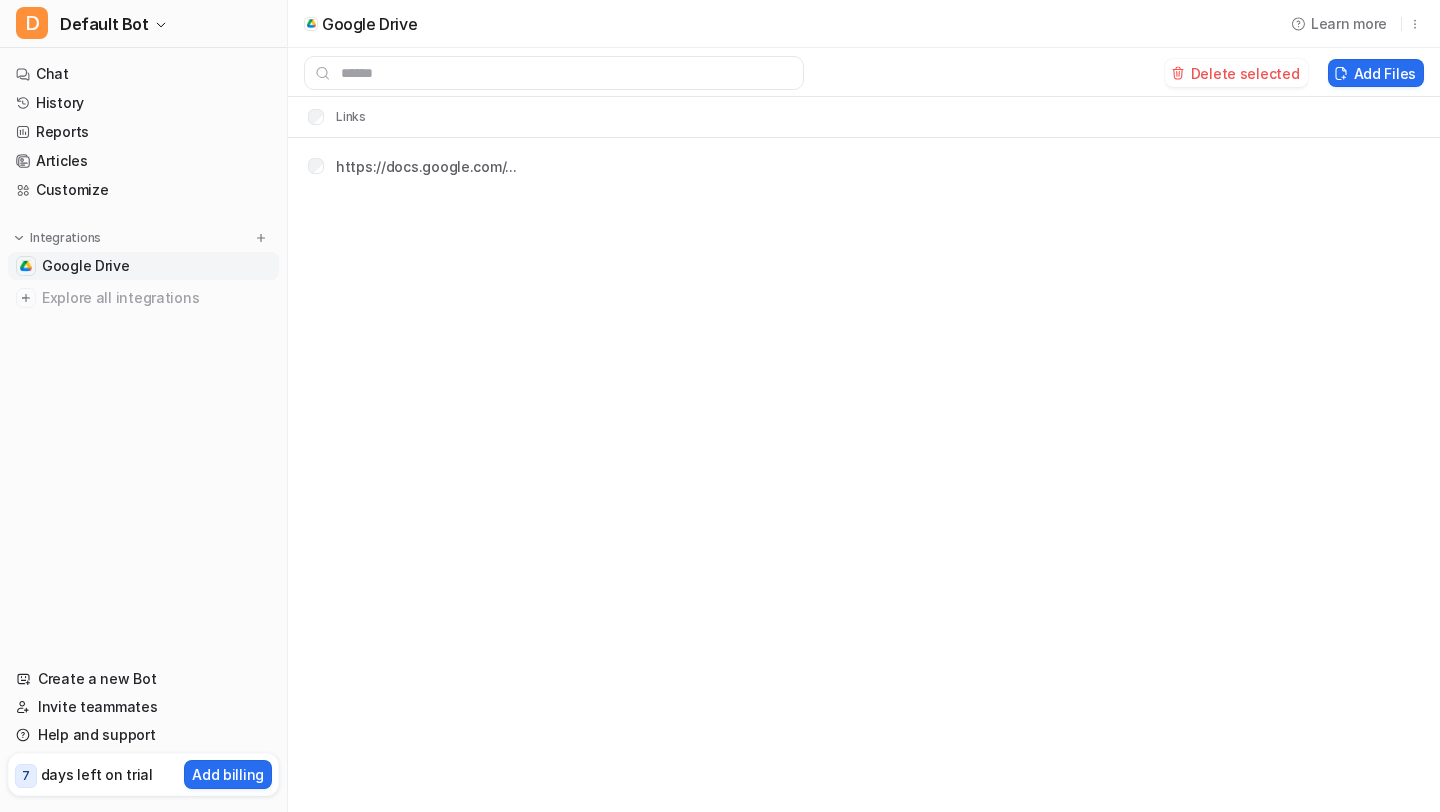 click on "Google Drive" at bounding box center (86, 266) 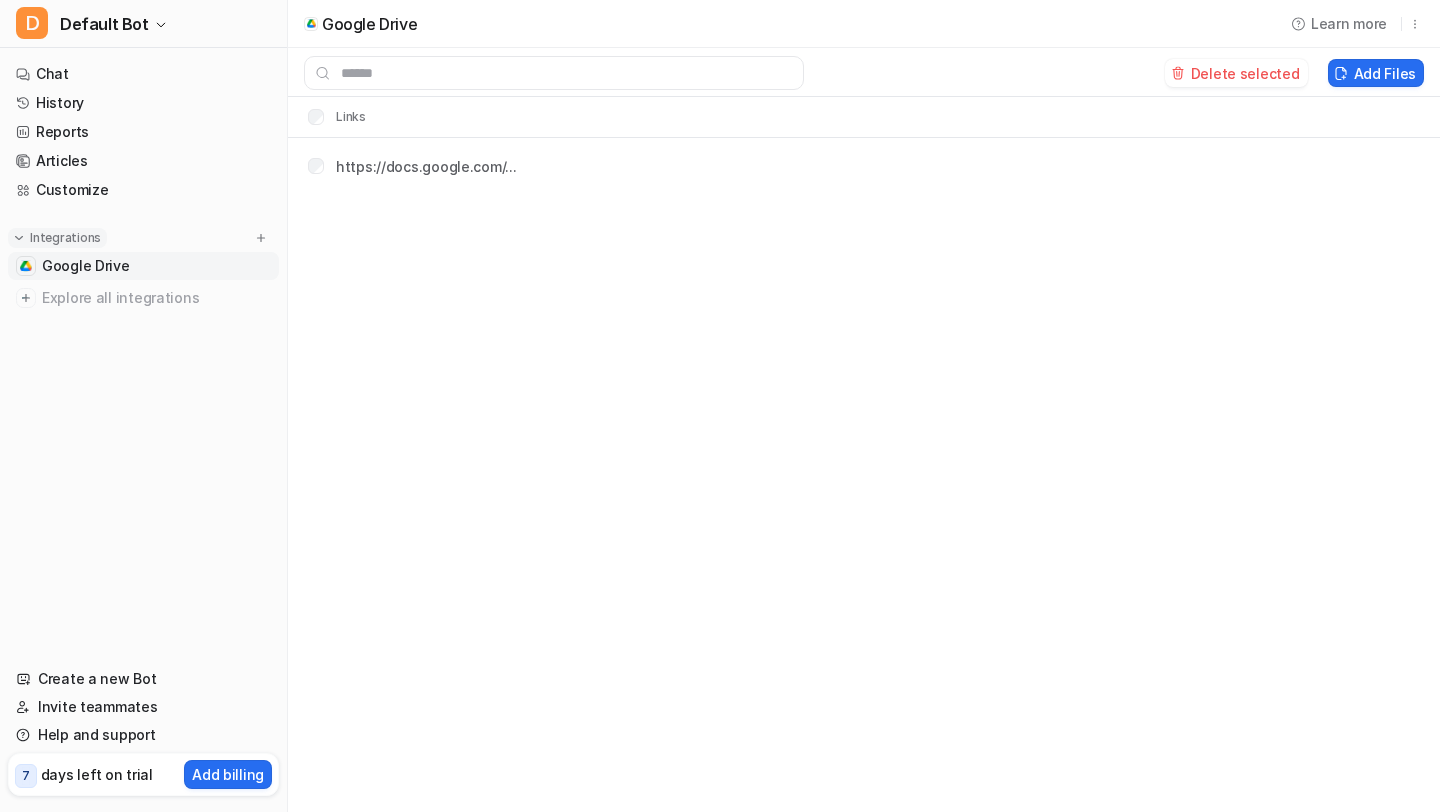 click on "Integrations" at bounding box center [65, 238] 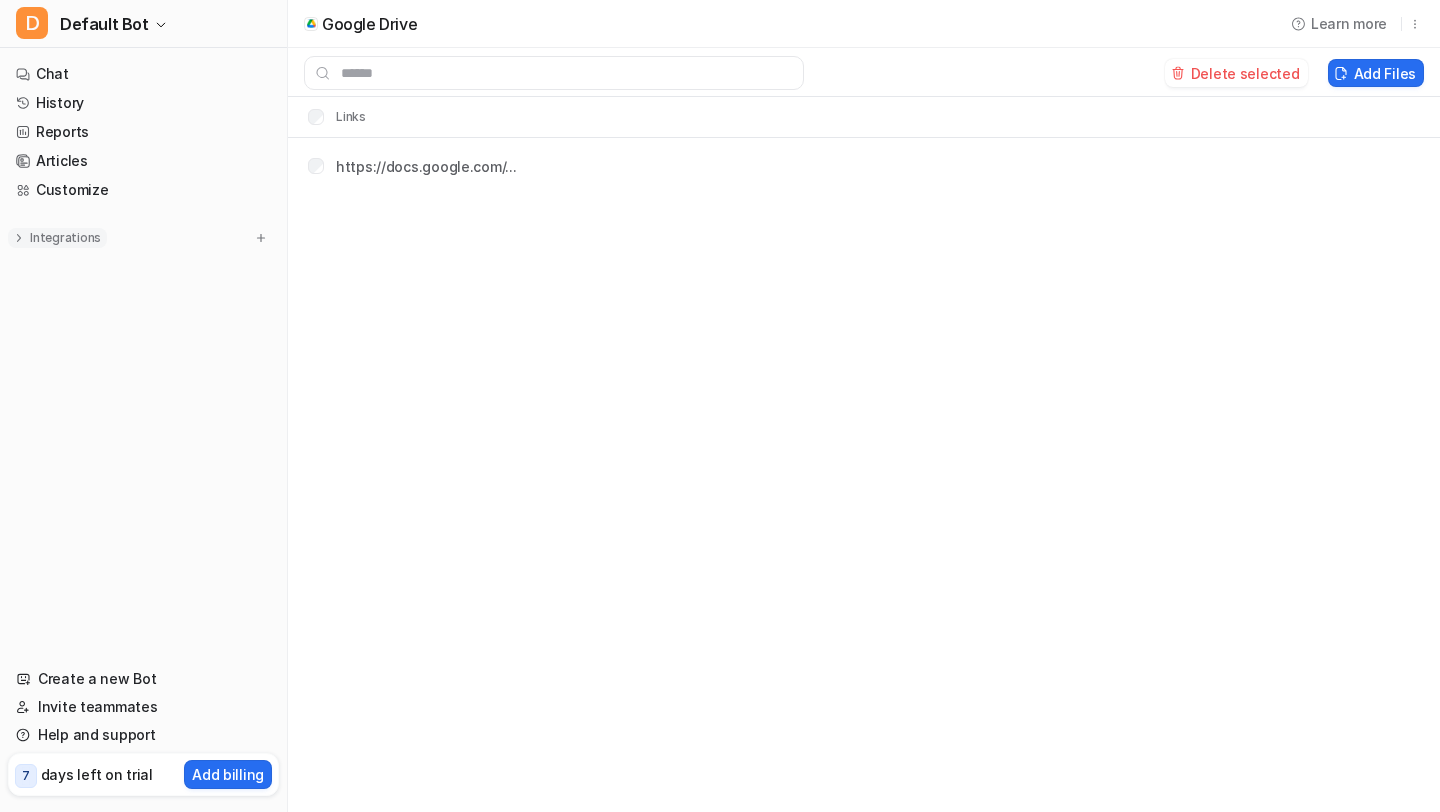 click on "Integrations" at bounding box center [65, 238] 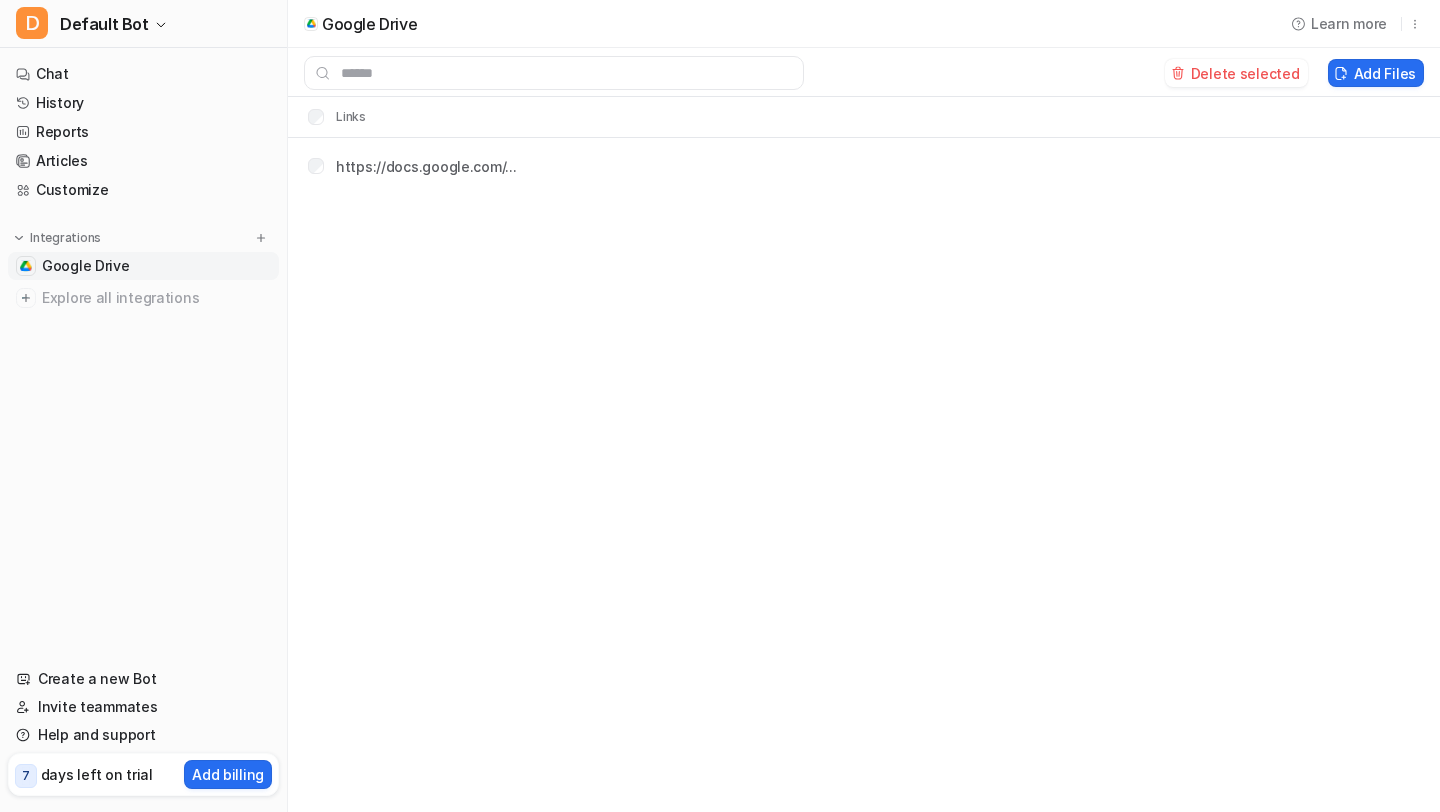 click on "Google Drive" at bounding box center [86, 266] 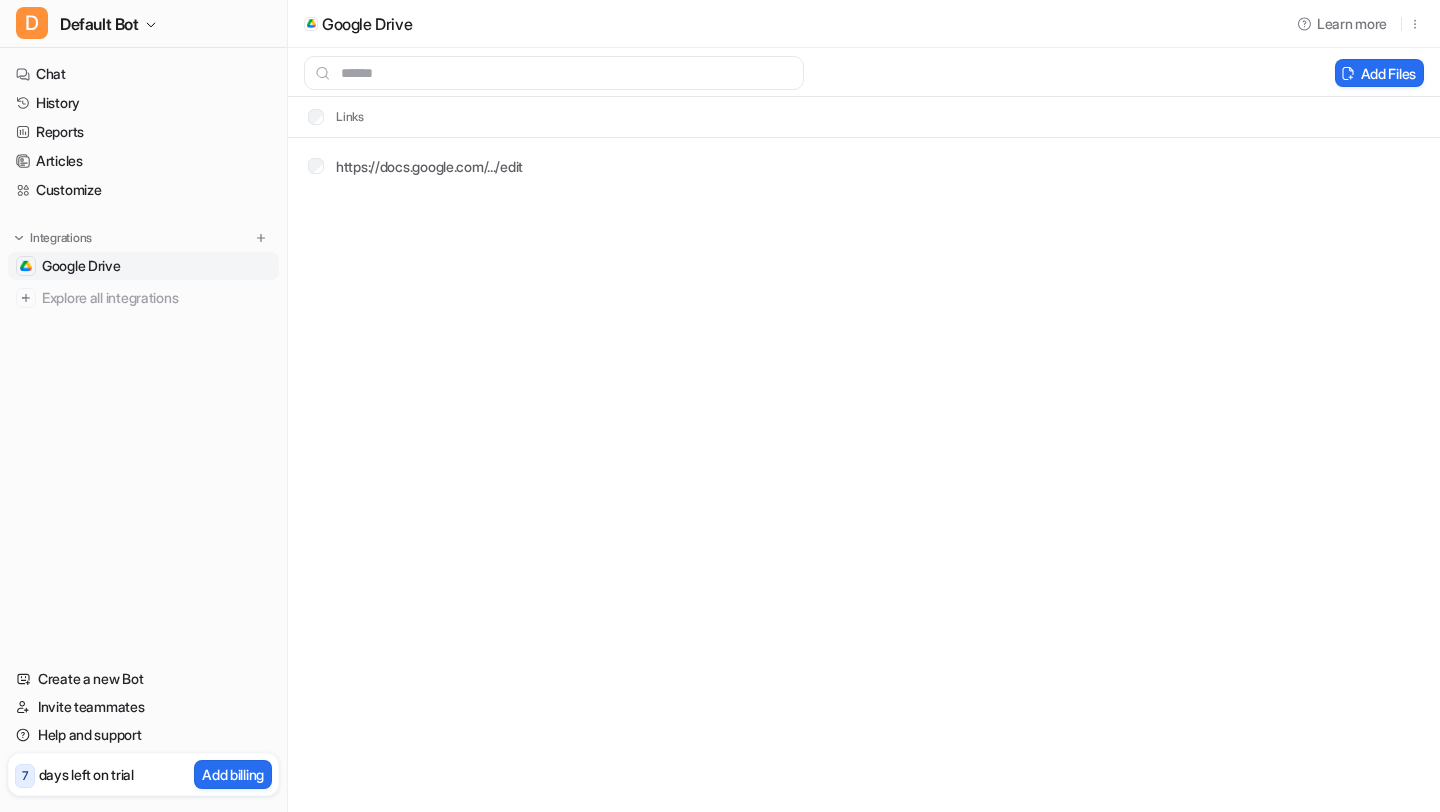 scroll, scrollTop: 0, scrollLeft: 0, axis: both 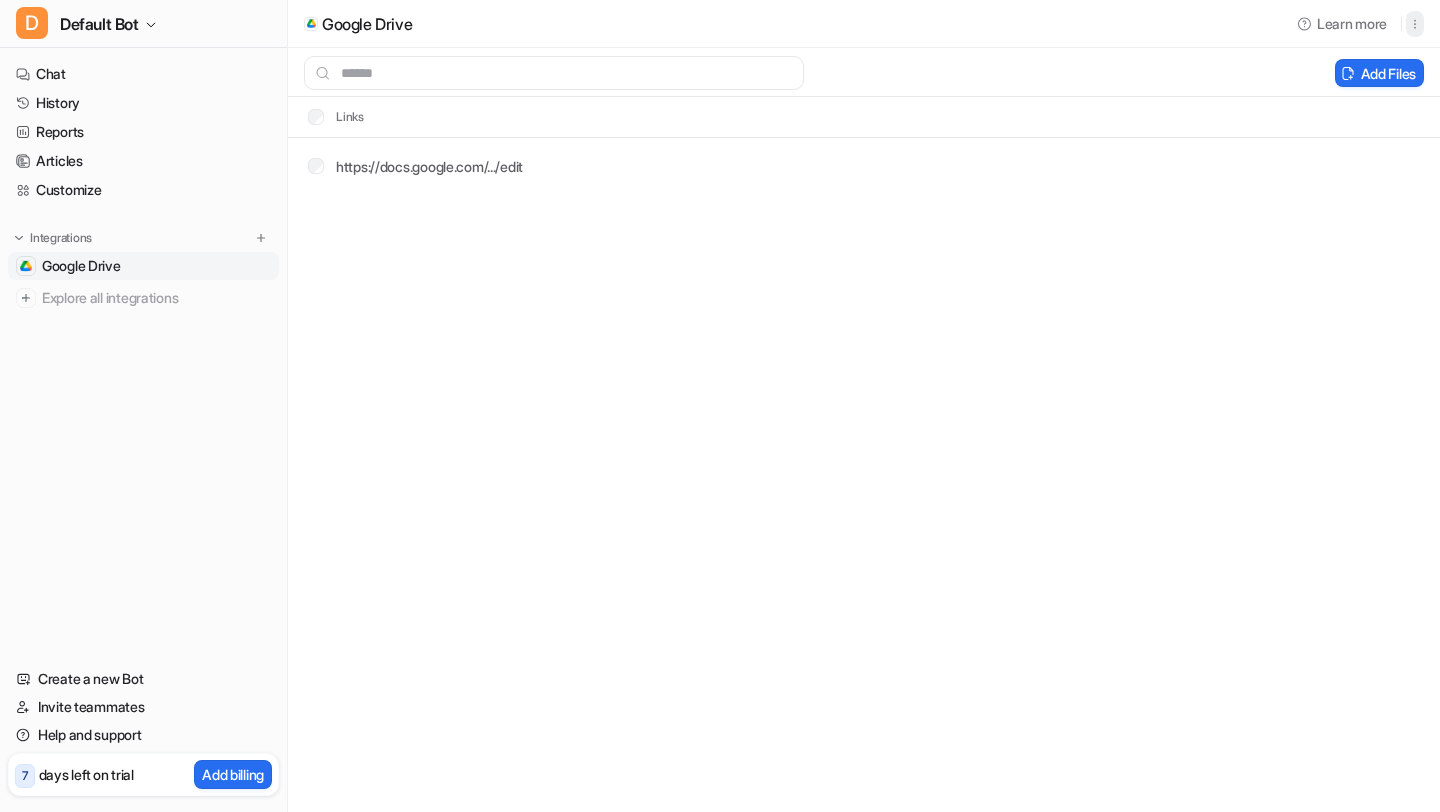 click 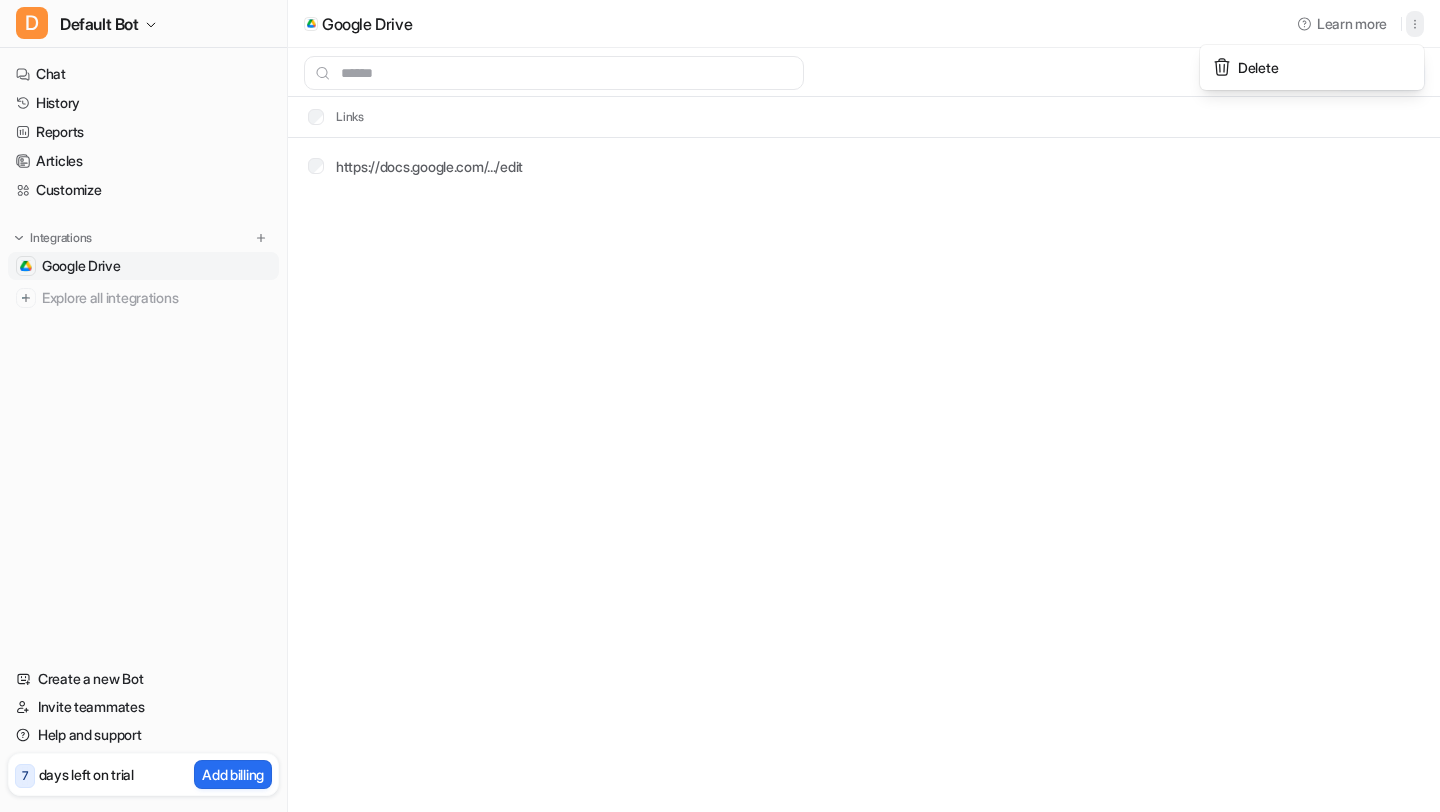 click 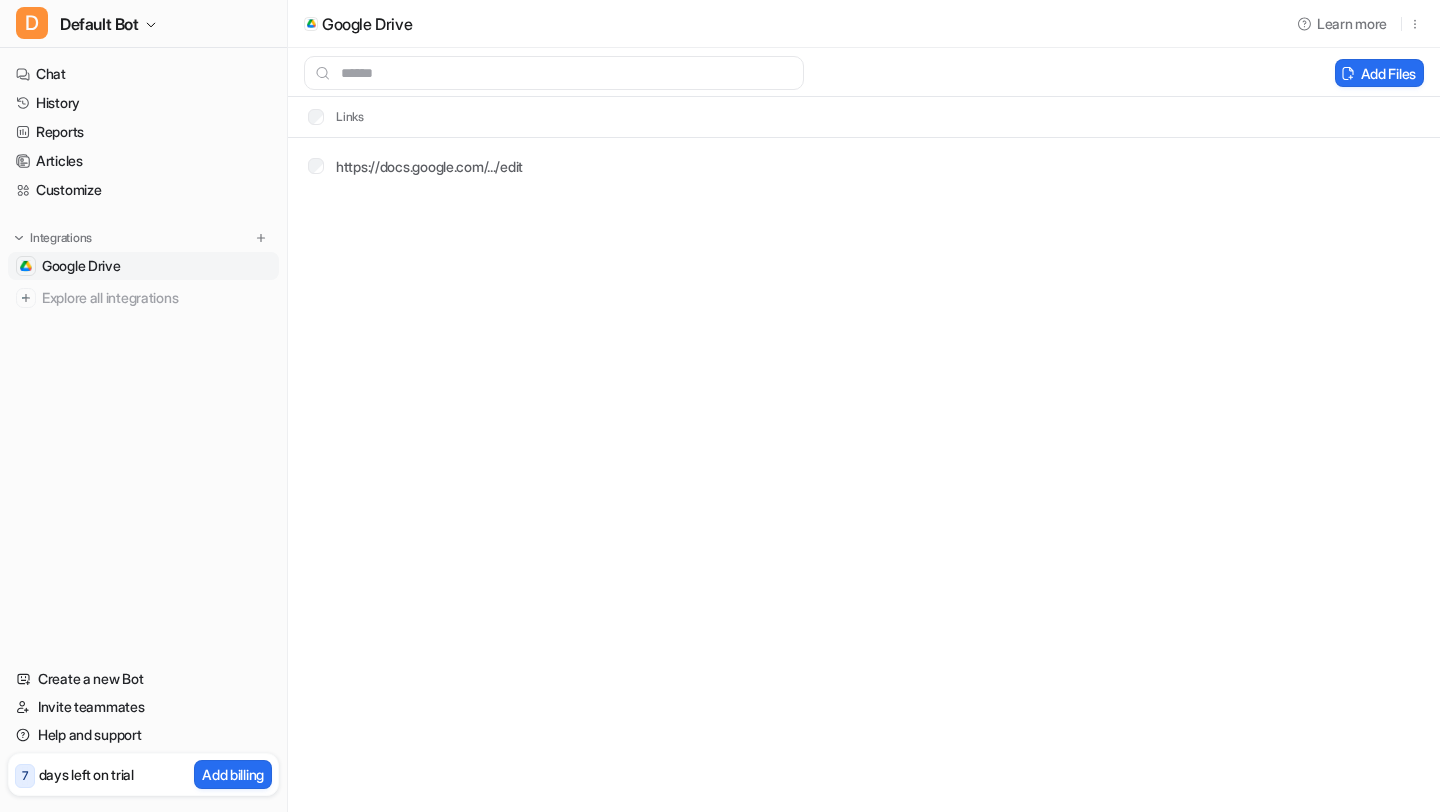 click on "Google Drive" at bounding box center [81, 266] 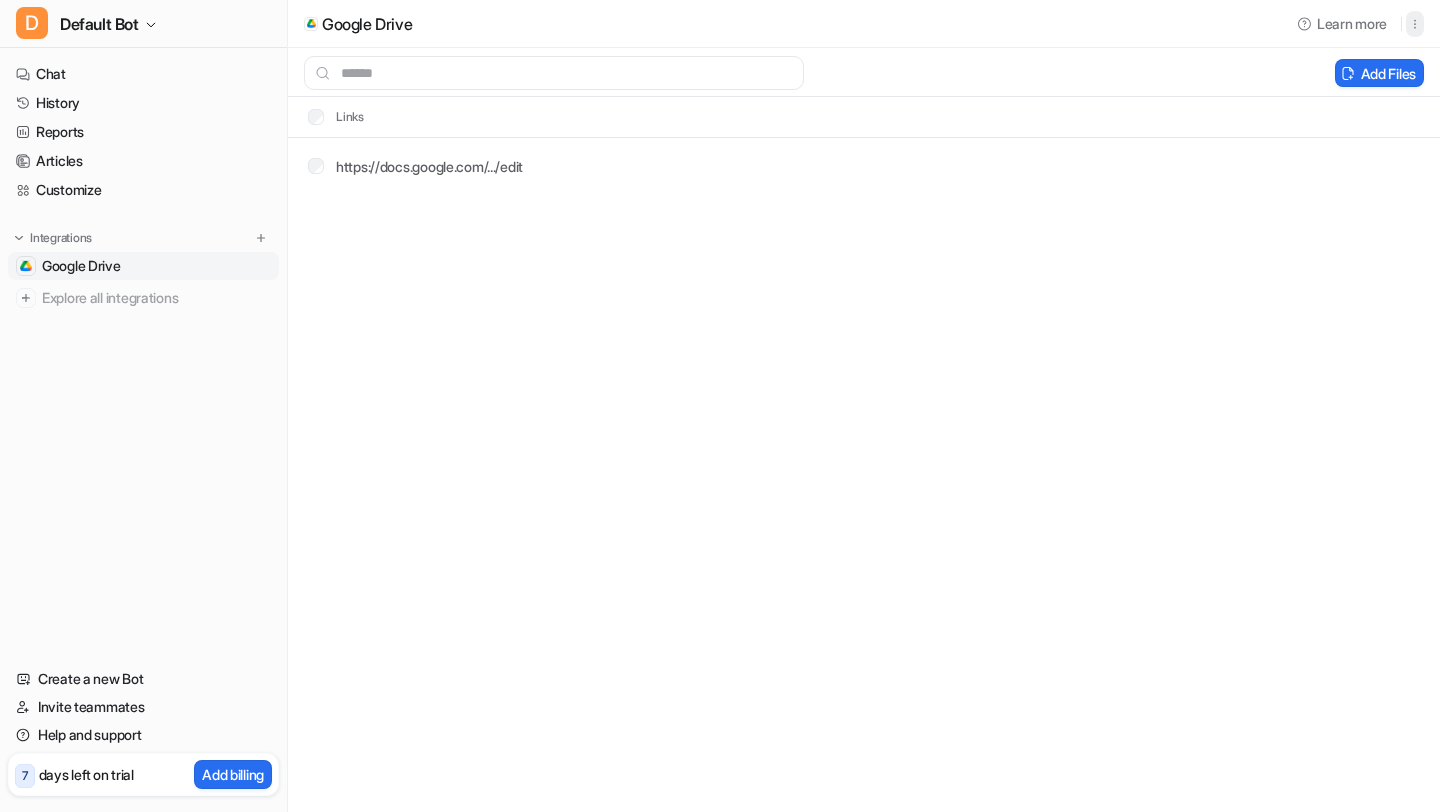 click 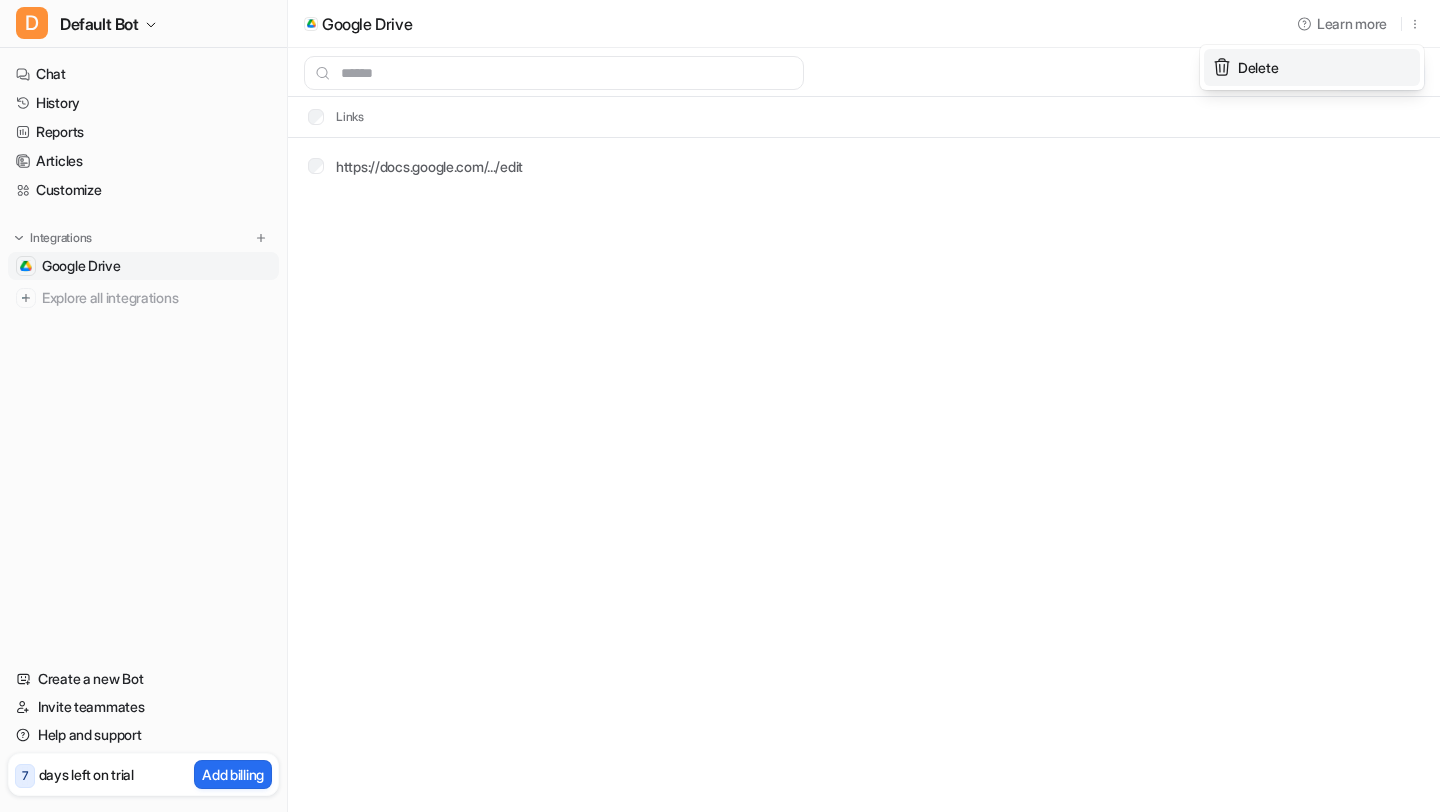 click on "Delete" at bounding box center [1312, 67] 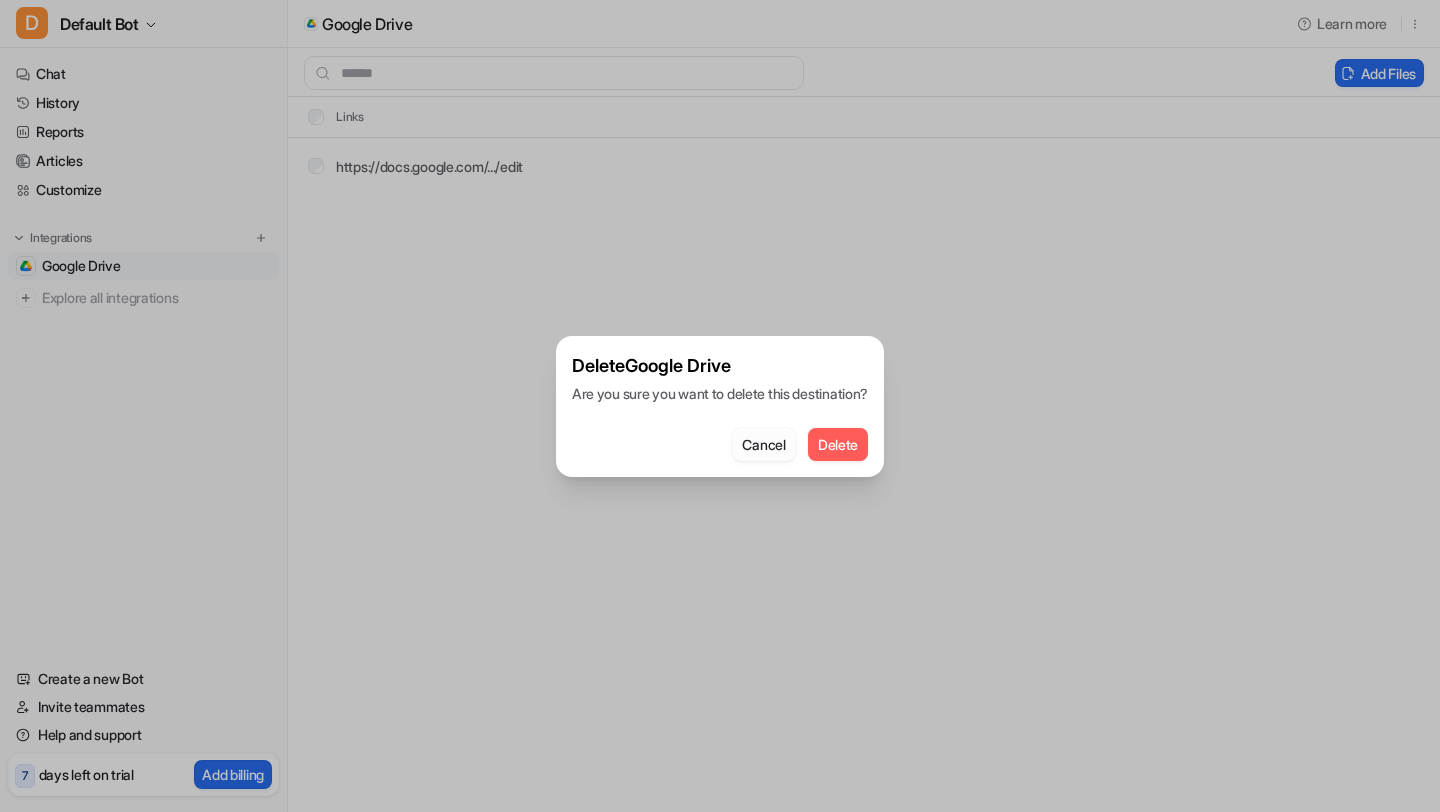 click on "Cancel" at bounding box center [763, 444] 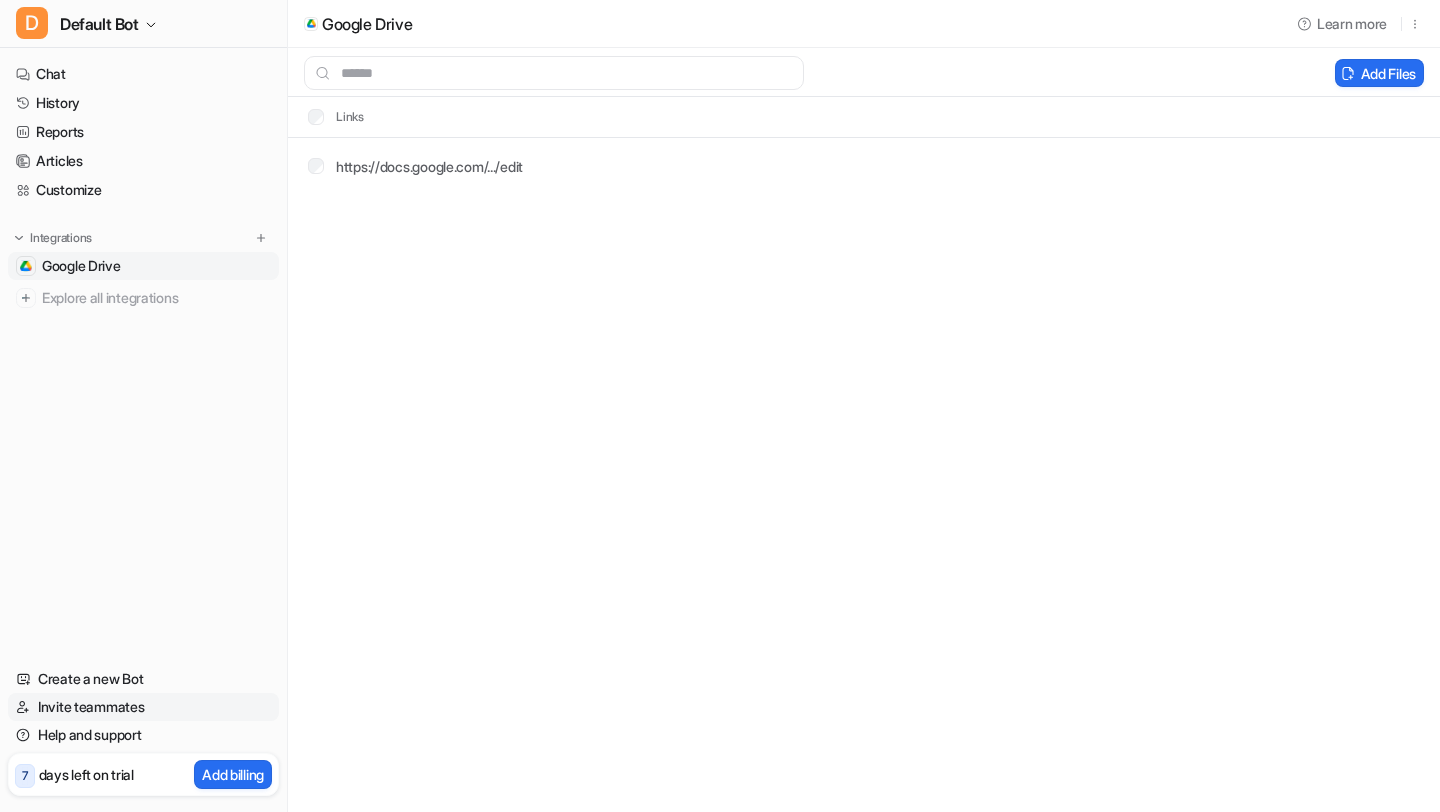 click on "Invite teammates" at bounding box center (143, 707) 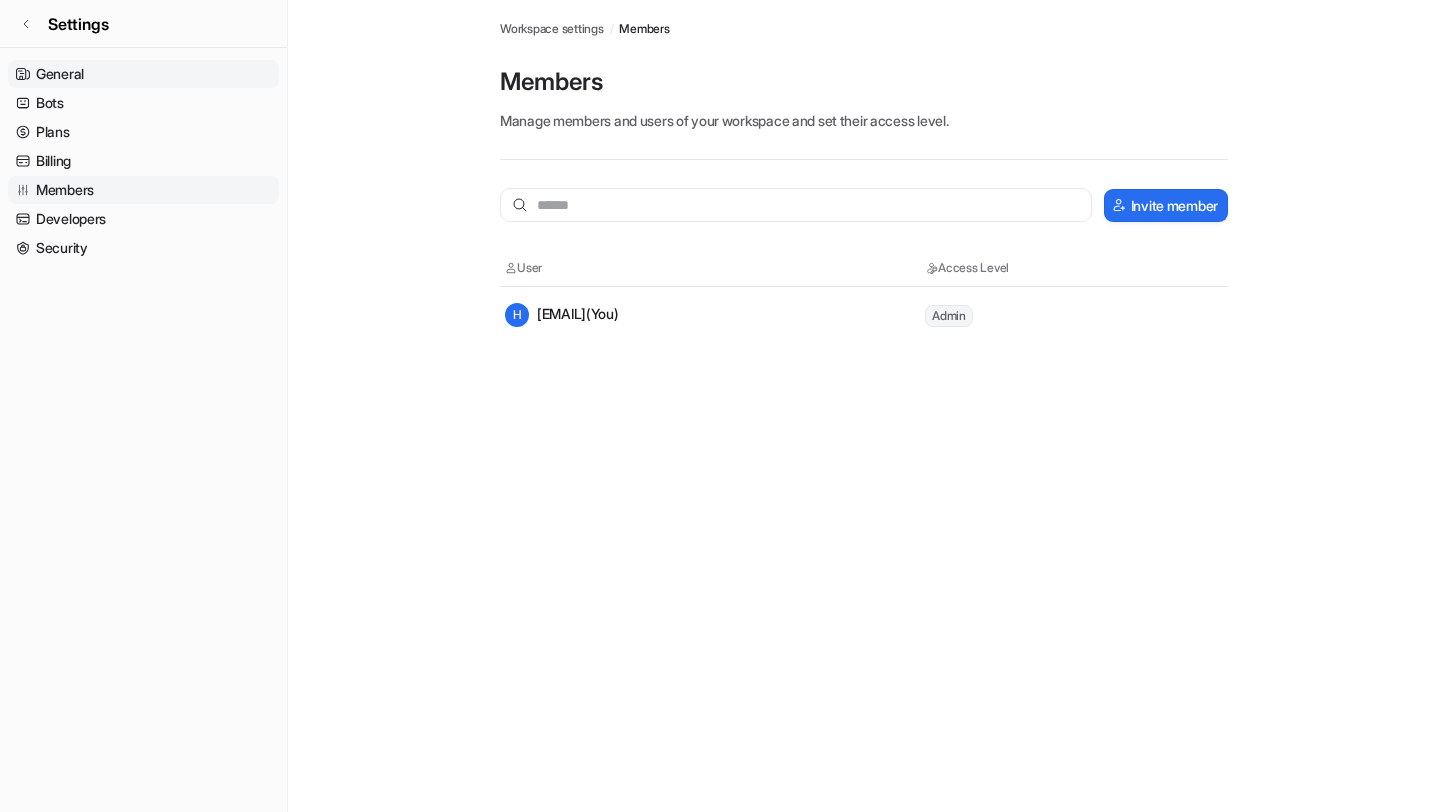 click on "General" at bounding box center [143, 74] 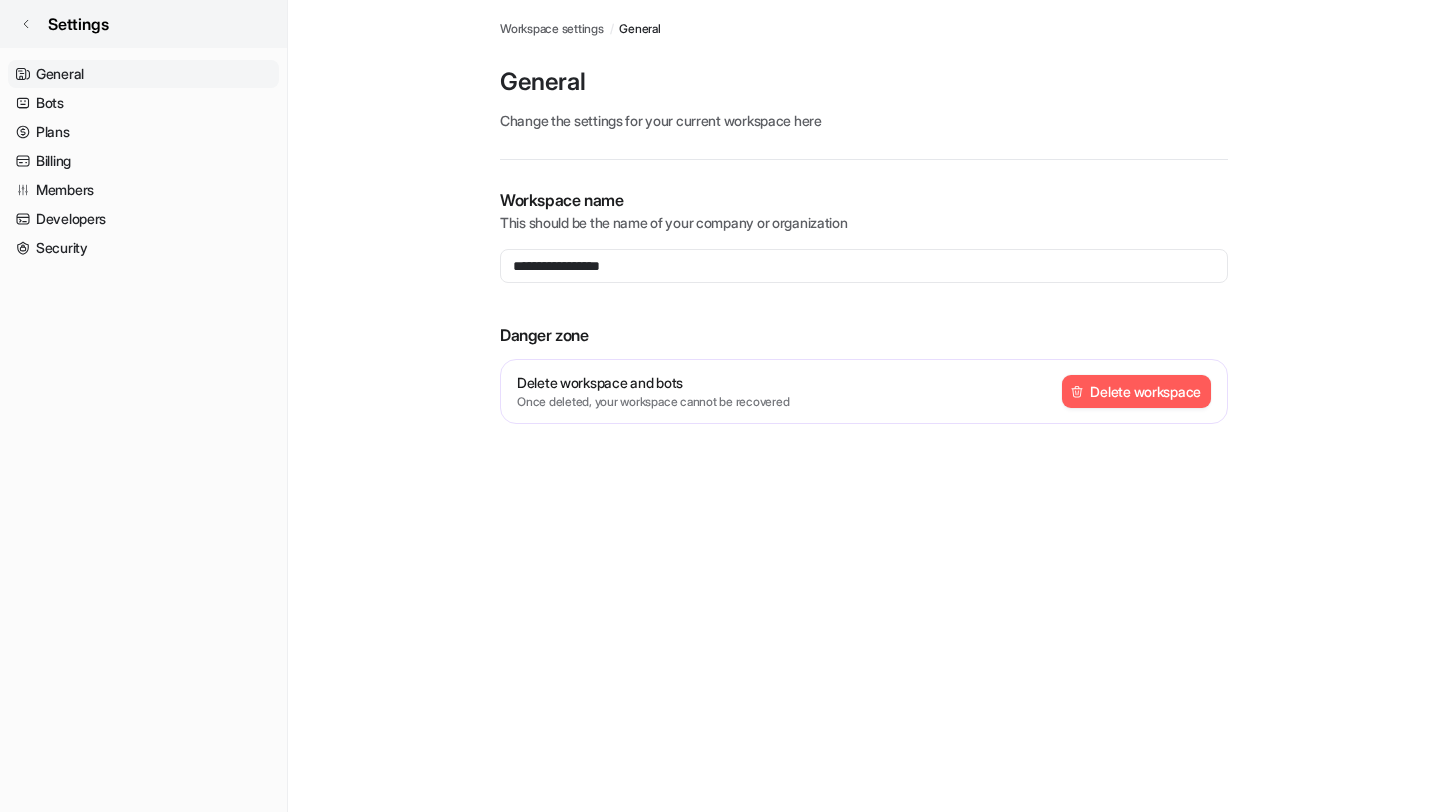 click on "Settings" at bounding box center (143, 24) 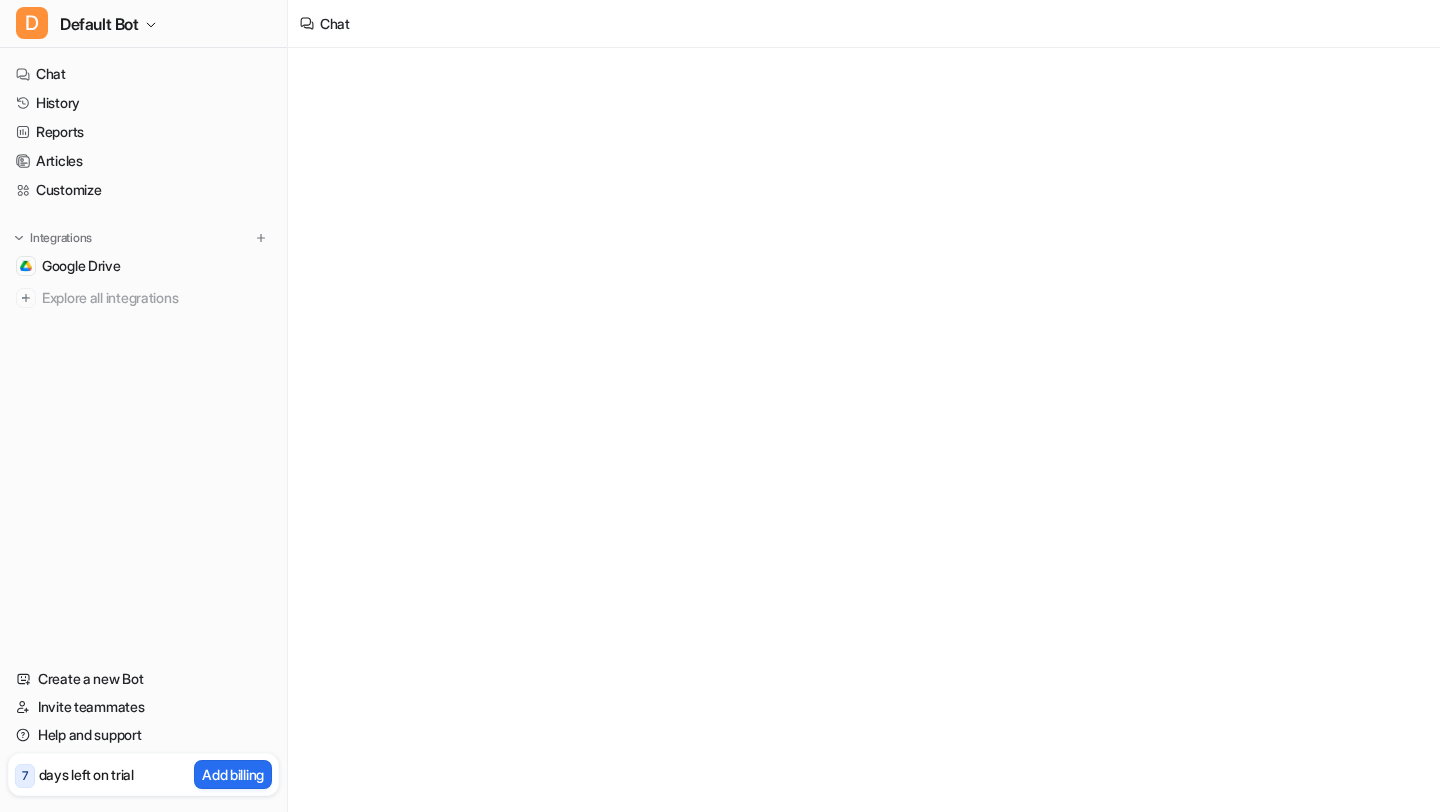 click on "D" at bounding box center (32, 23) 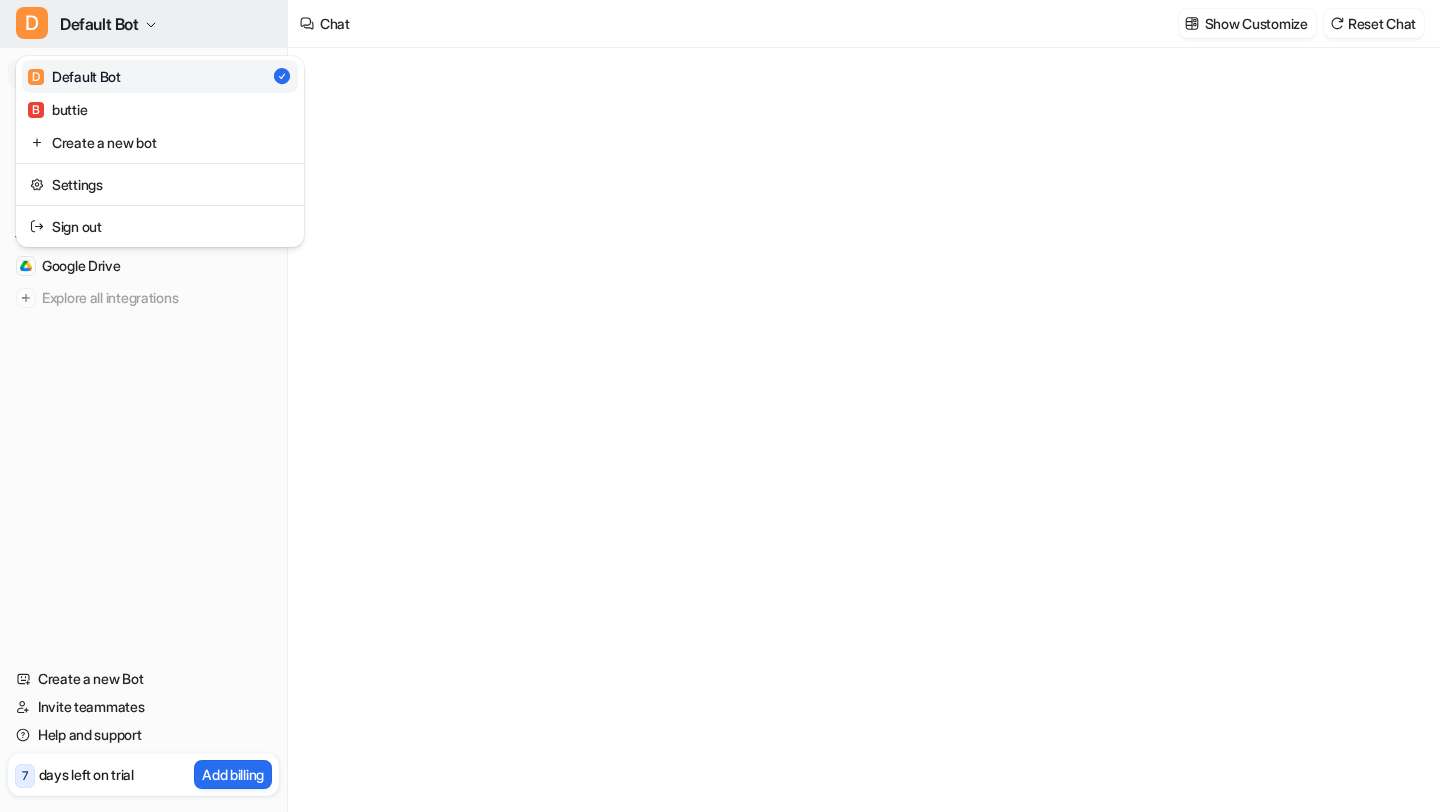 type on "**********" 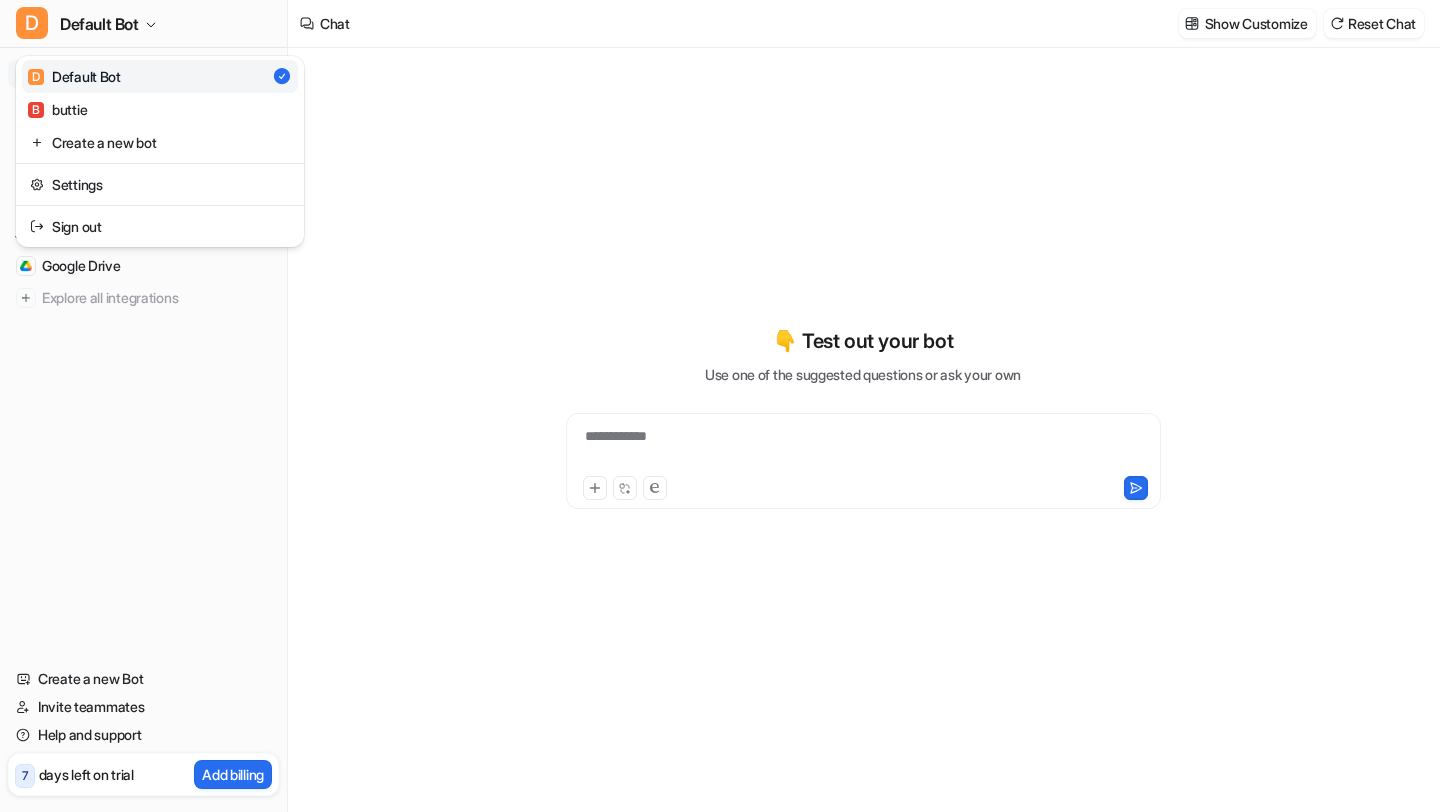 click on "D   Default Bot" at bounding box center [74, 76] 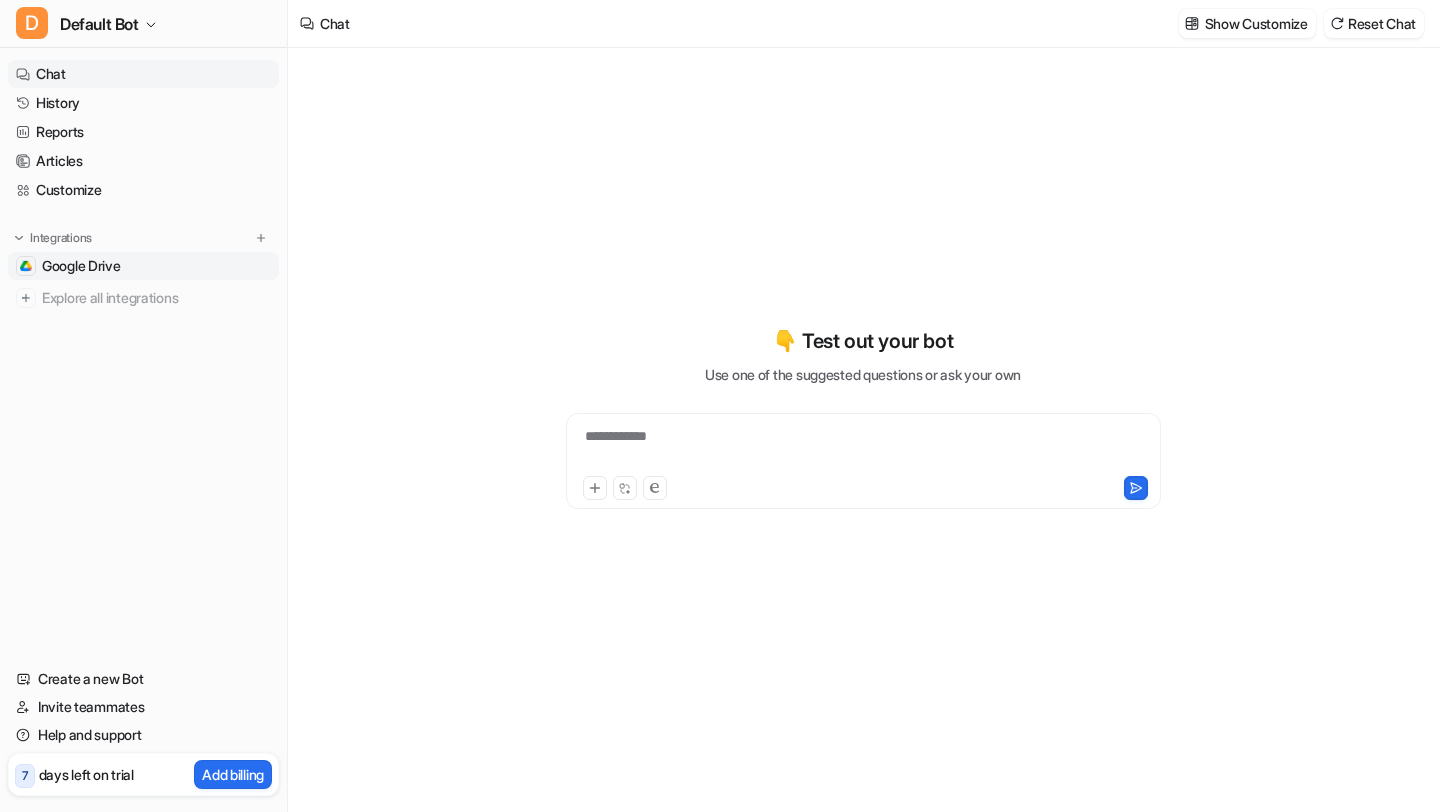 click on "Google Drive" at bounding box center (81, 266) 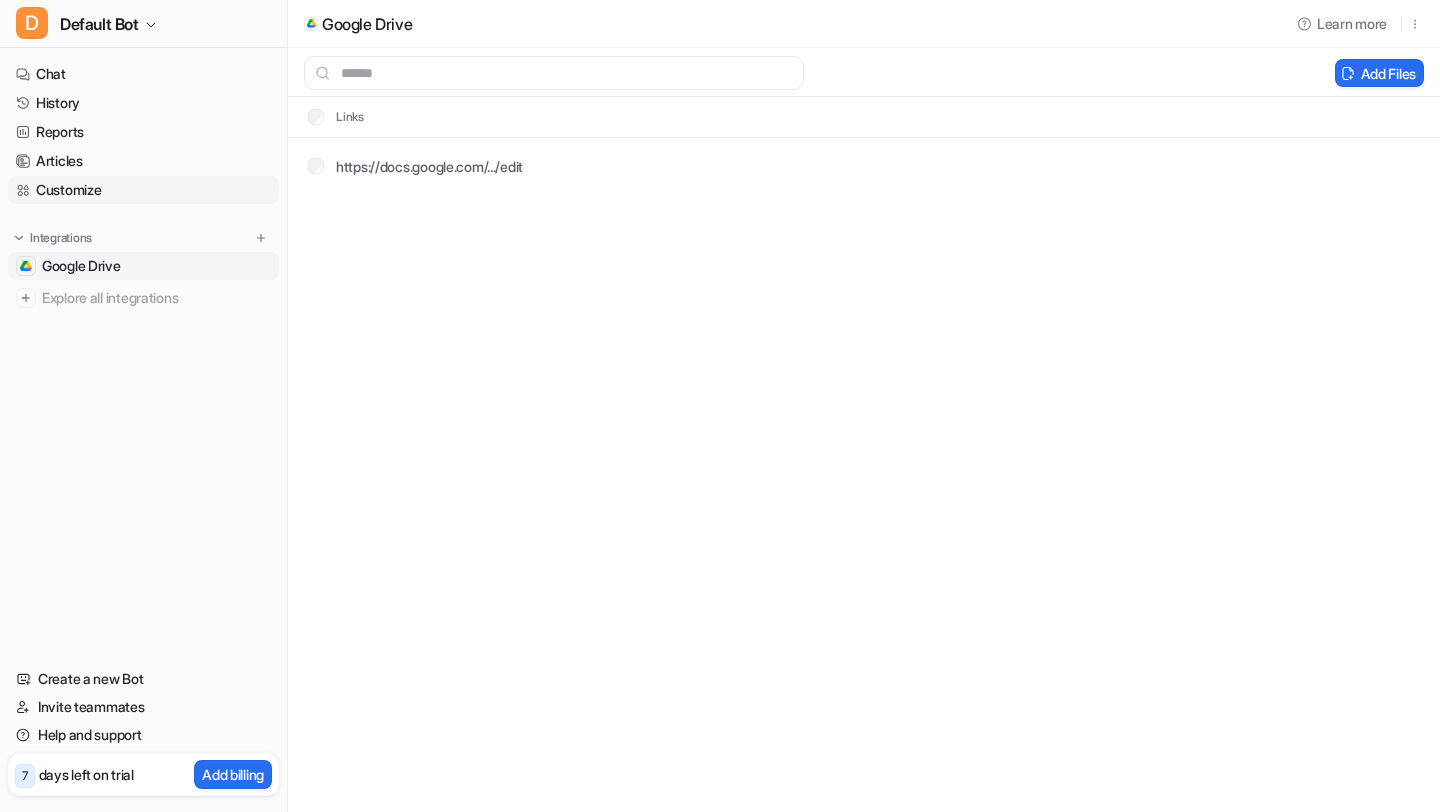 click on "Customize" at bounding box center [143, 190] 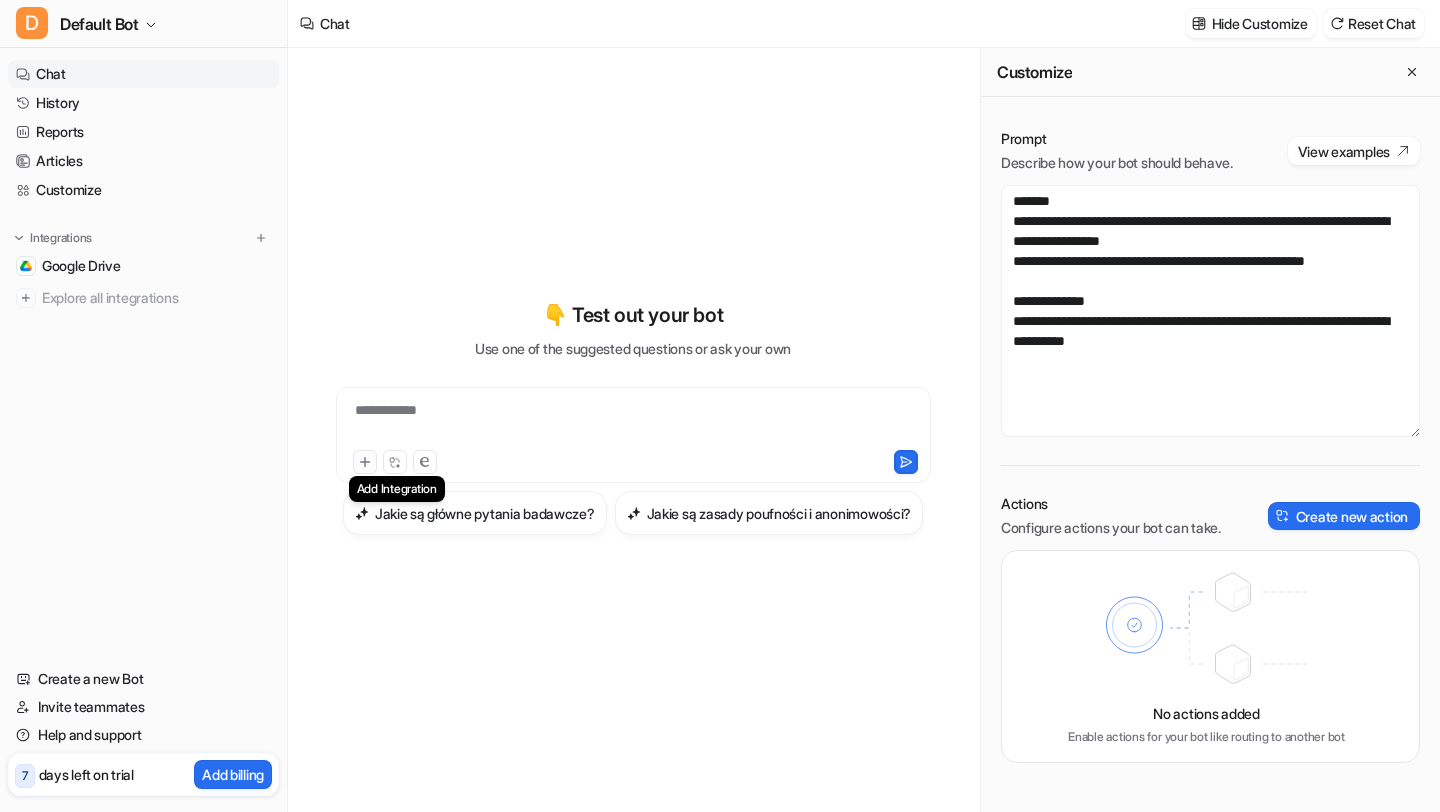 click at bounding box center (365, 462) 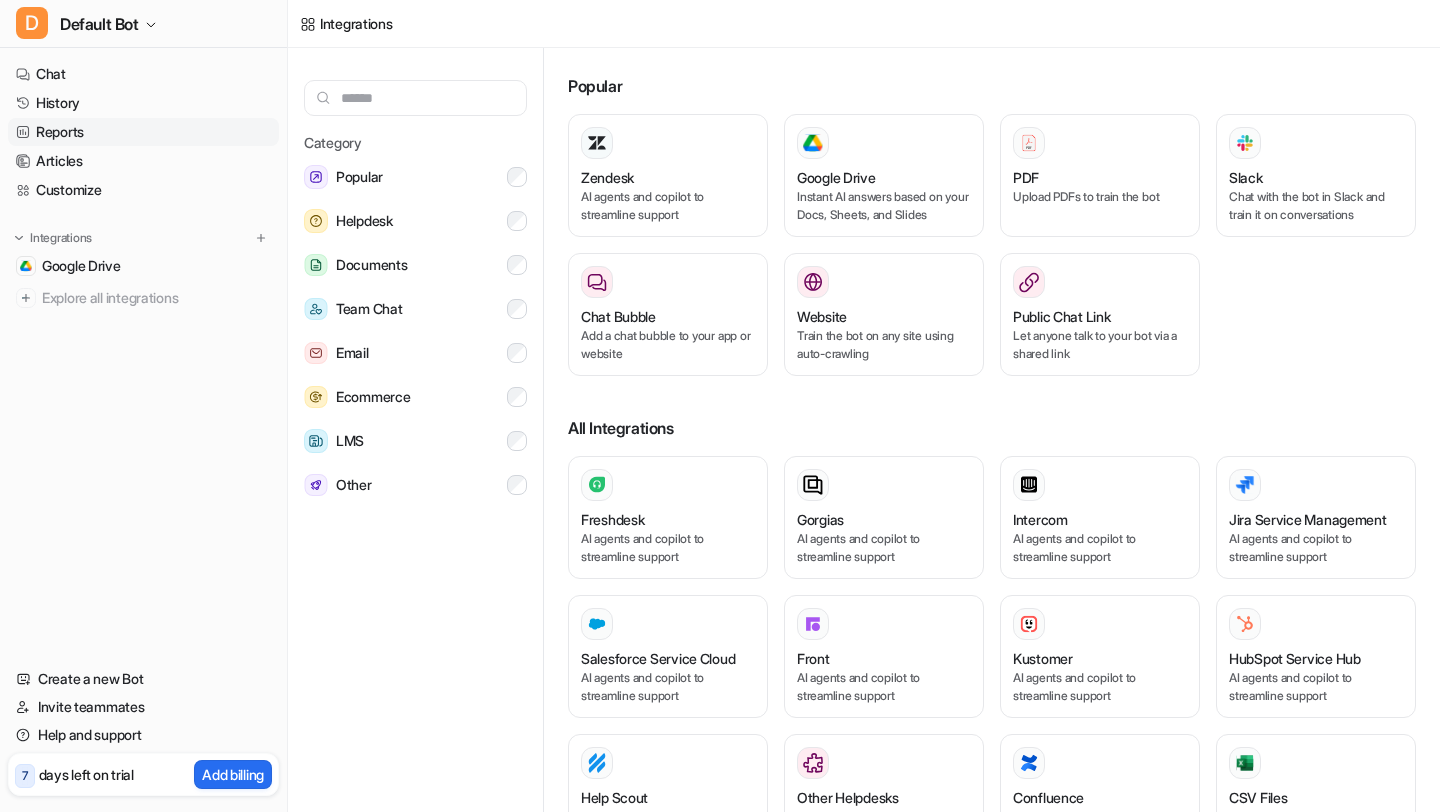 click on "Reports" at bounding box center (143, 132) 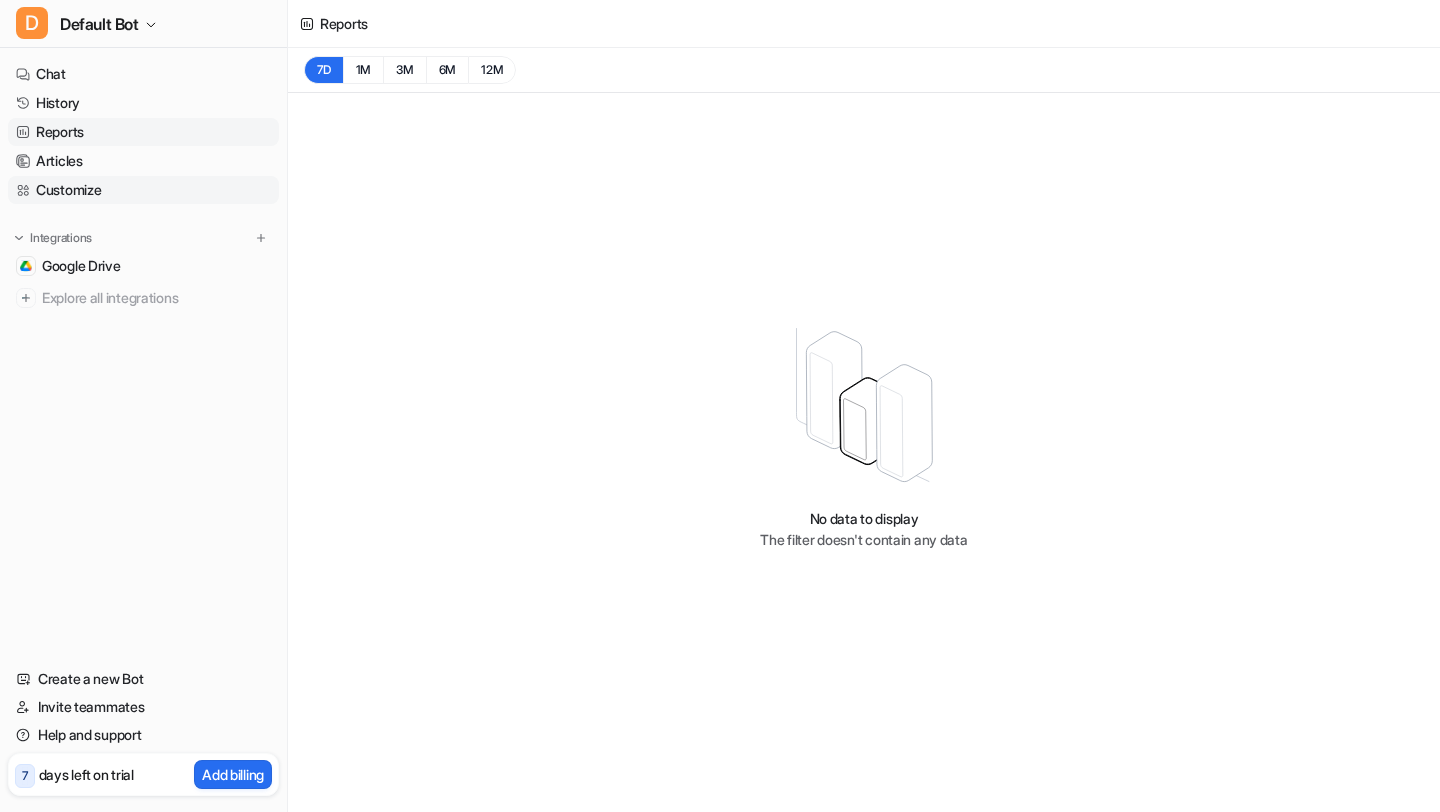 click on "Customize" at bounding box center (143, 190) 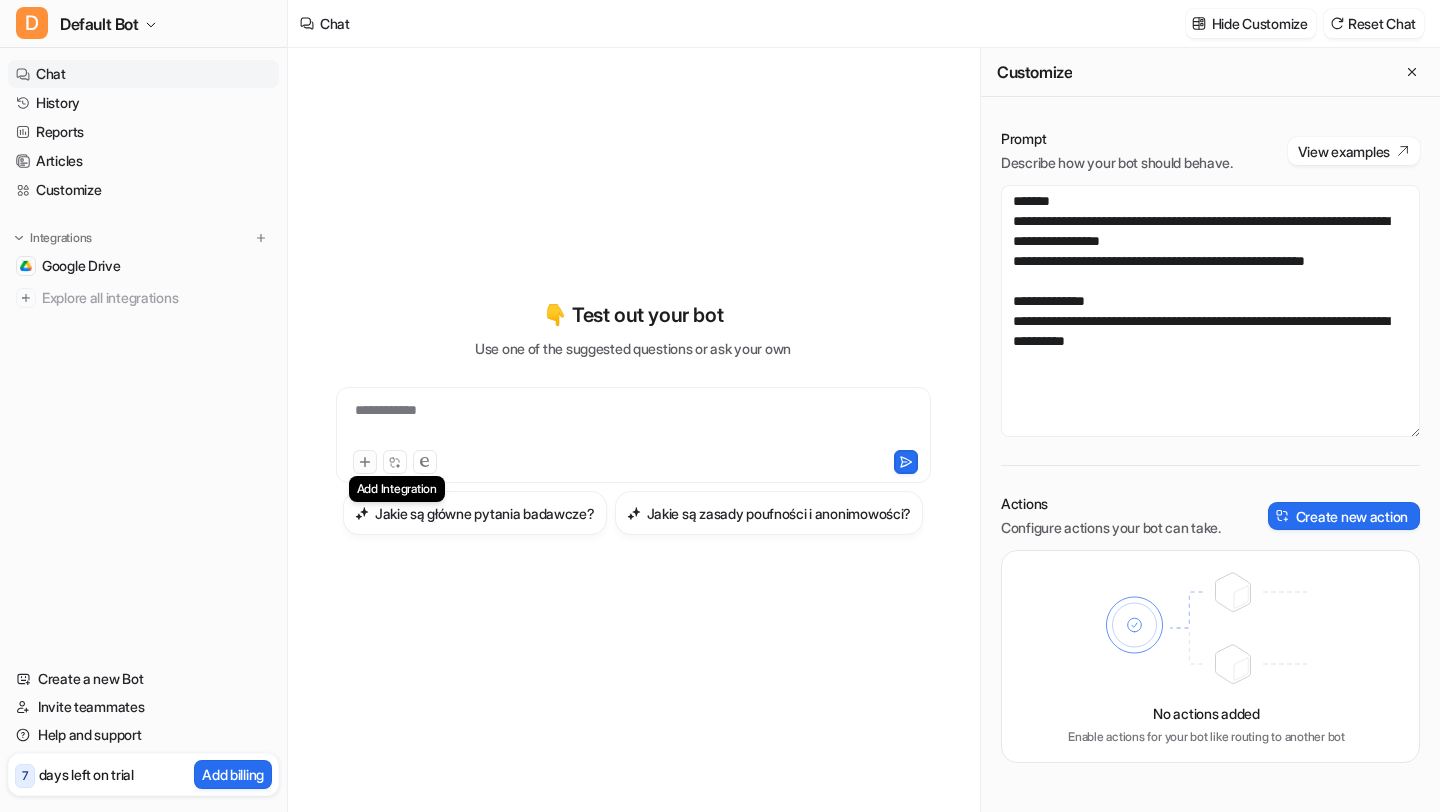 click at bounding box center [365, 462] 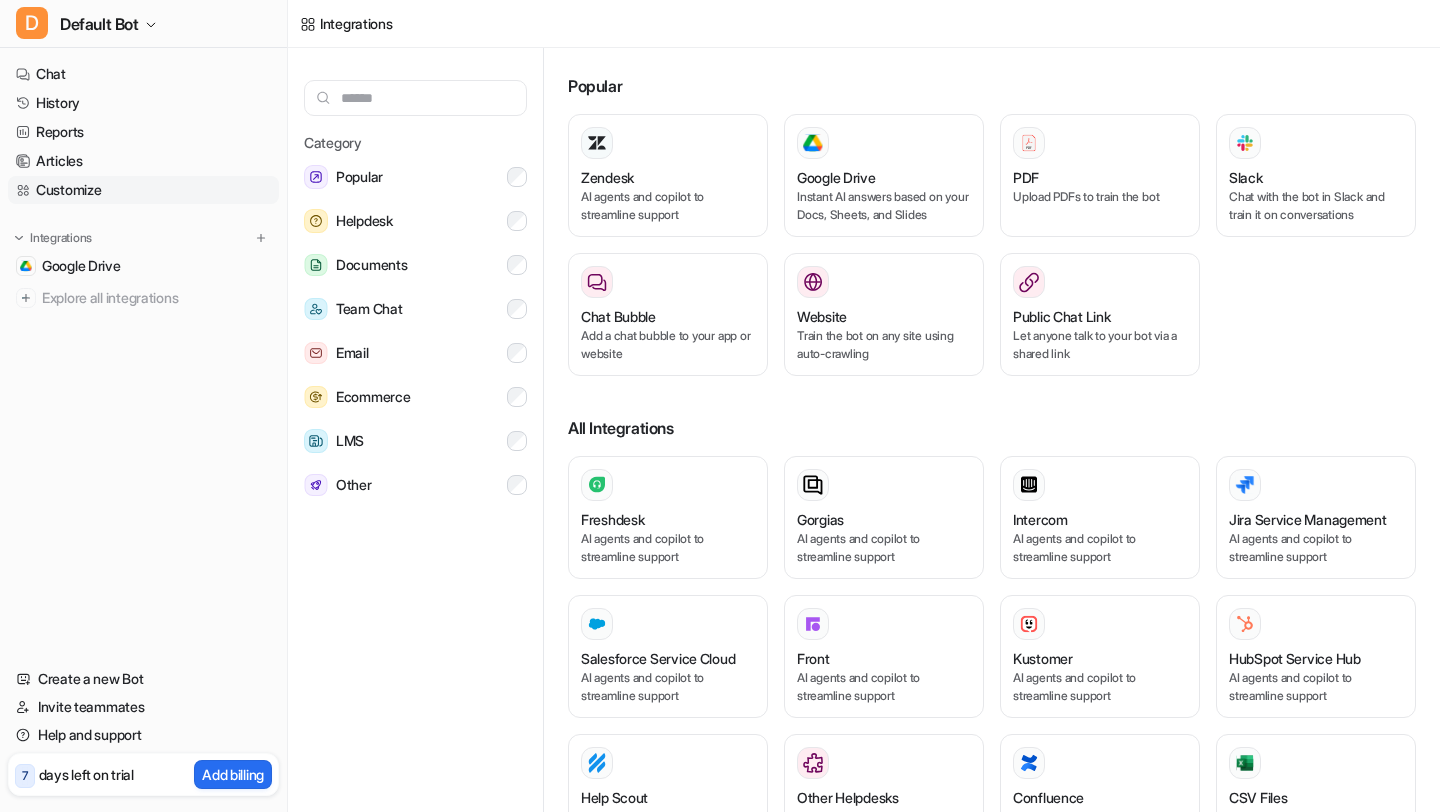 click on "Customize" at bounding box center [143, 190] 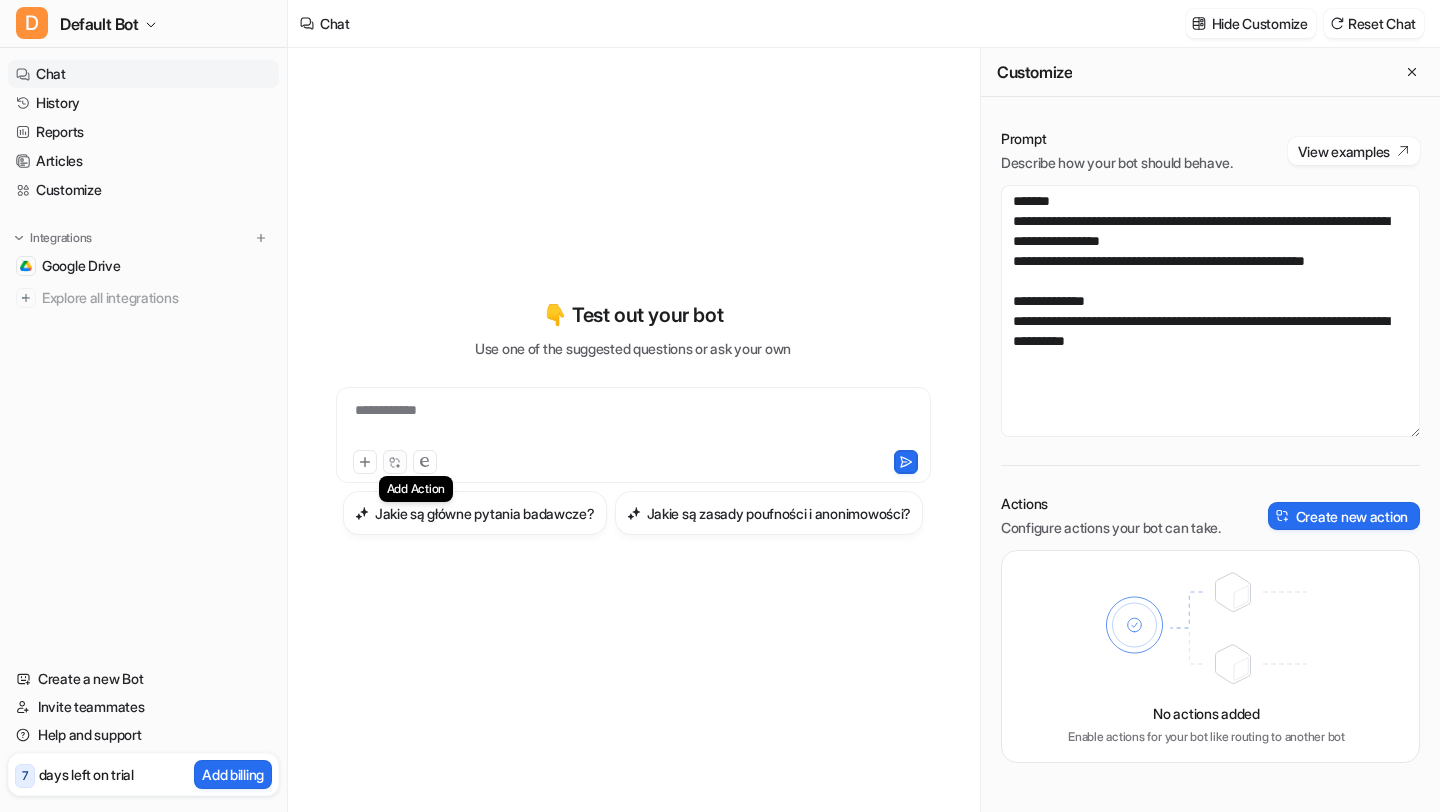 click 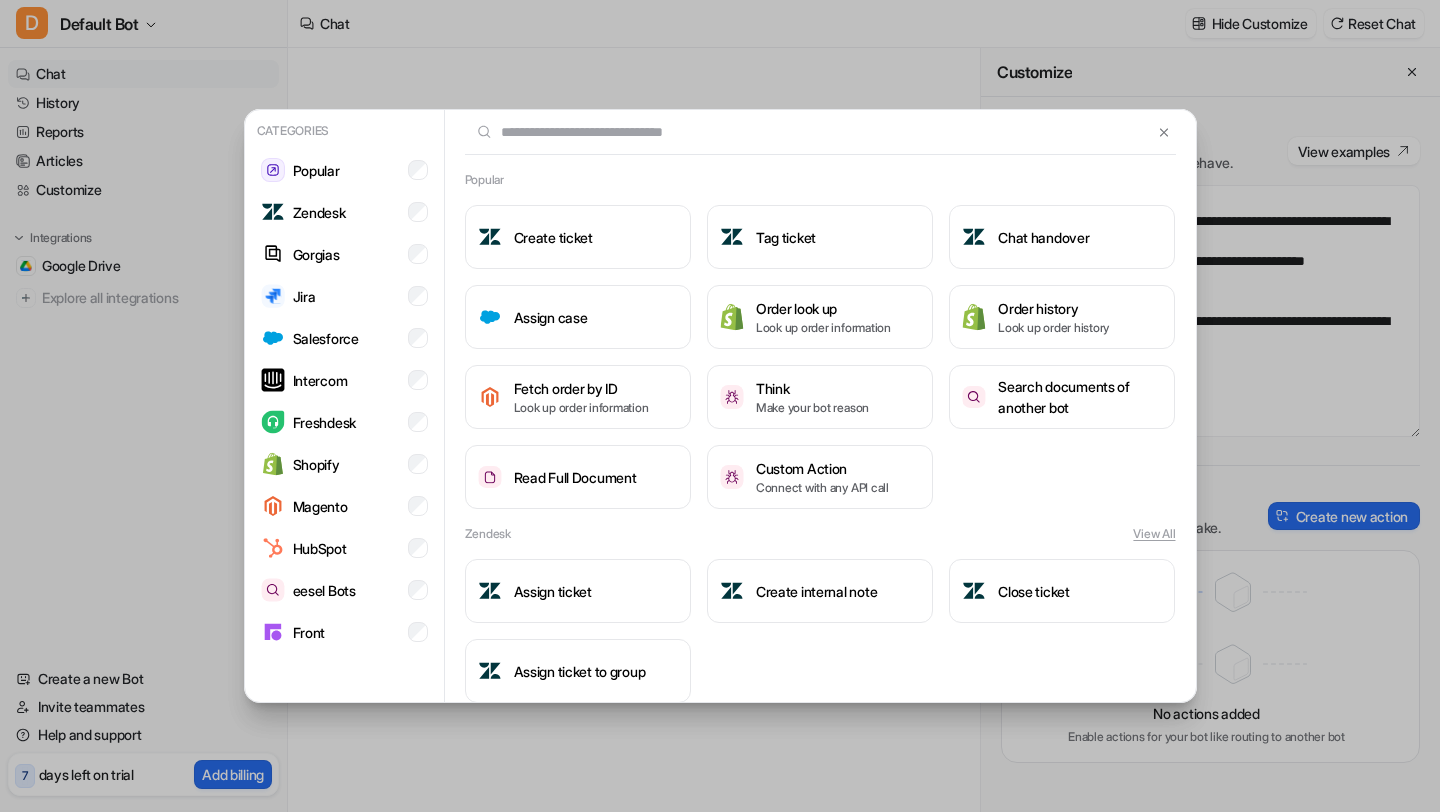 click on "Categories Popular Zendesk Gorgias Jira Salesforce Intercom Freshdesk Shopify Magento HubSpot eesel Bots Front Popular Create ticket Tag ticket Chat handover Assign case Order look up Look up order information Order history Look up order history Fetch order by ID Look up order information Think Make your bot reason Search documents of another bot Read Full Document Custom Action Connect with any API call Zendesk View All Assign ticket Create internal note Close ticket Assign ticket to group Gorgias Create ticket Assign ticket Tag ticket Add internal note Jira Search issues Create issue Label issue Assign issue Comment on issue Salesforce Create case Label case Intercom Assign conversation Tag conversation Close conversation Create internal note Get ticket fields Get conversation fields Unassign conversation User lookup Update conversation Freshdesk Tag ticket Create internal note Create ticket Assign ticket Close ticket Update ticket status Magento Fetch orders by email HubSpot Change ticket priority View All" at bounding box center (720, 406) 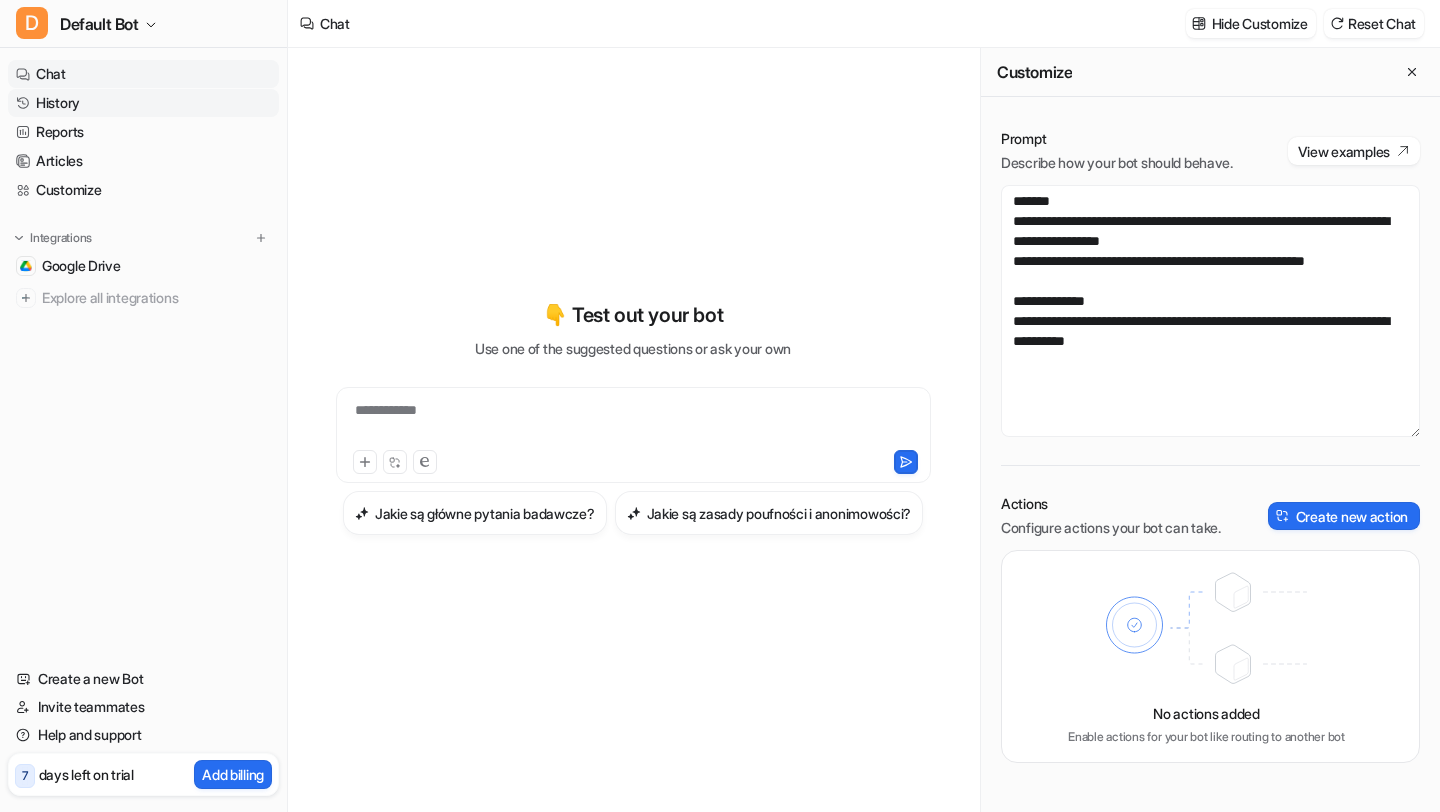 click on "History" at bounding box center (143, 103) 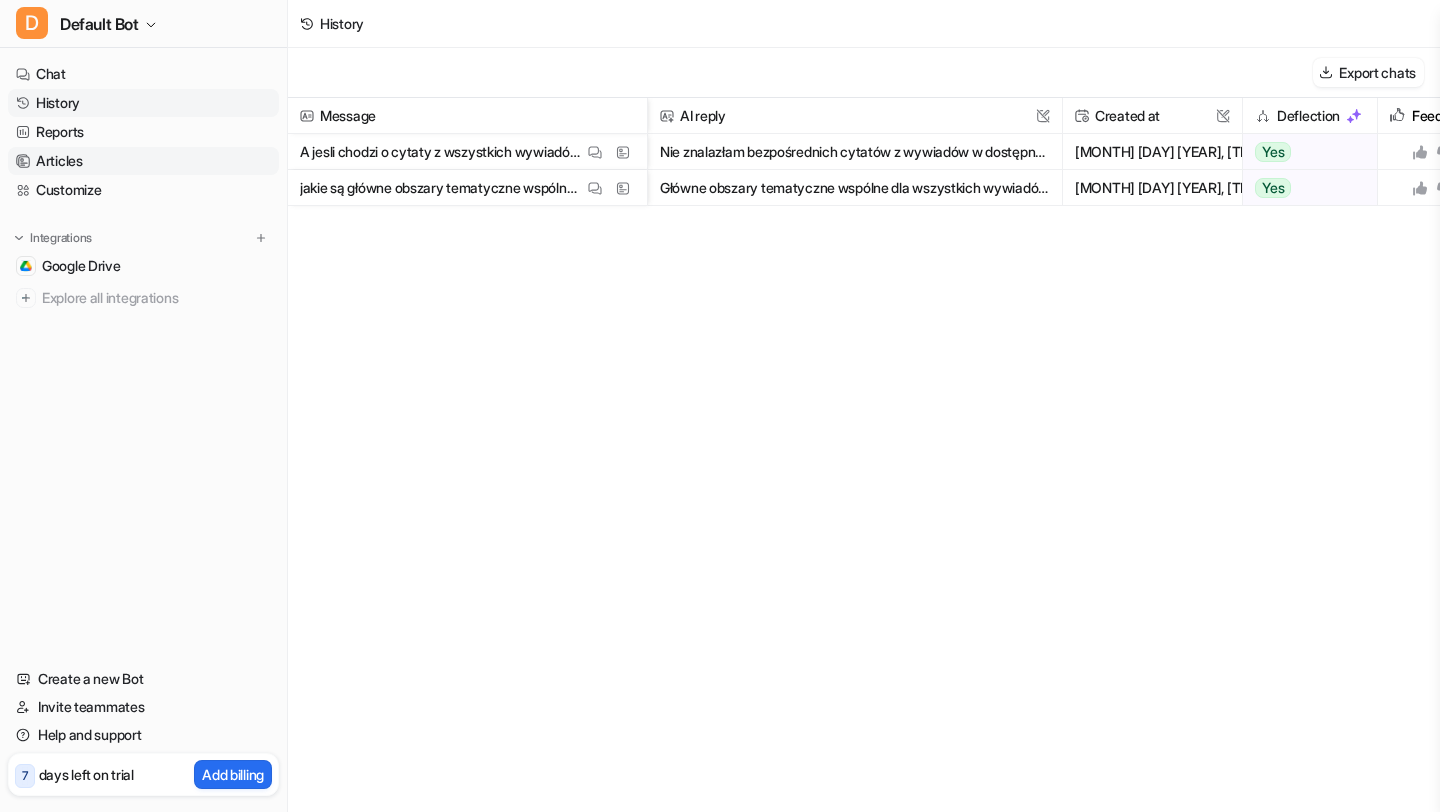 click on "Articles" at bounding box center [143, 161] 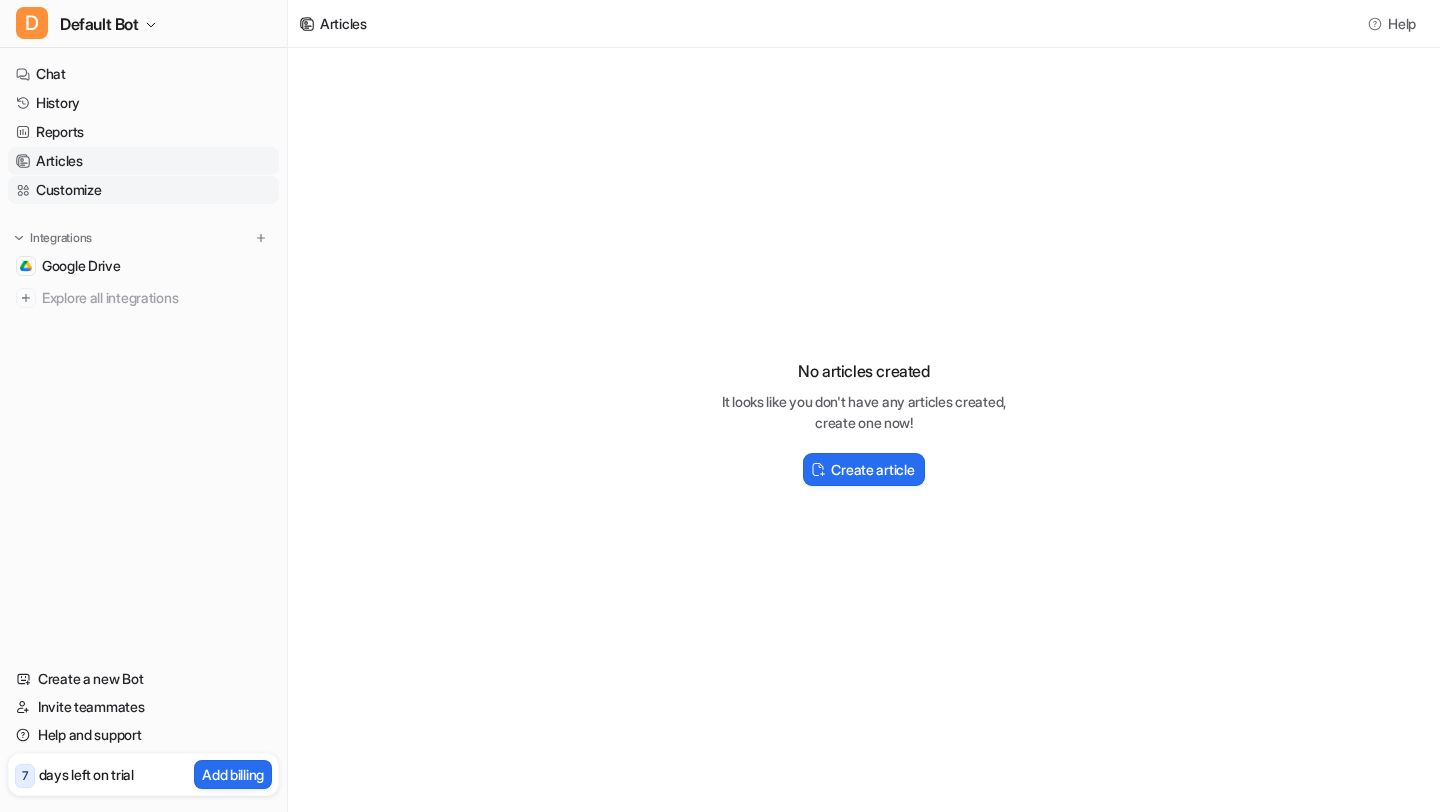 click on "Customize" at bounding box center [143, 190] 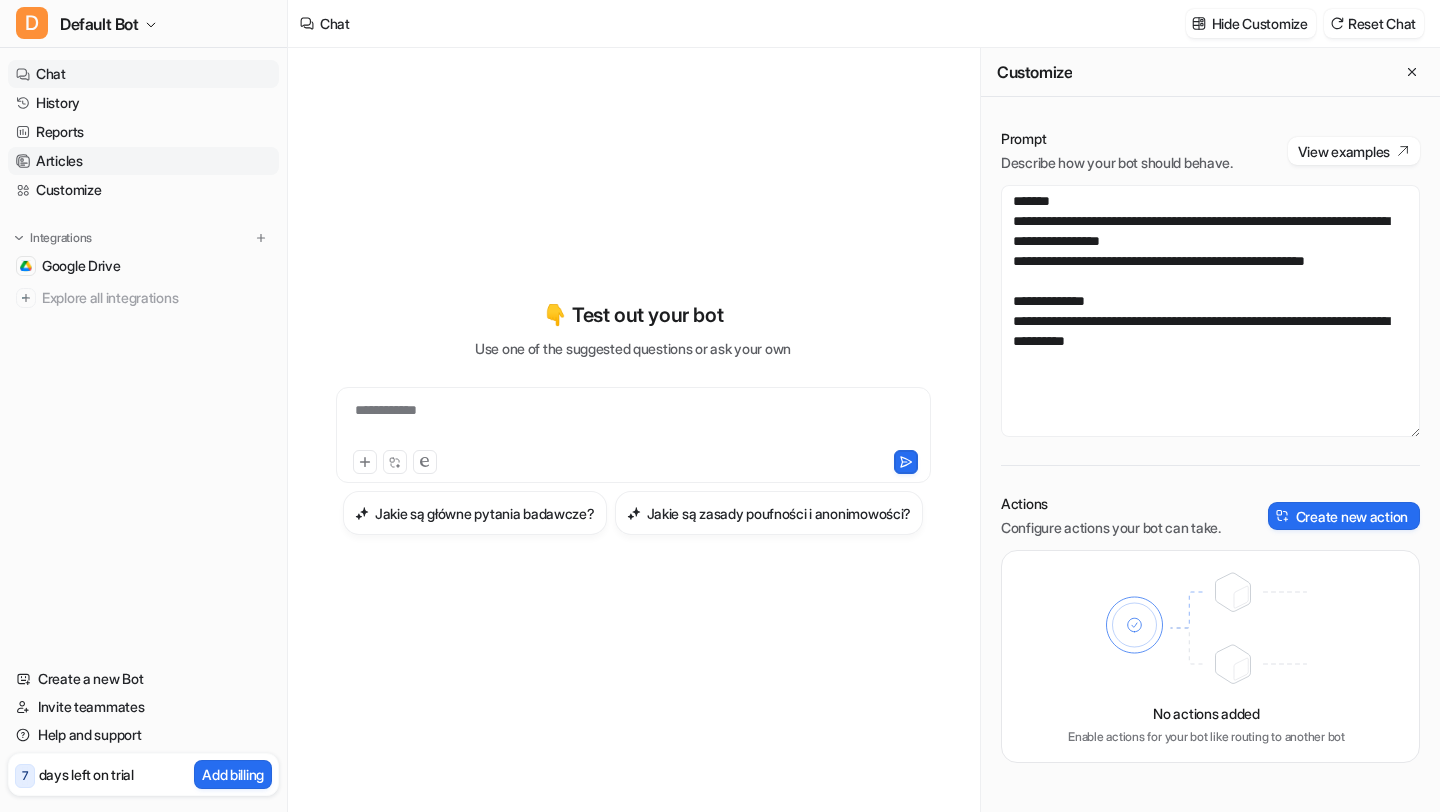 click on "Articles" at bounding box center (143, 161) 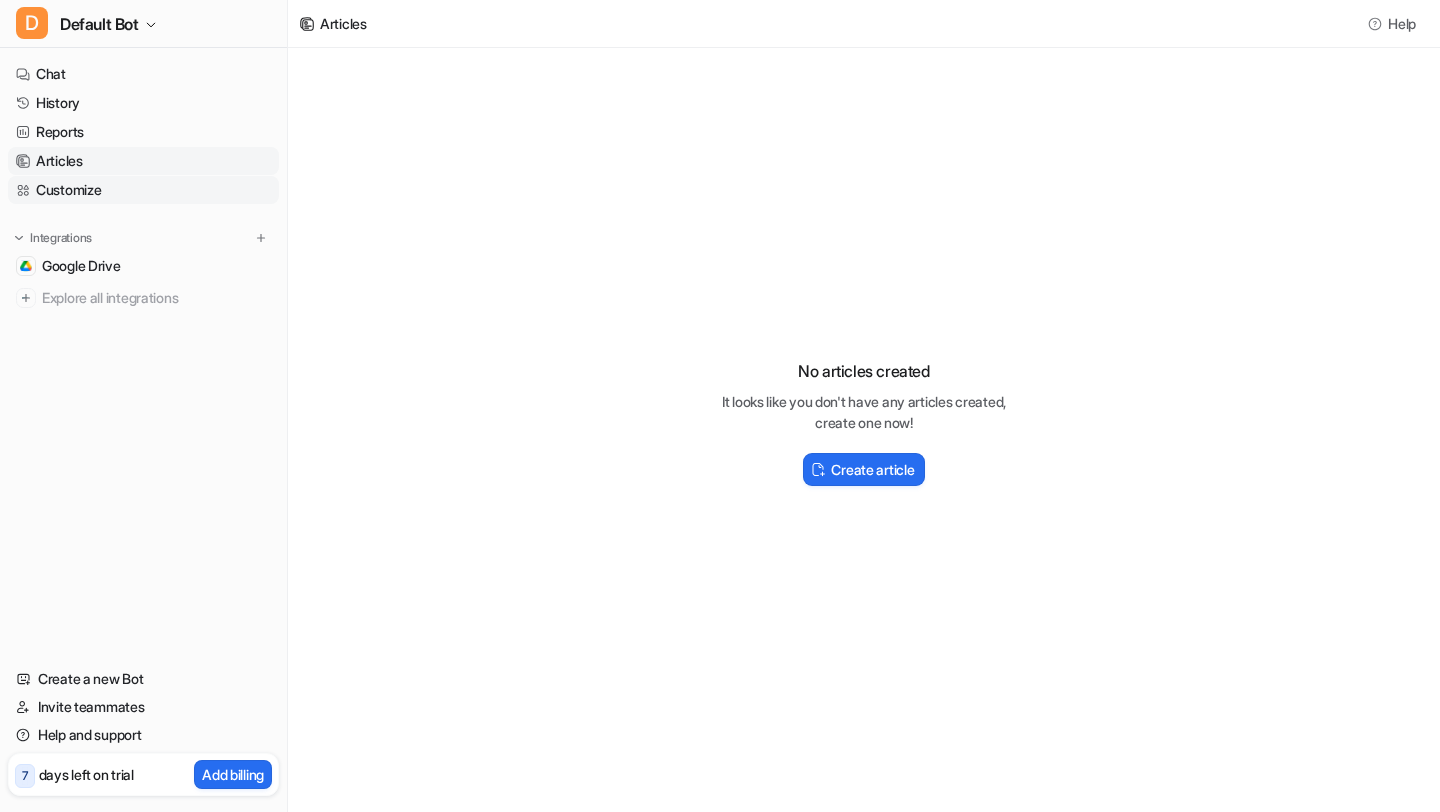 click on "Customize" at bounding box center [143, 190] 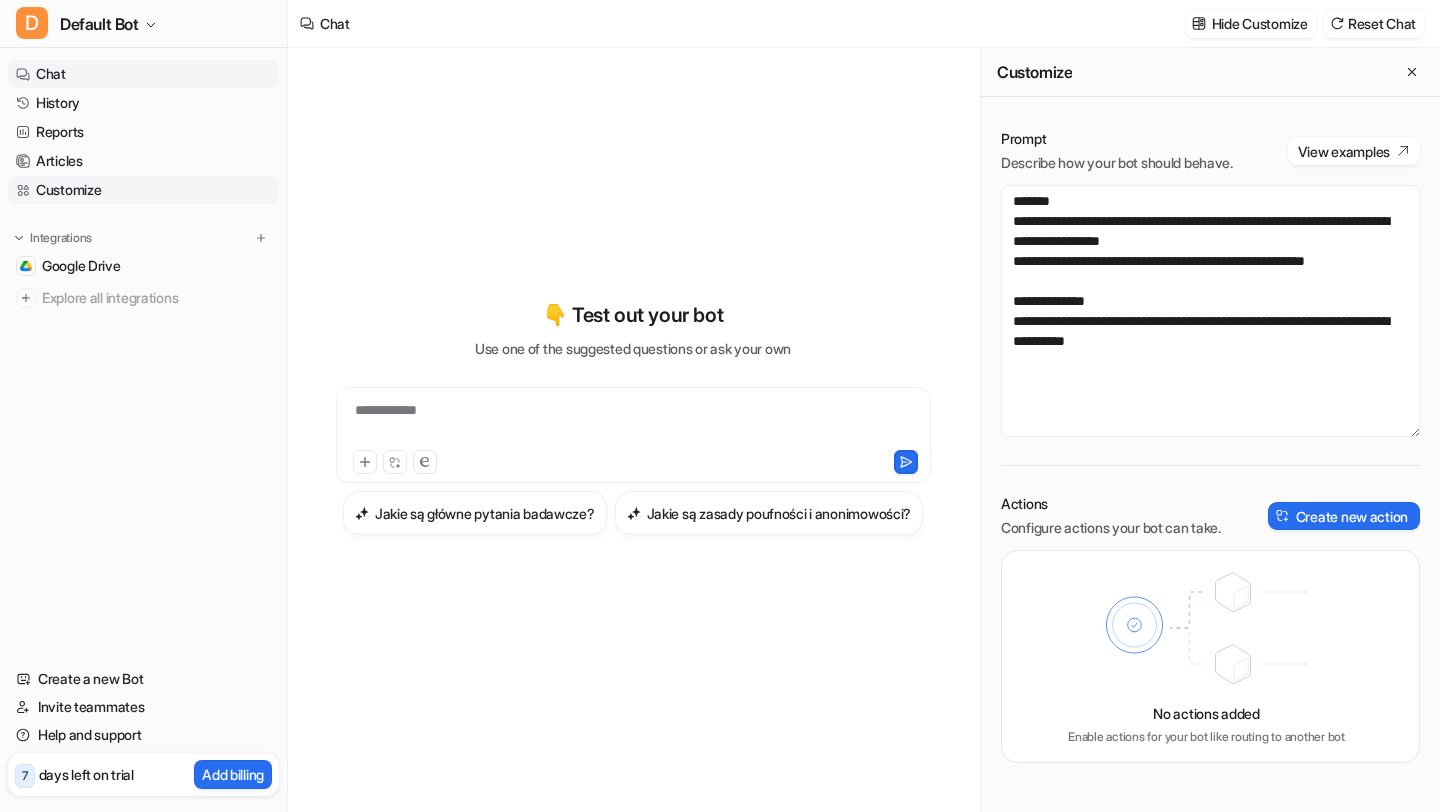 click on "Customize" at bounding box center [143, 190] 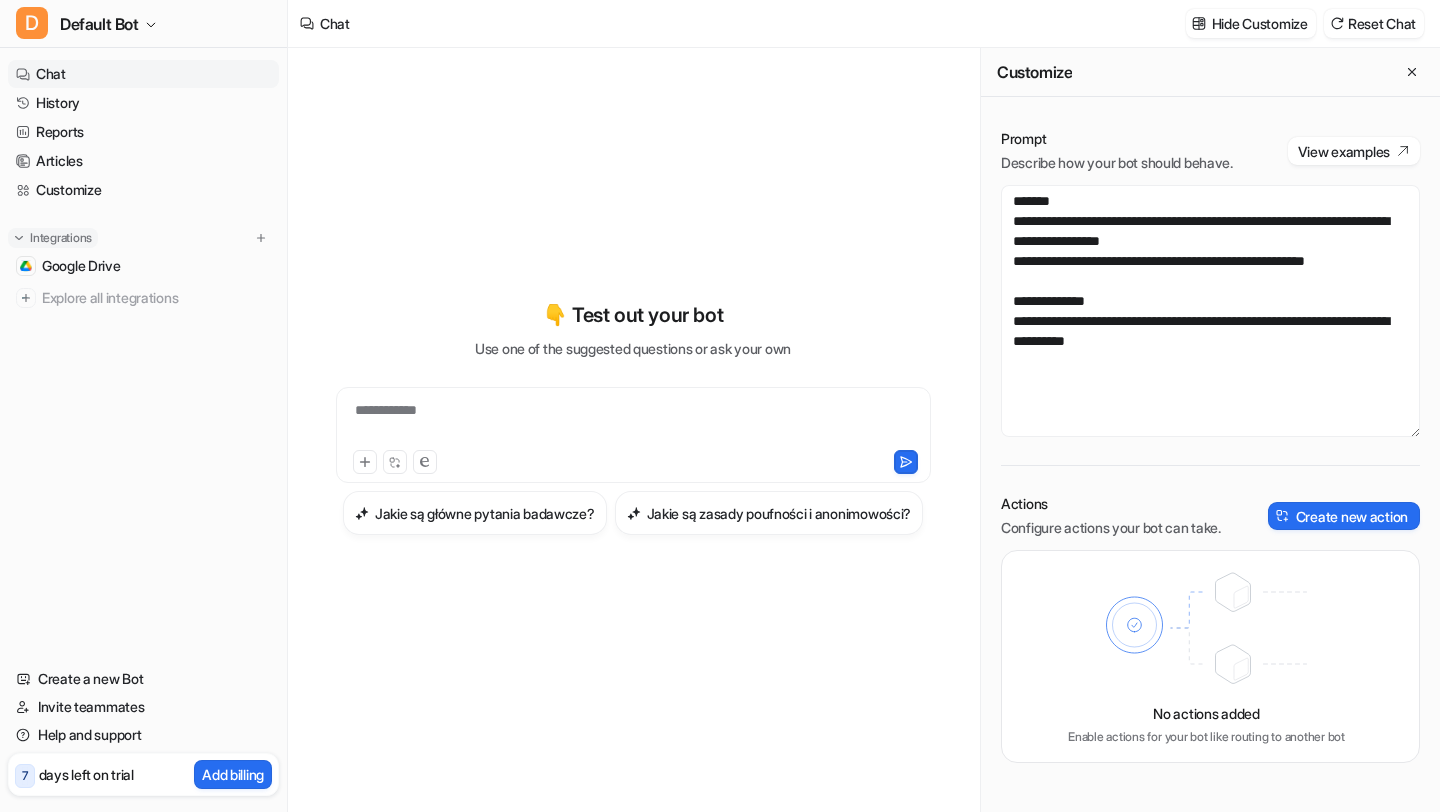 click on "Integrations" at bounding box center (61, 238) 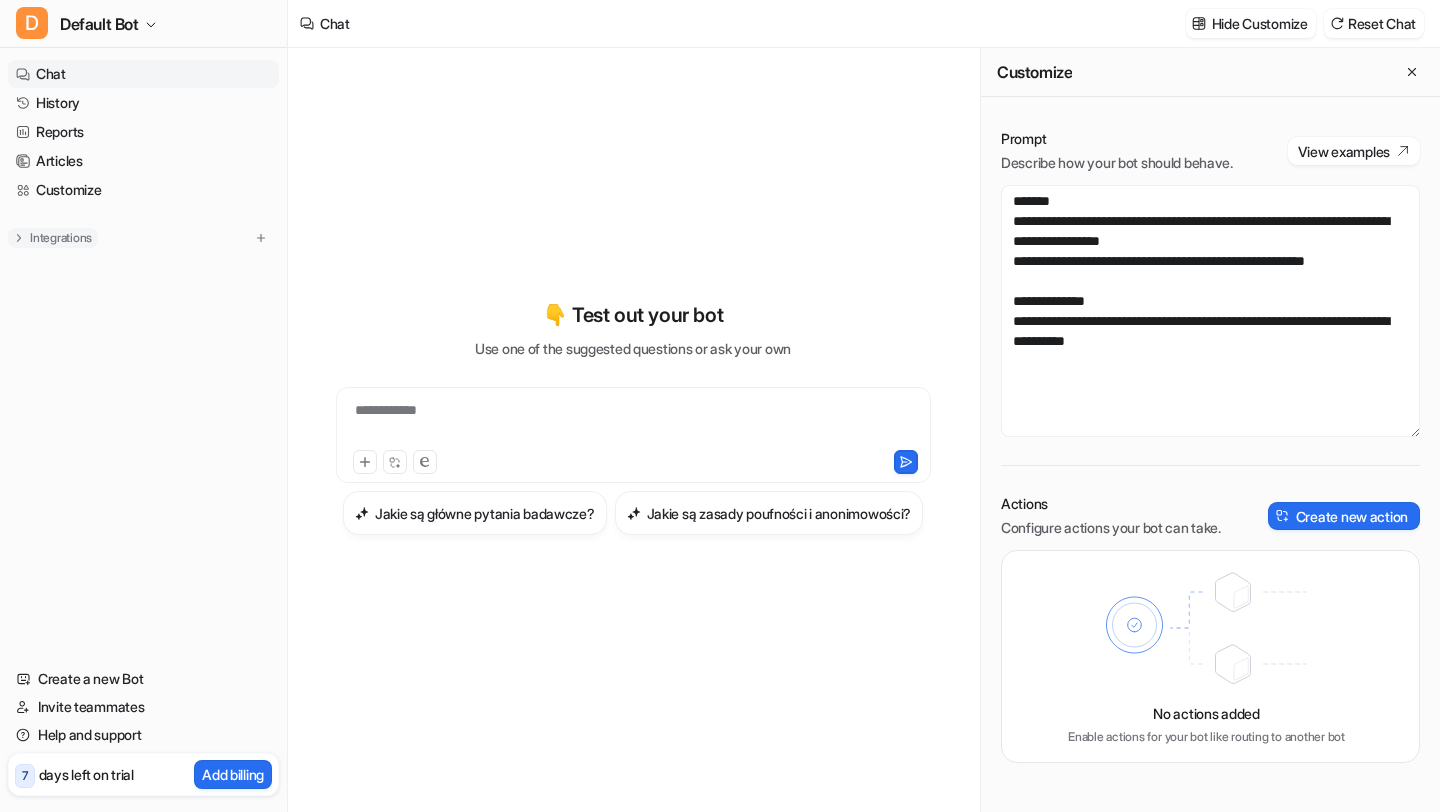 click on "Integrations" at bounding box center [61, 238] 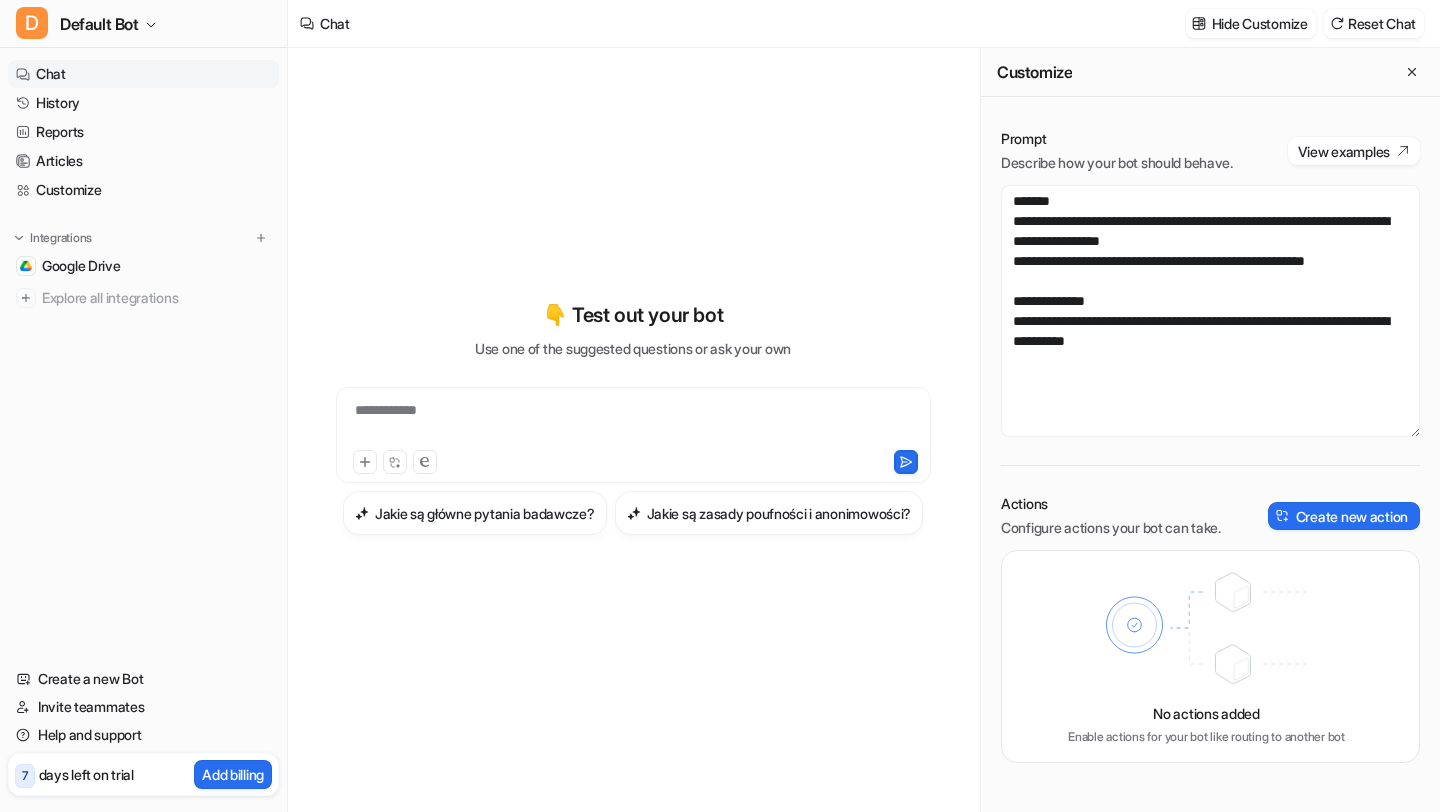 click on "Chat" at bounding box center (143, 74) 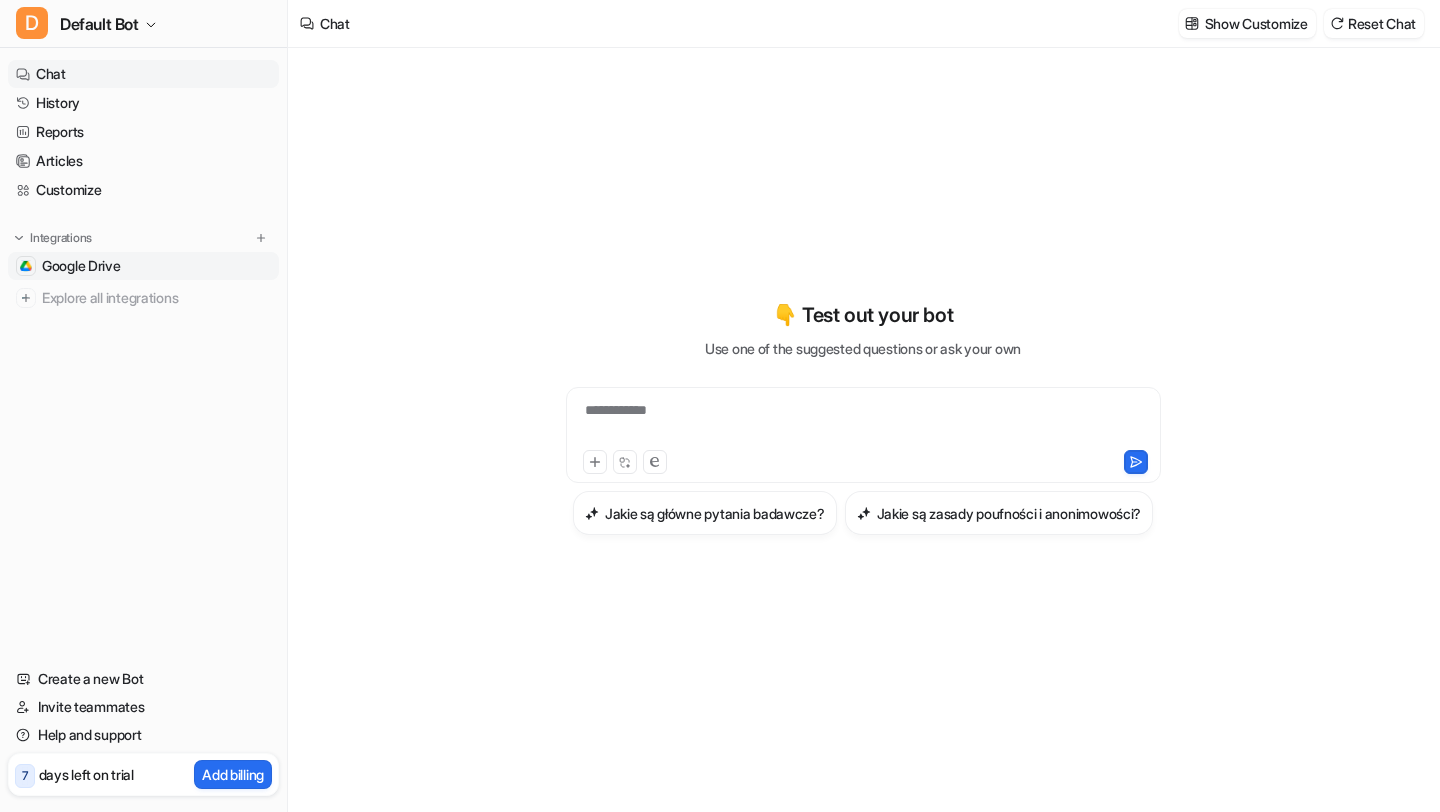 click on "Google Drive" at bounding box center (81, 266) 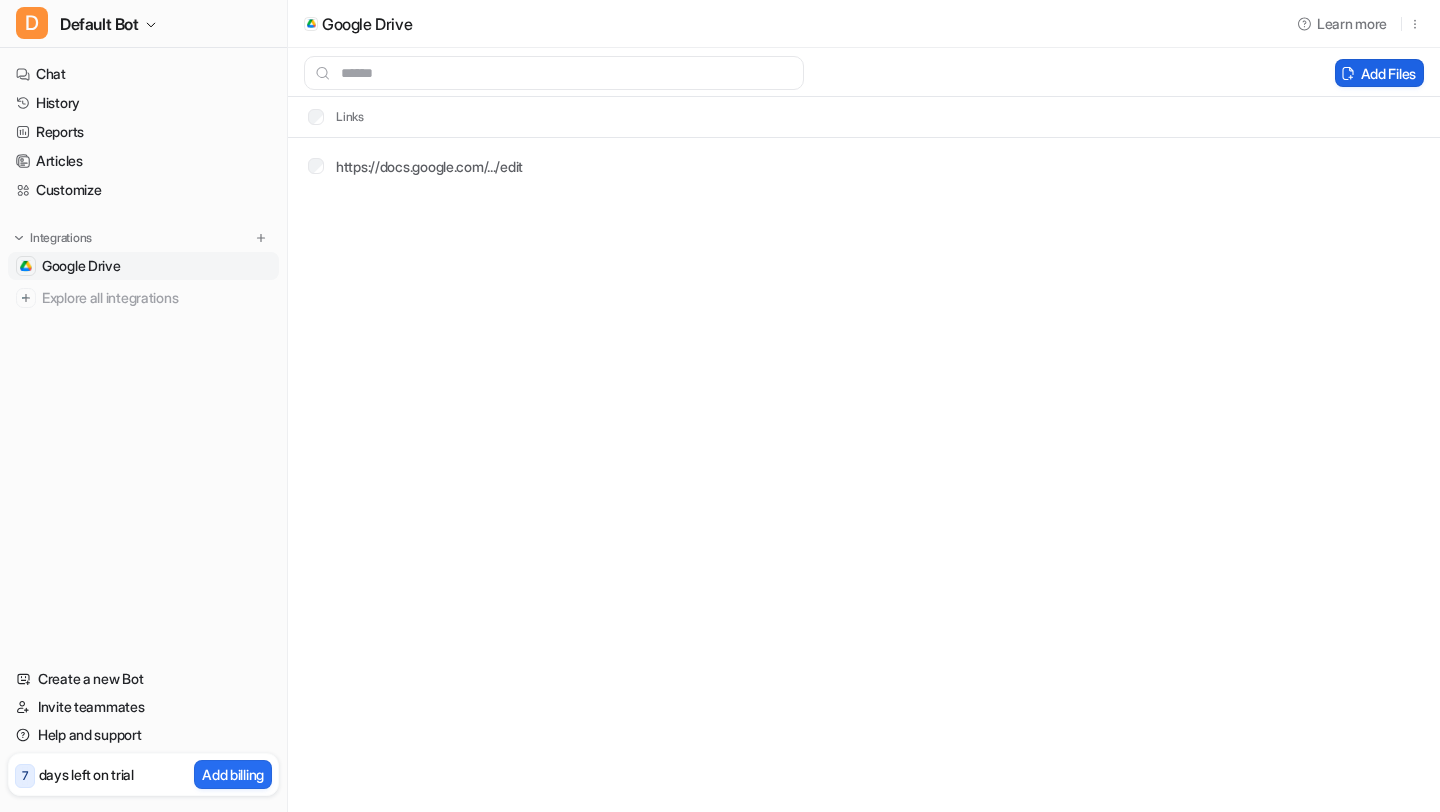 click on "Add Files" at bounding box center (1379, 73) 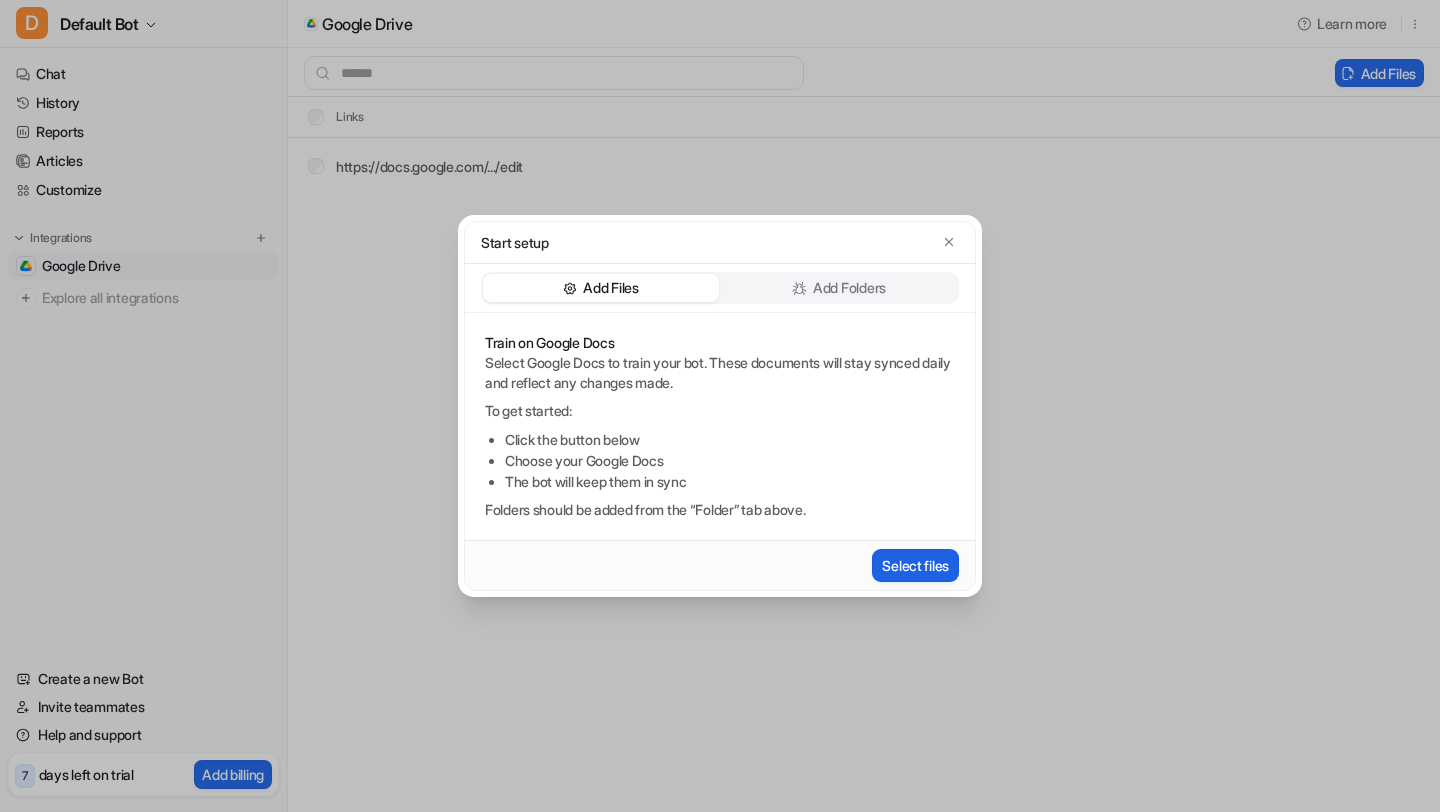 click on "Select files" at bounding box center [915, 565] 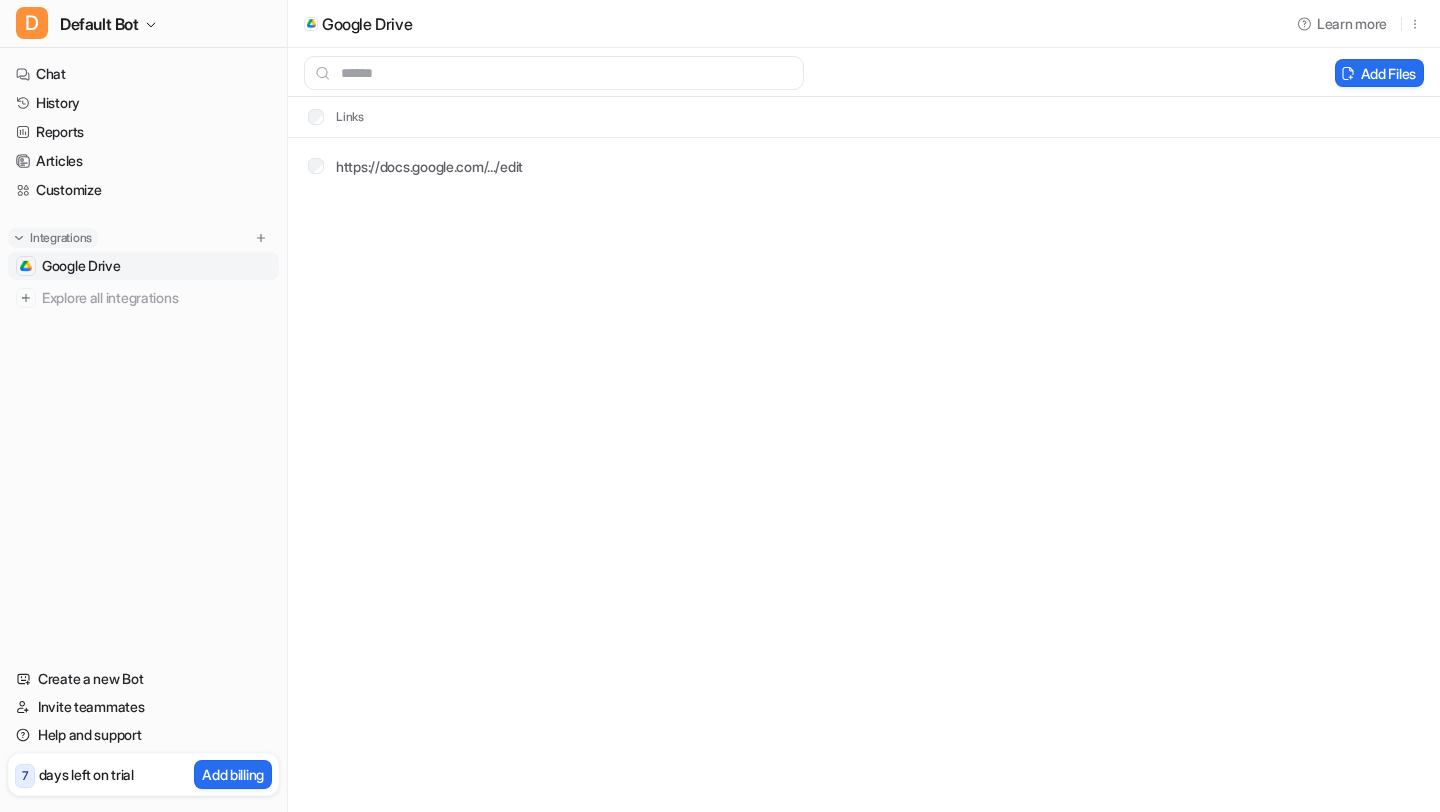 click on "Integrations" at bounding box center [61, 238] 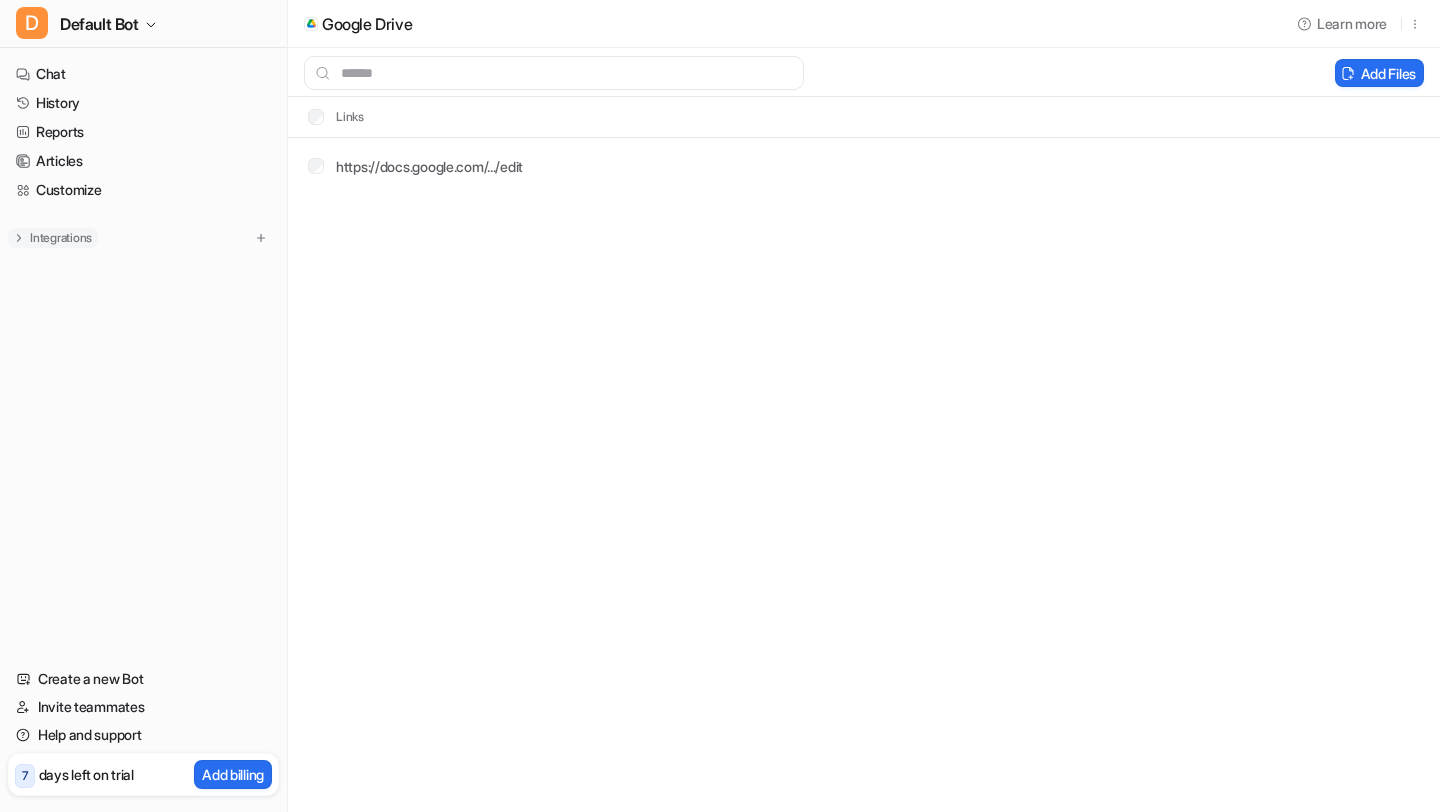 click on "Integrations" at bounding box center (61, 238) 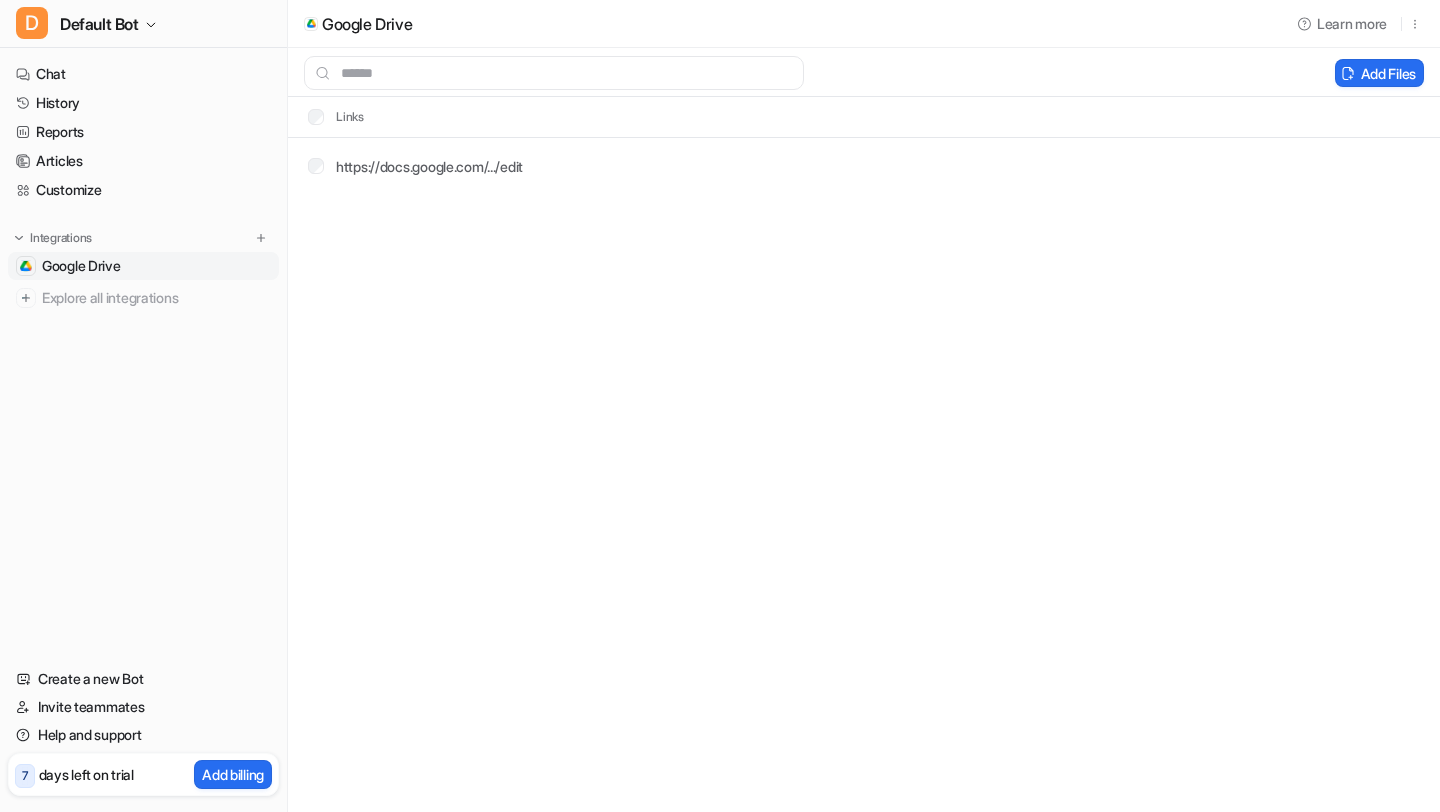 click on "Google Drive" at bounding box center (81, 266) 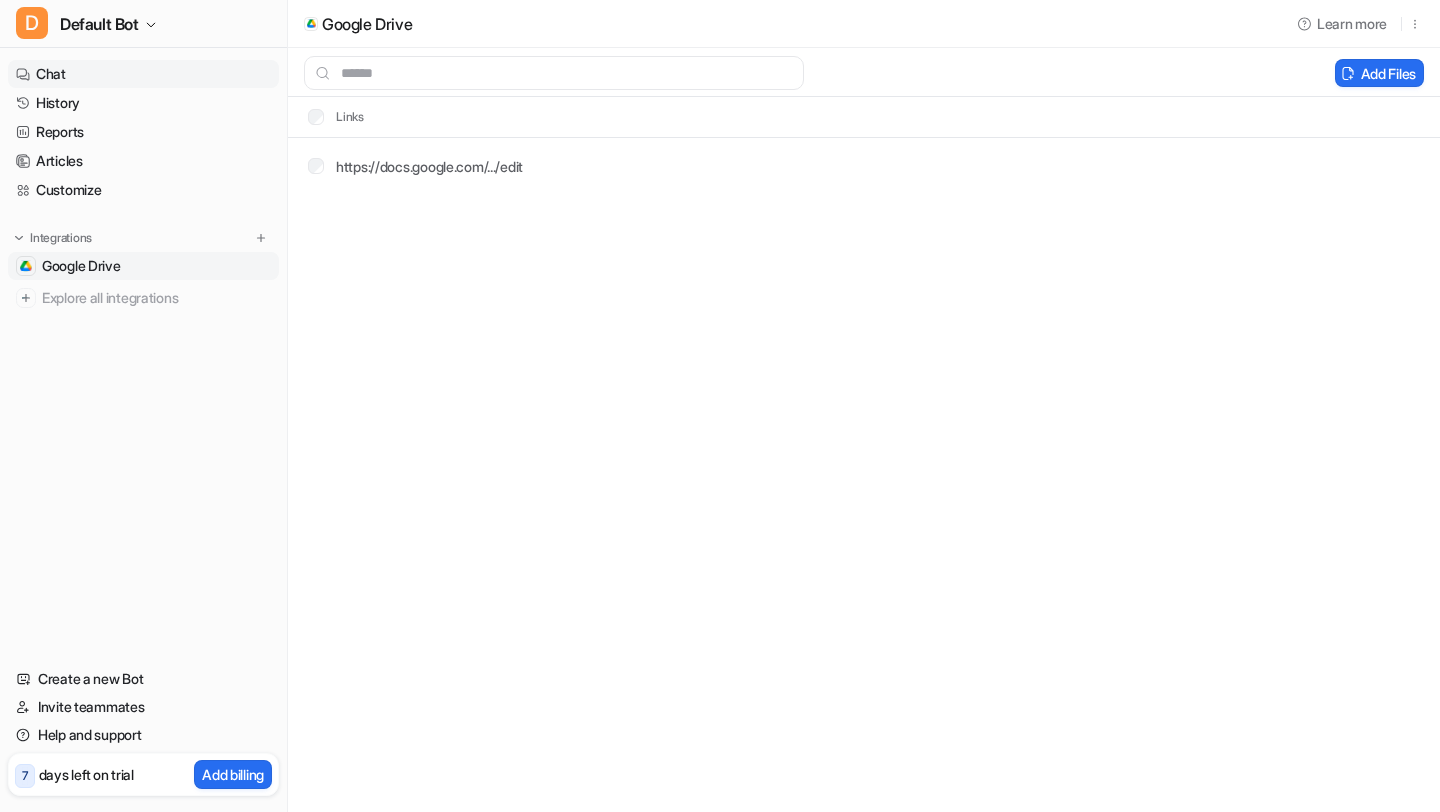 click on "Chat" at bounding box center [143, 74] 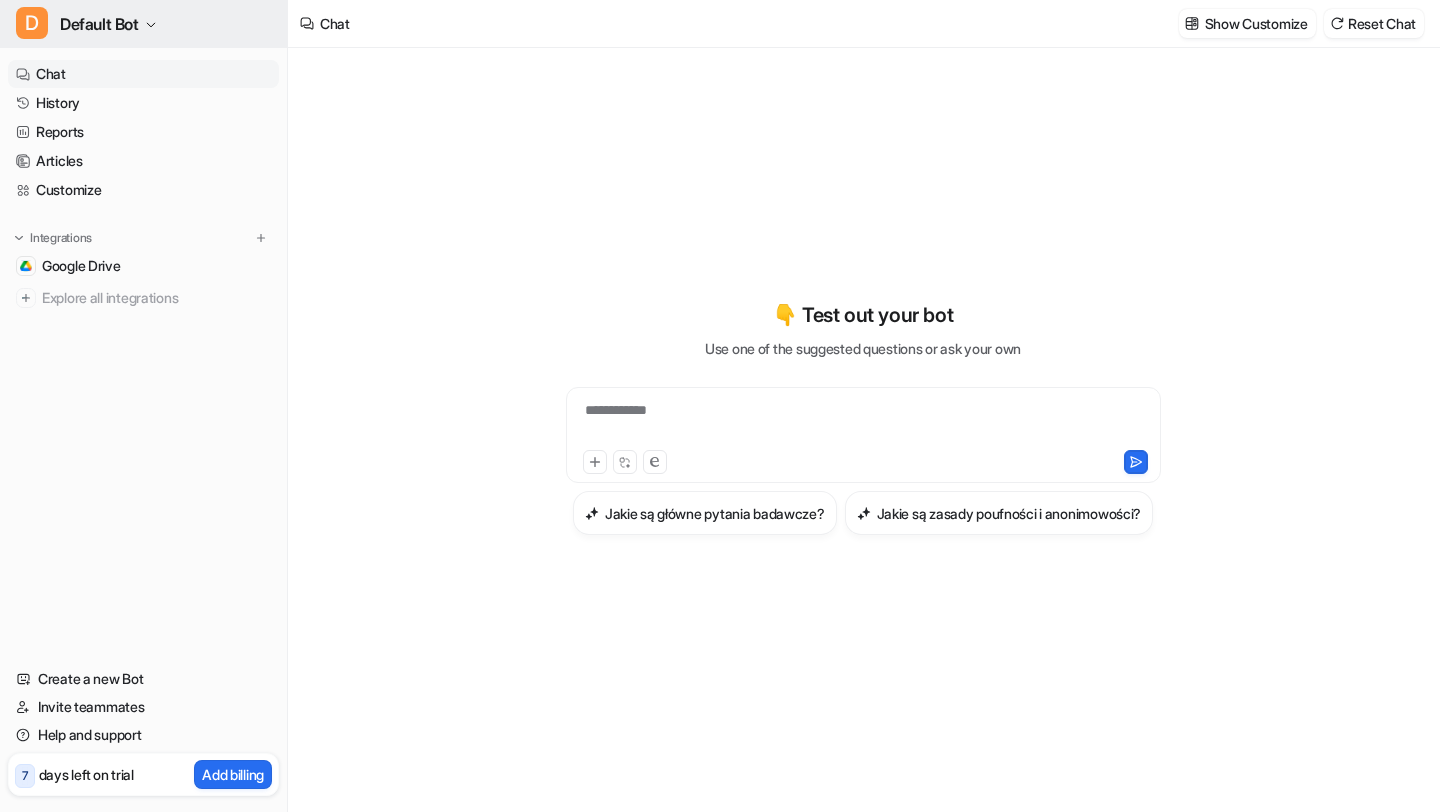 click on "Default Bot" at bounding box center (99, 24) 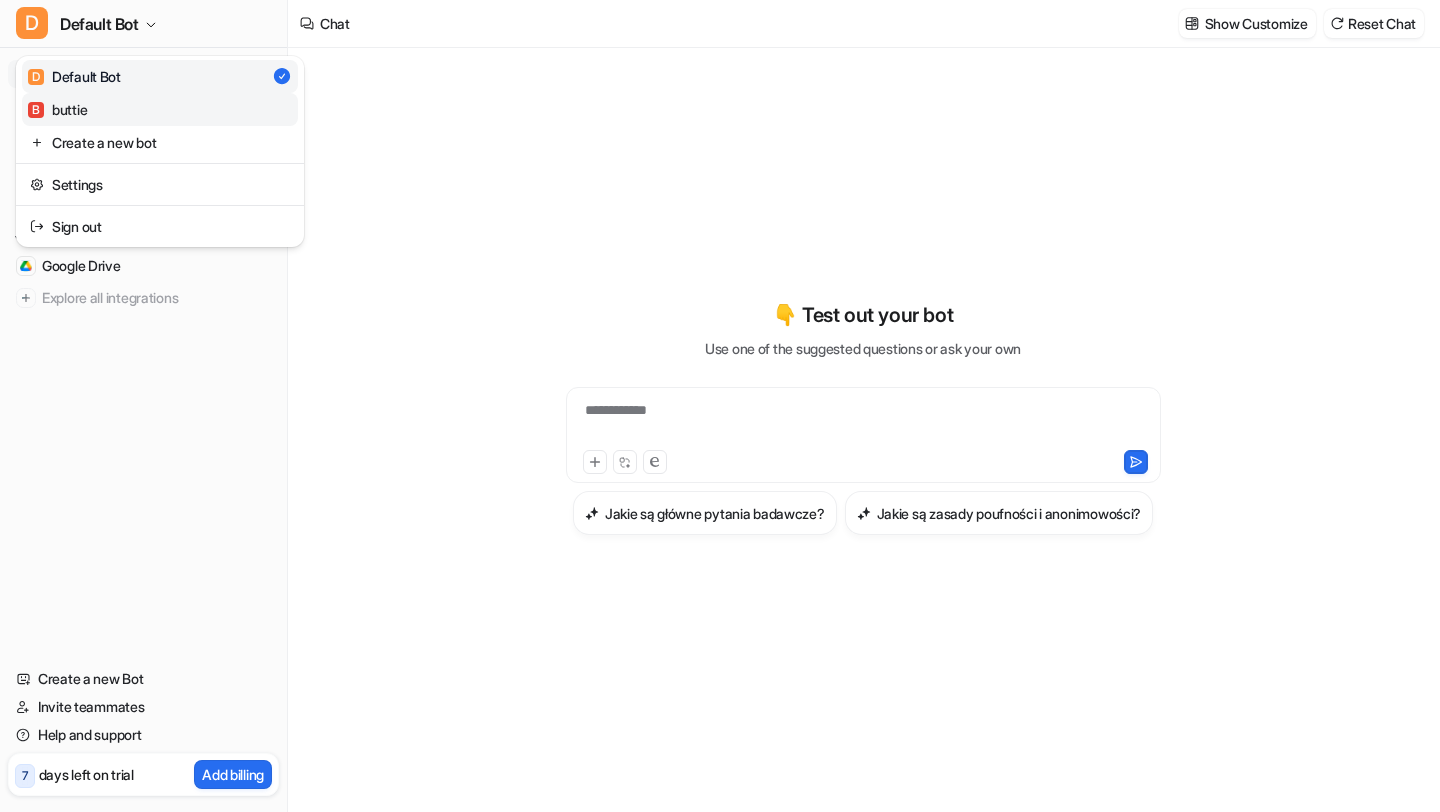 click on "B   buttie" at bounding box center [160, 109] 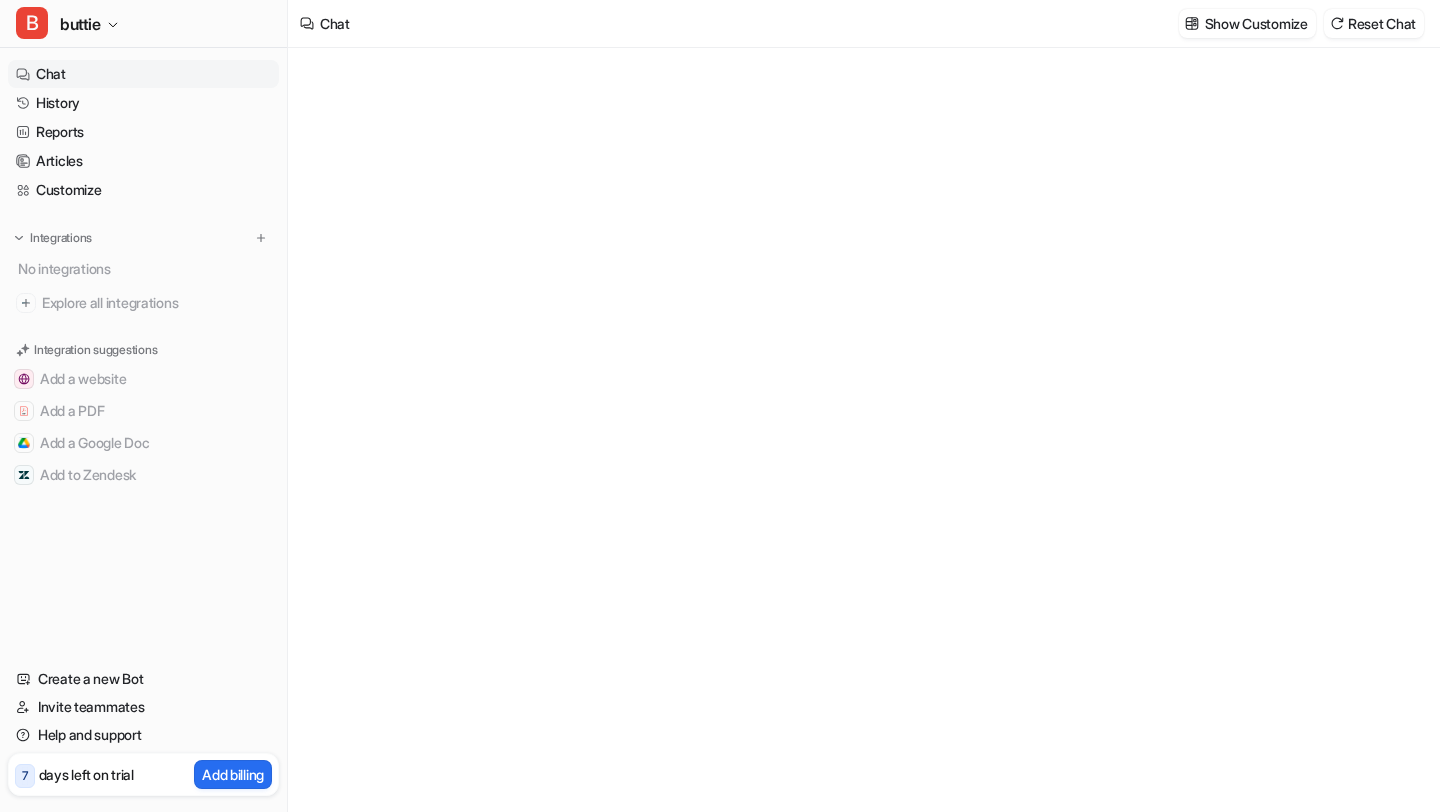 type on "**********" 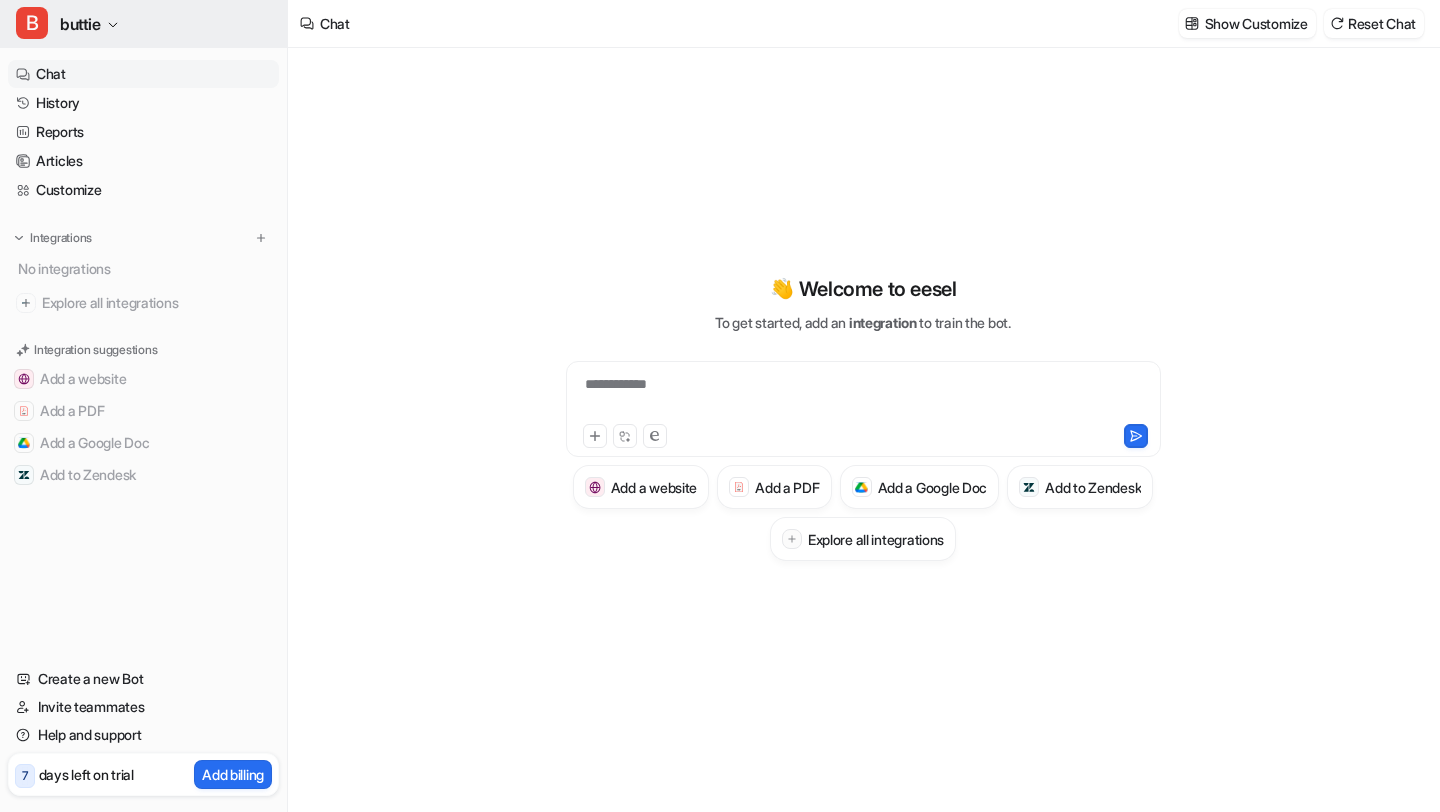 click on "buttie" at bounding box center (80, 24) 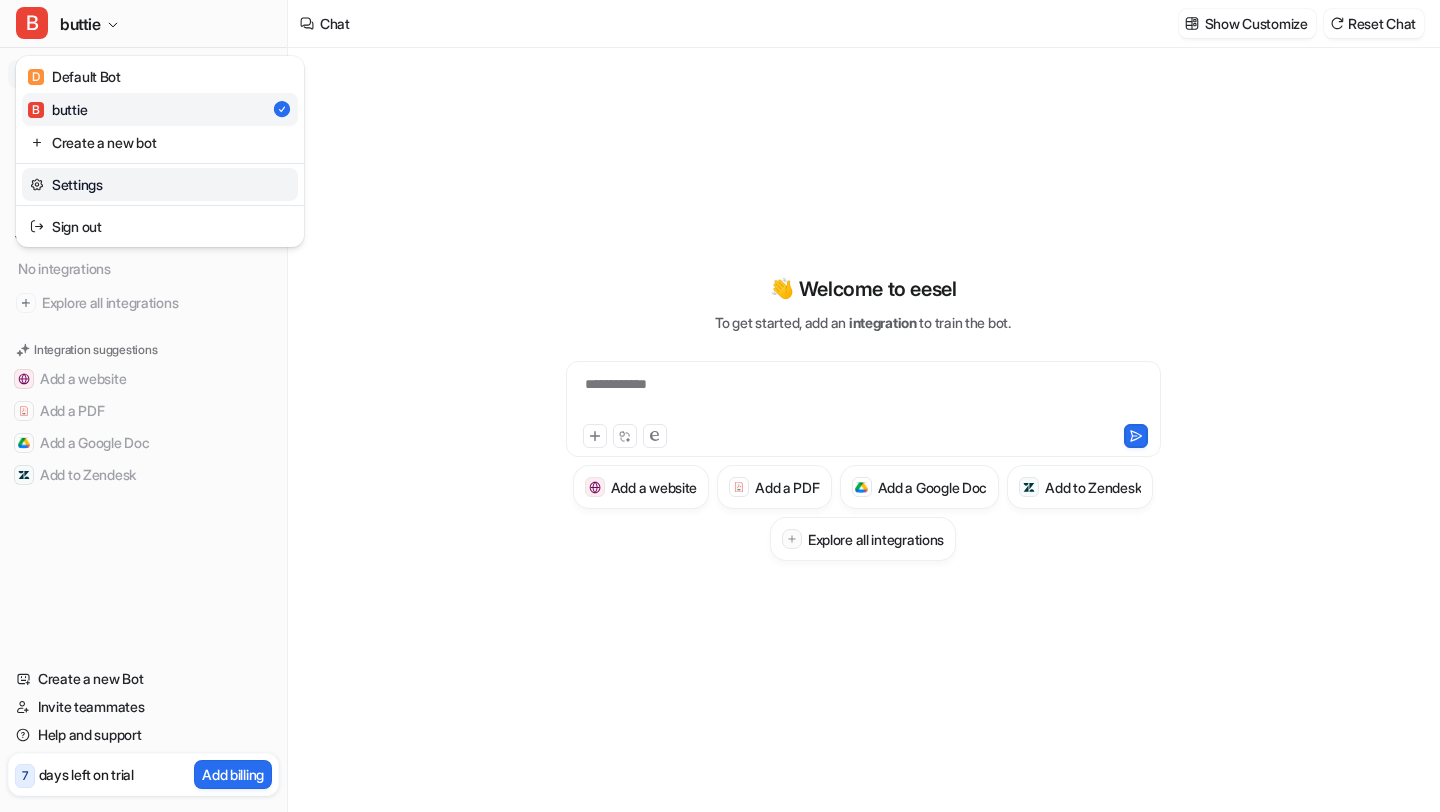 click on "Settings" at bounding box center (160, 184) 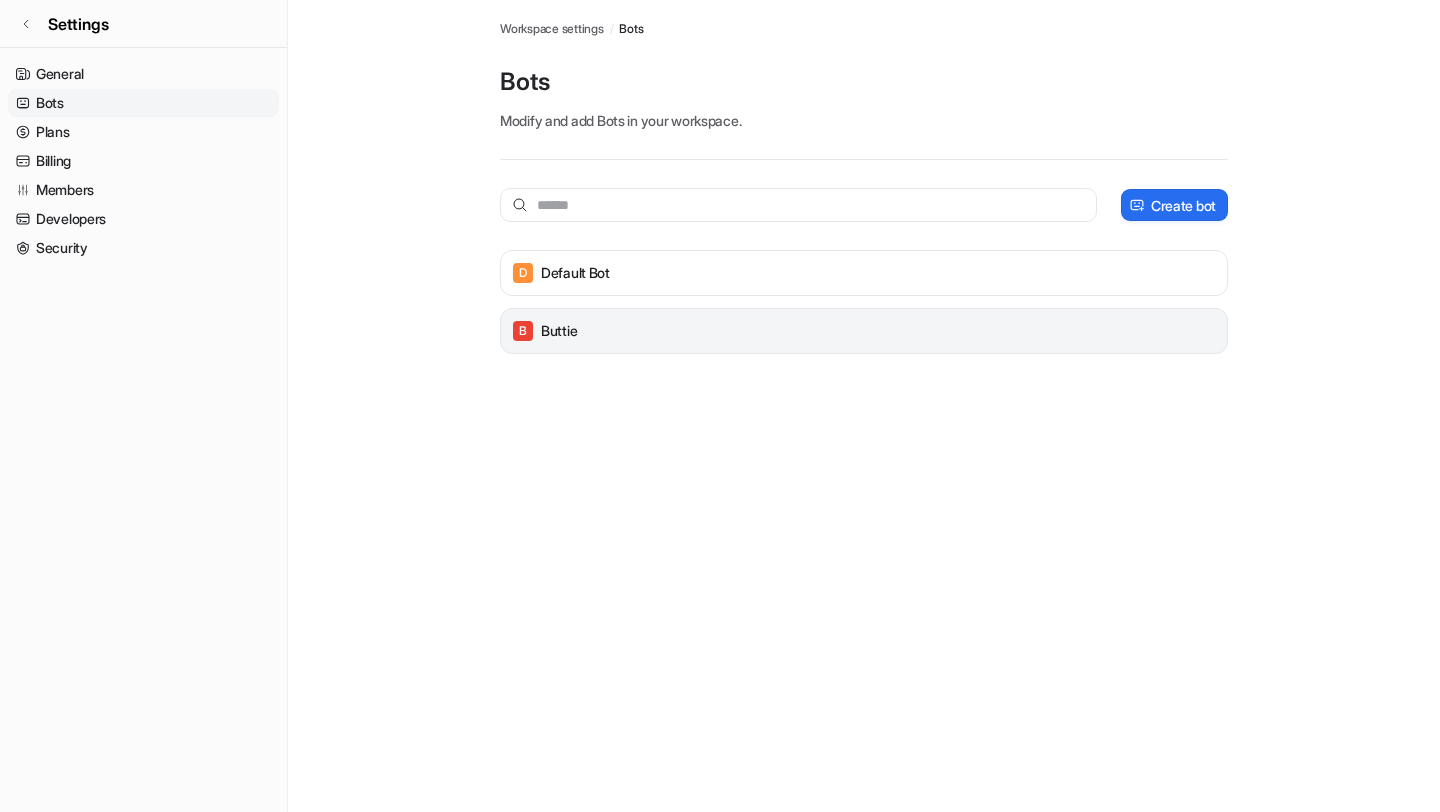 click on "B buttie" at bounding box center [864, 331] 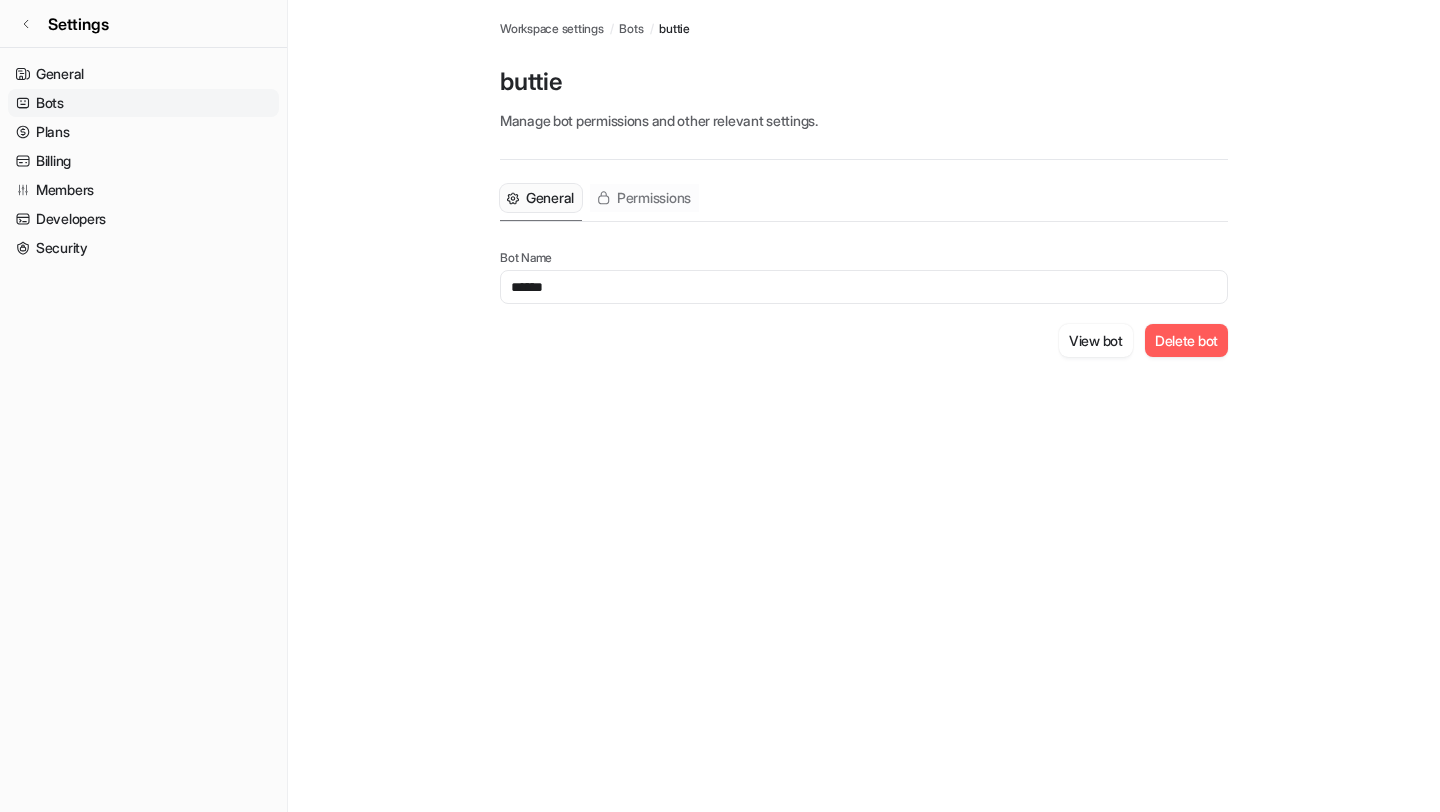 click on "Permissions" at bounding box center (644, 198) 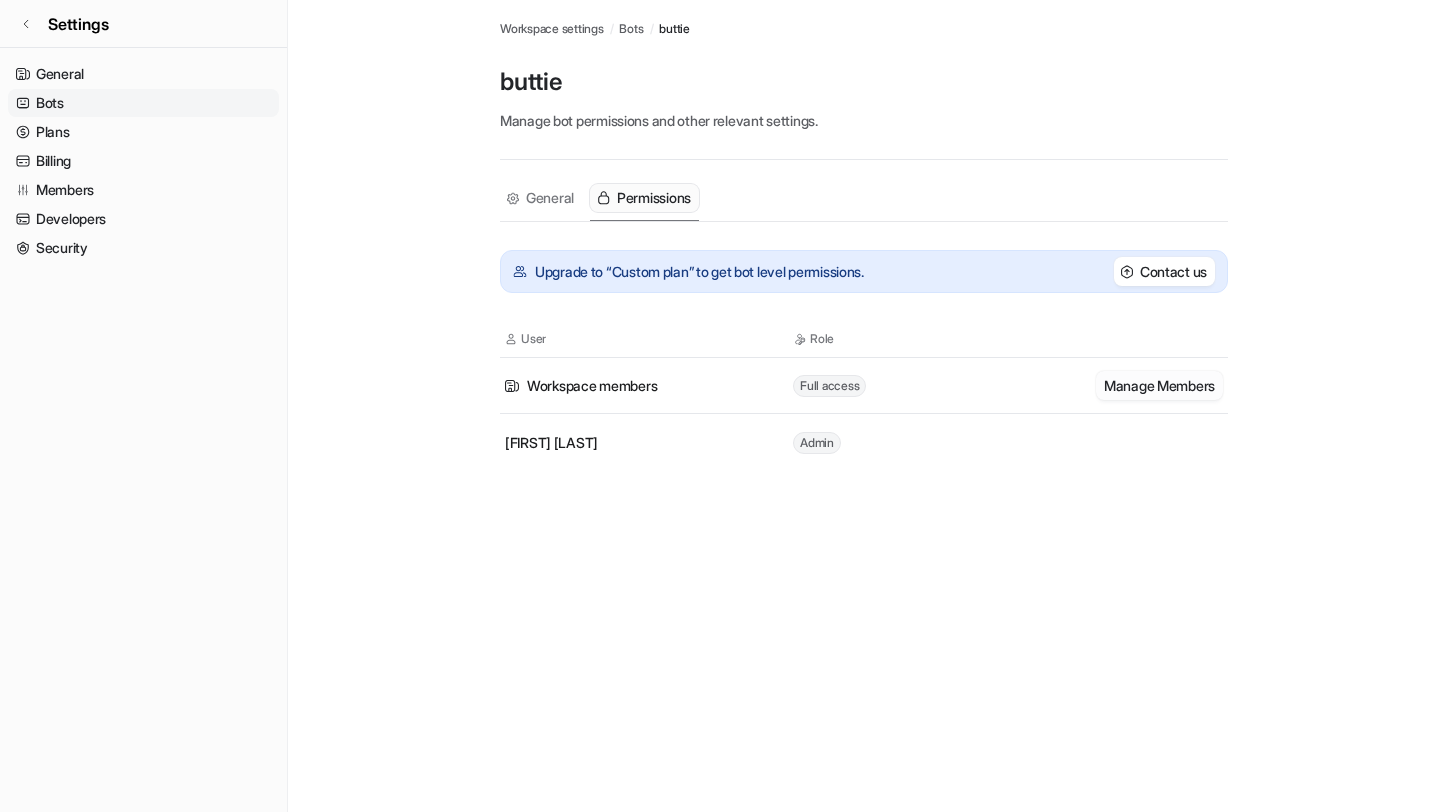 click on "Manage Members" at bounding box center [1159, 385] 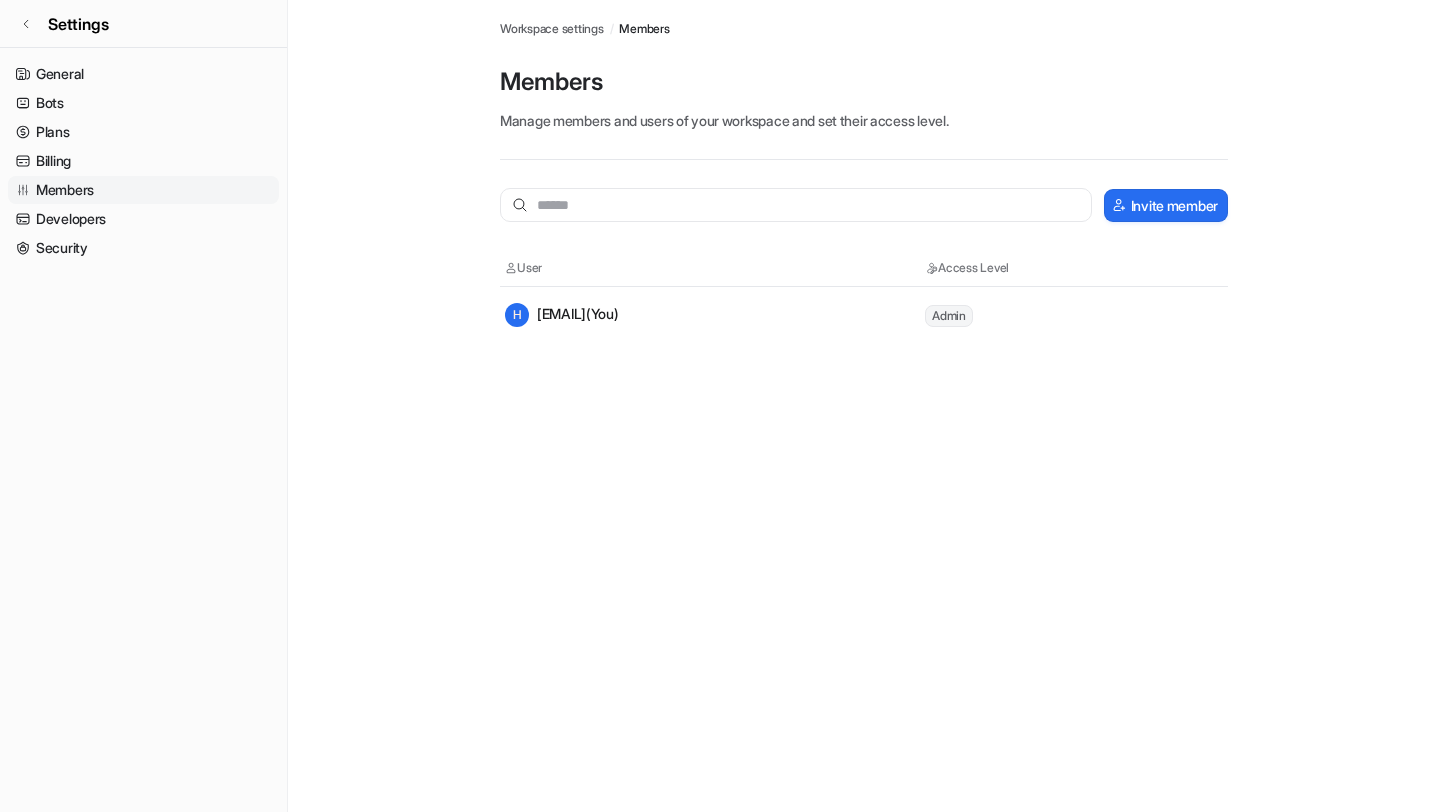 click on "Members" at bounding box center [143, 190] 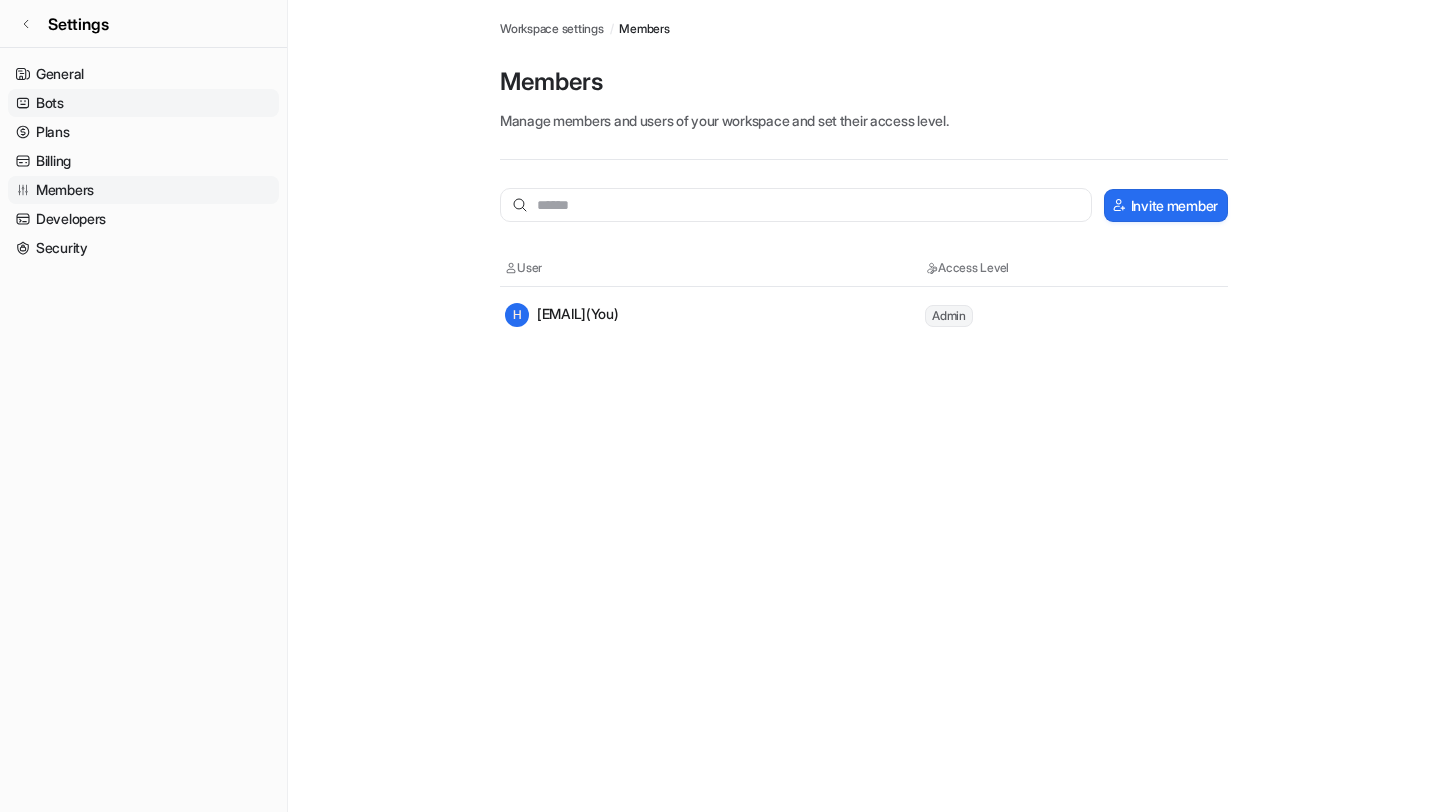 click on "Bots" at bounding box center [143, 103] 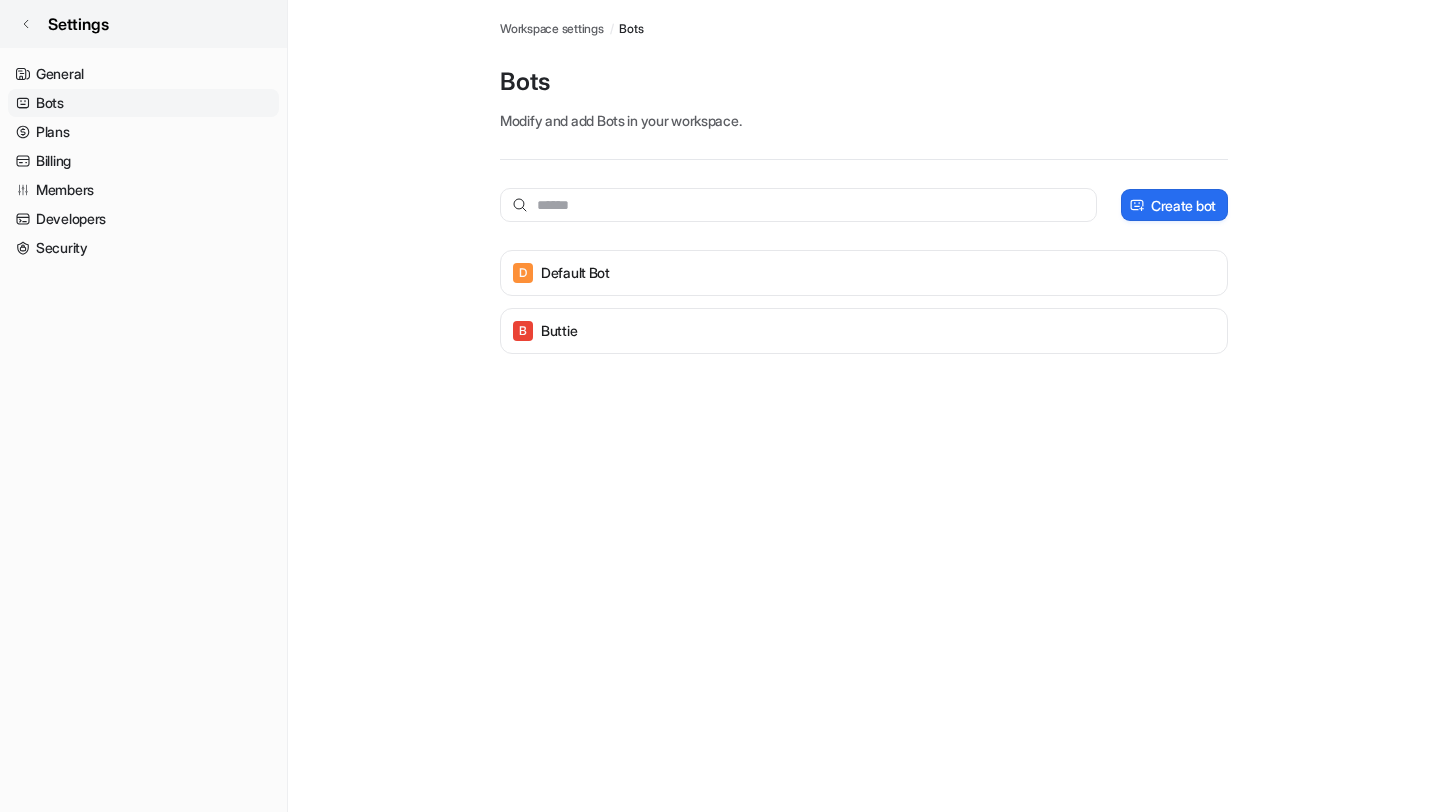 click on "Settings" at bounding box center [143, 24] 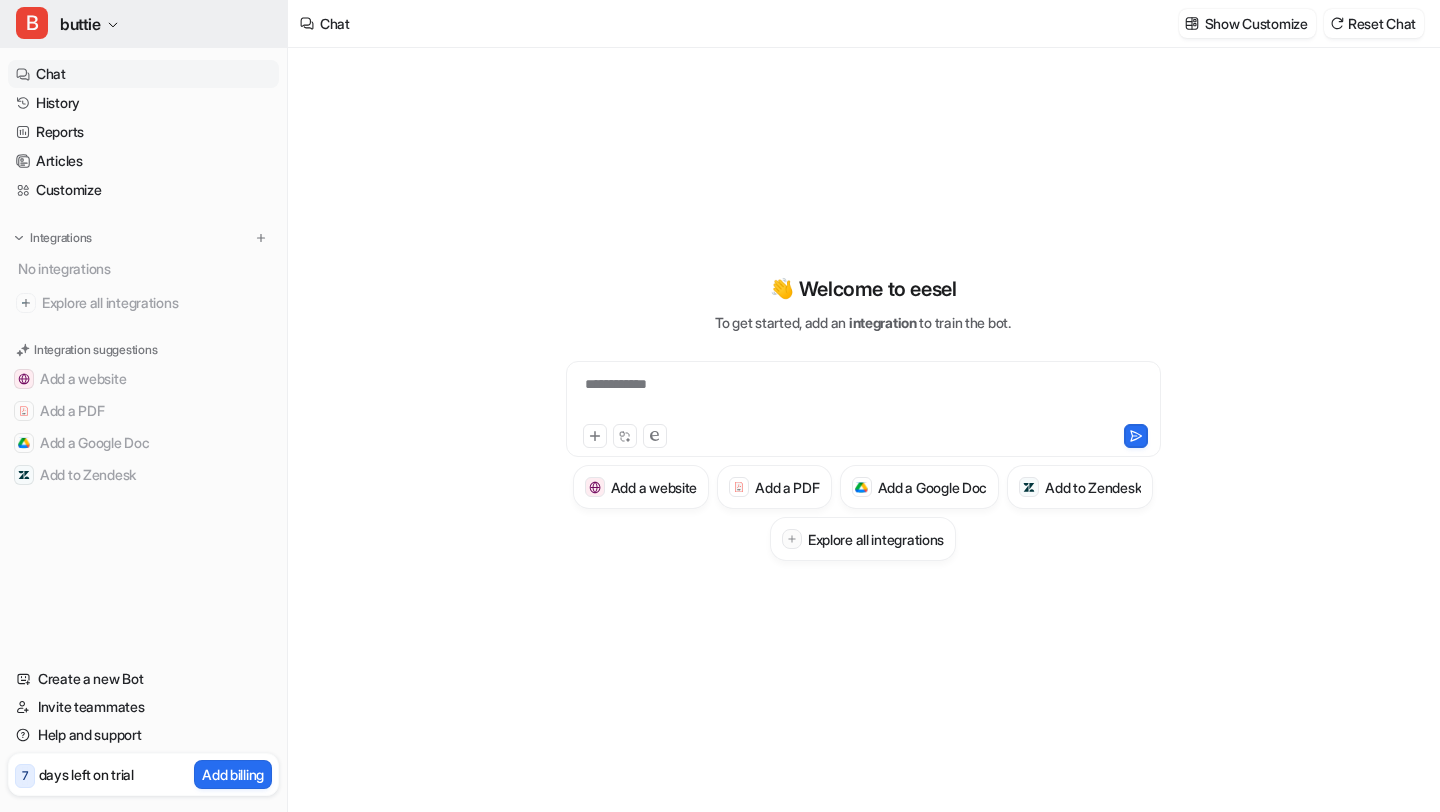 click 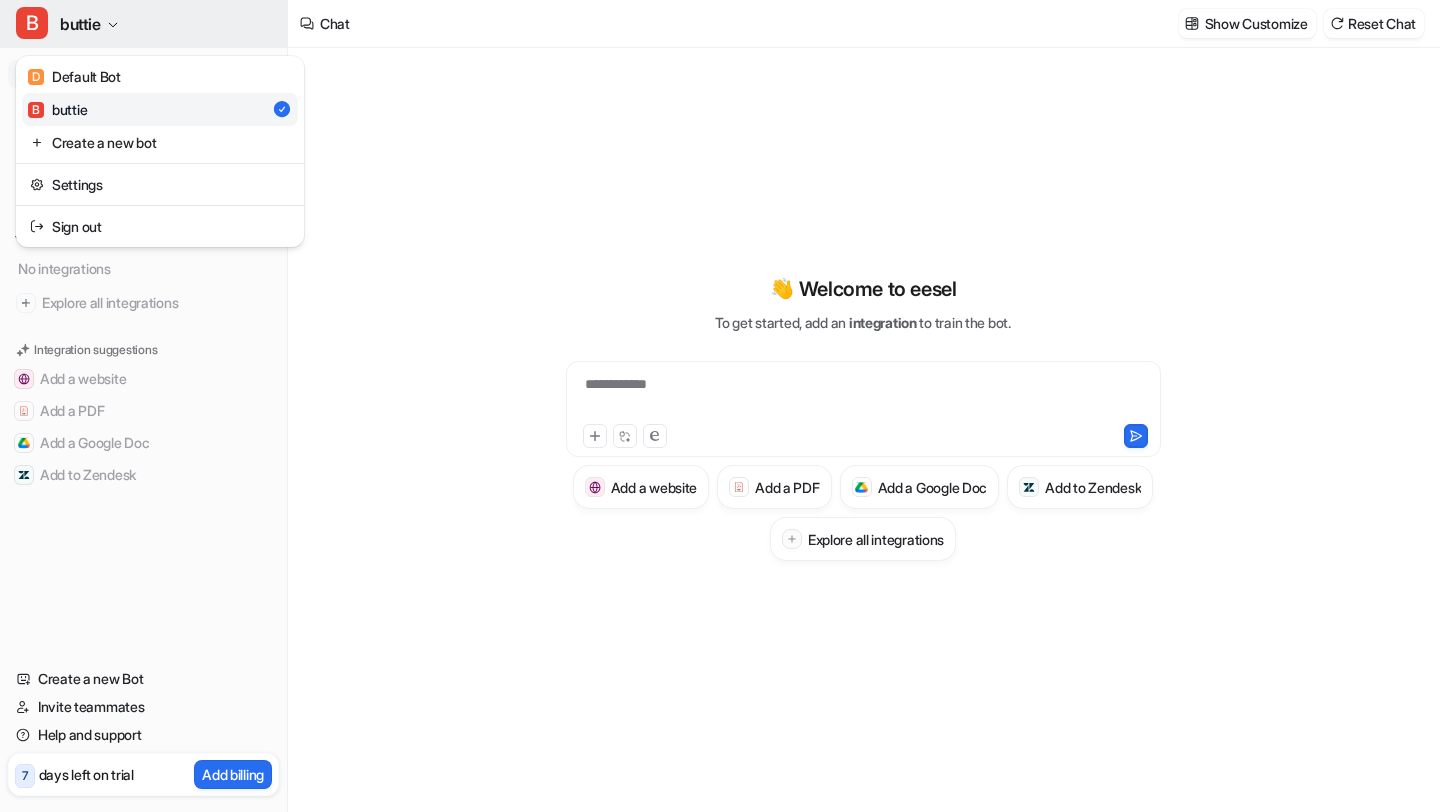 click 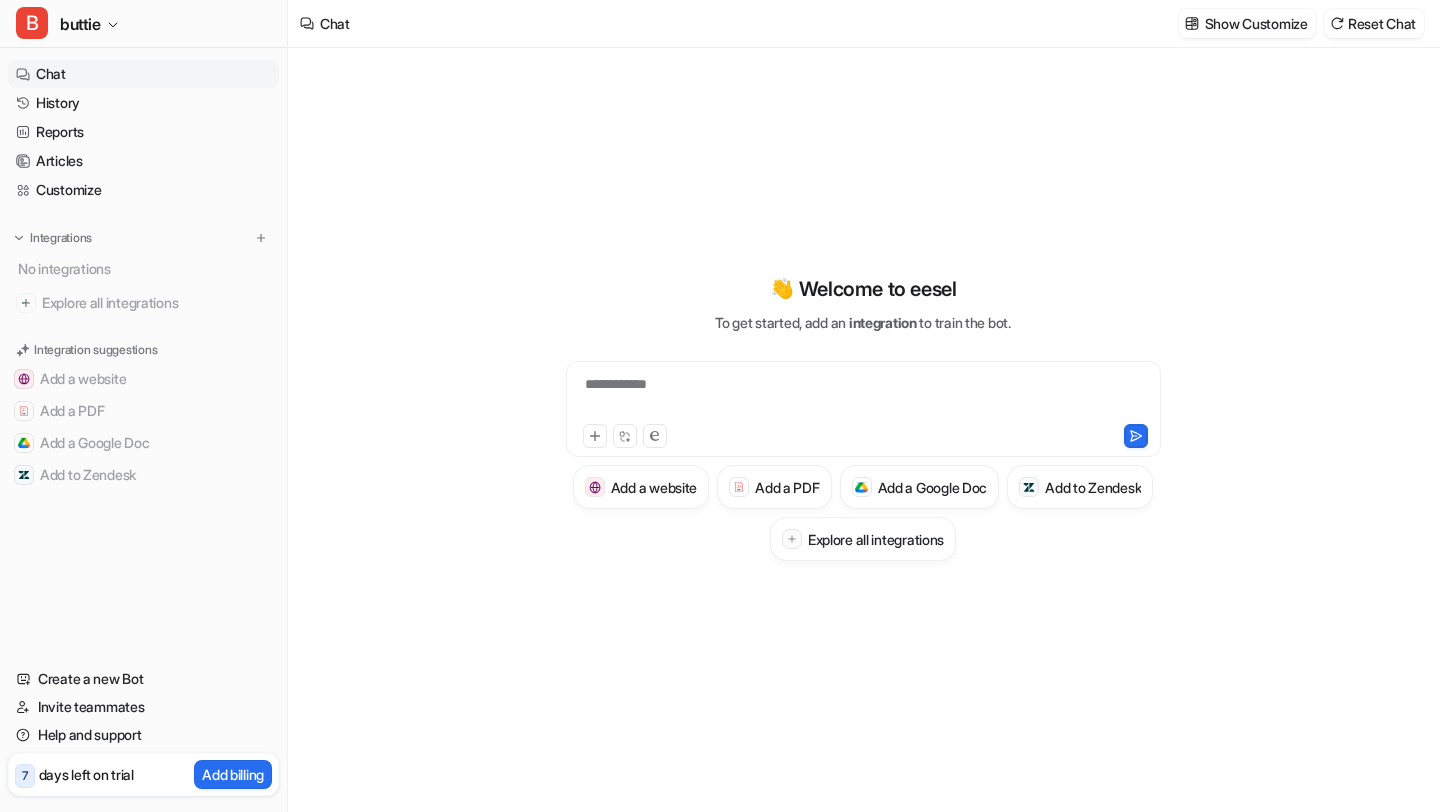 type 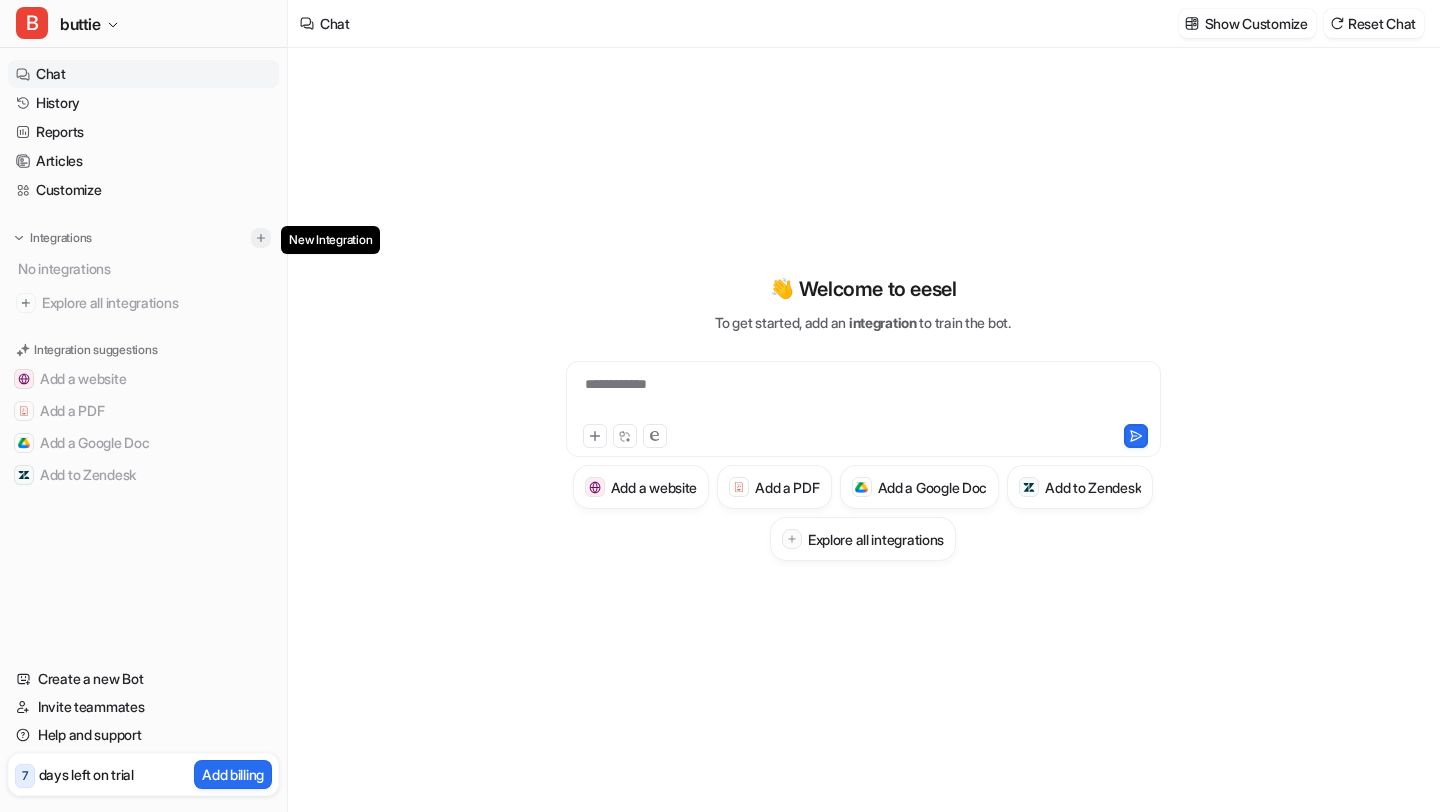 click at bounding box center (261, 238) 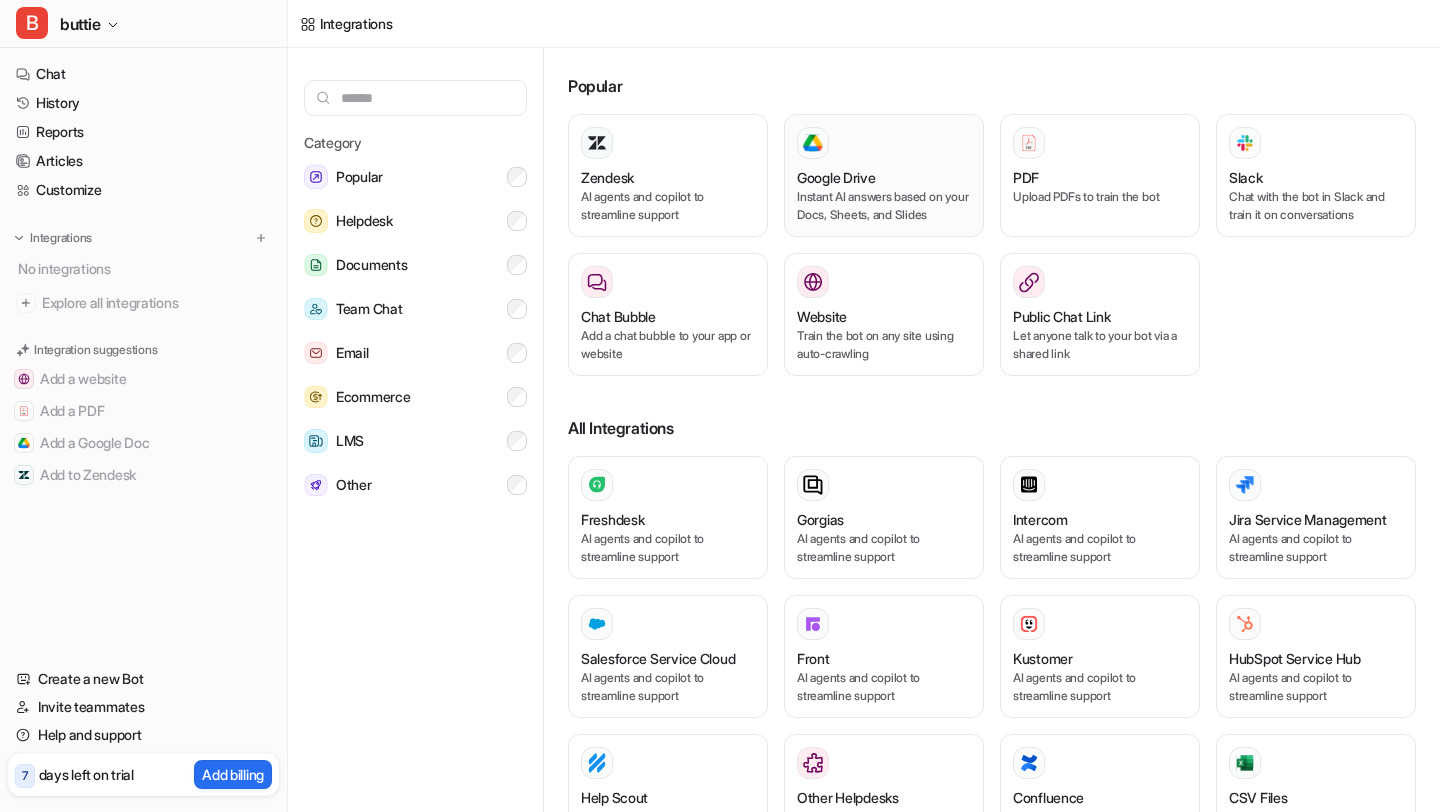 click at bounding box center [884, 143] 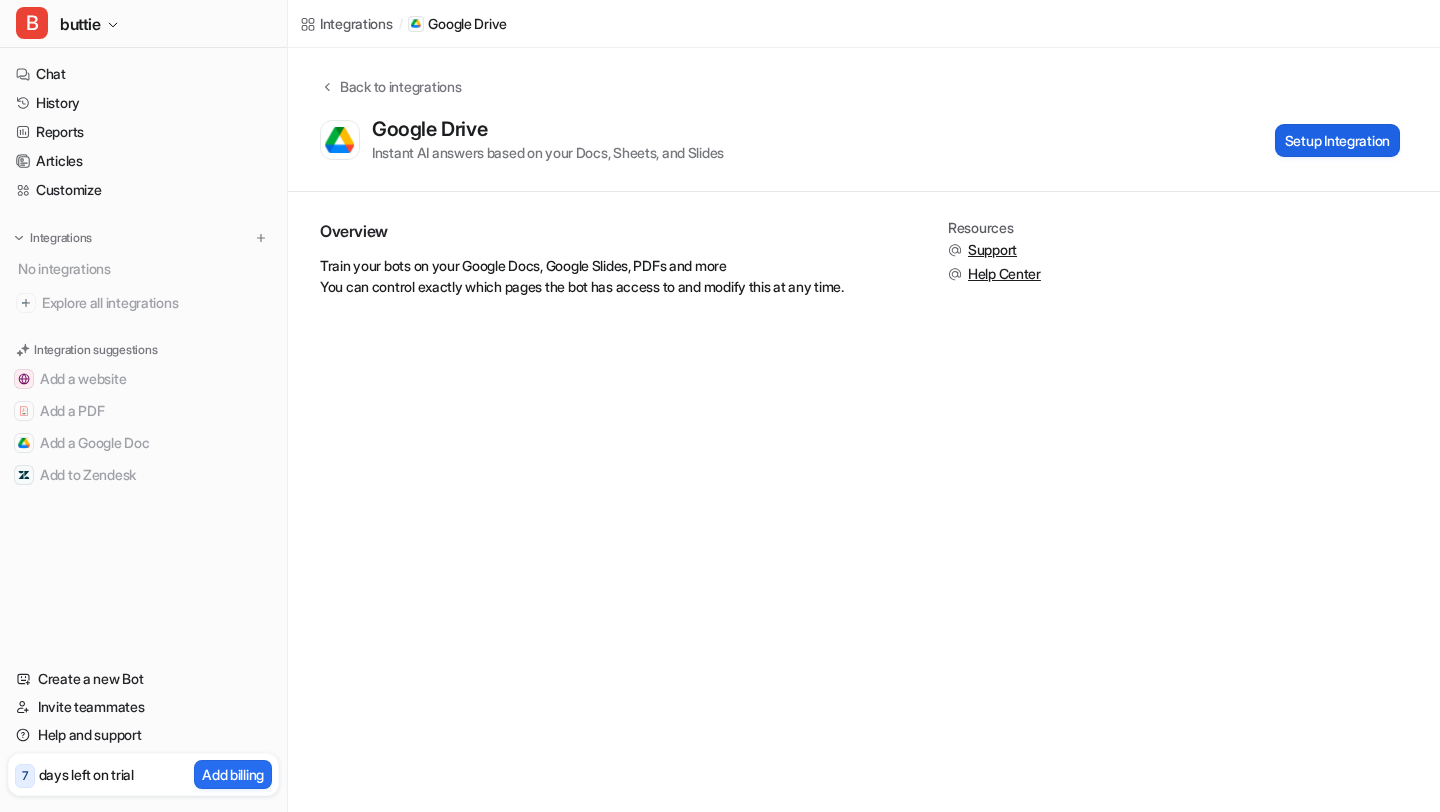 click on "Setup Integration" at bounding box center (1337, 140) 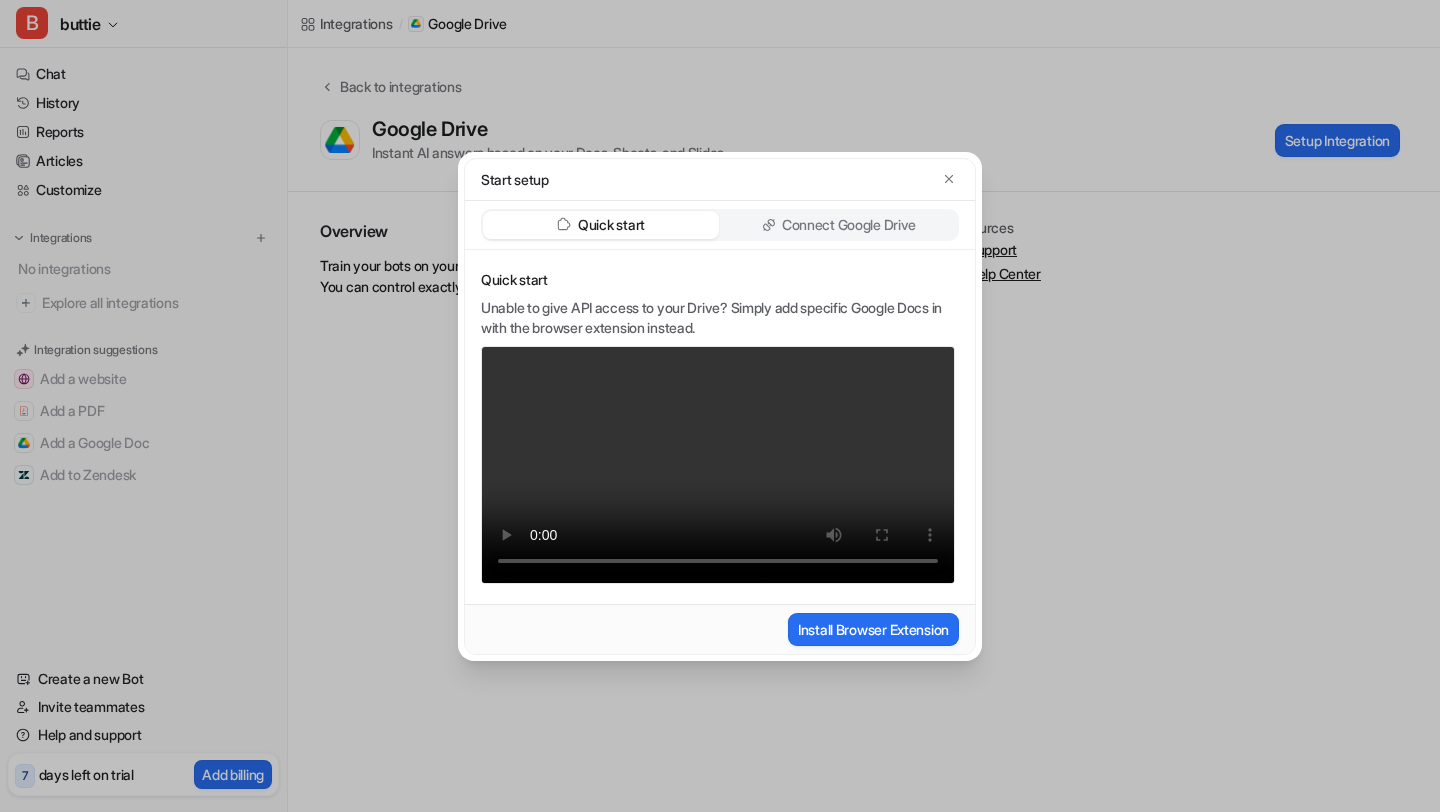 click on "Connect Google Drive" at bounding box center [849, 225] 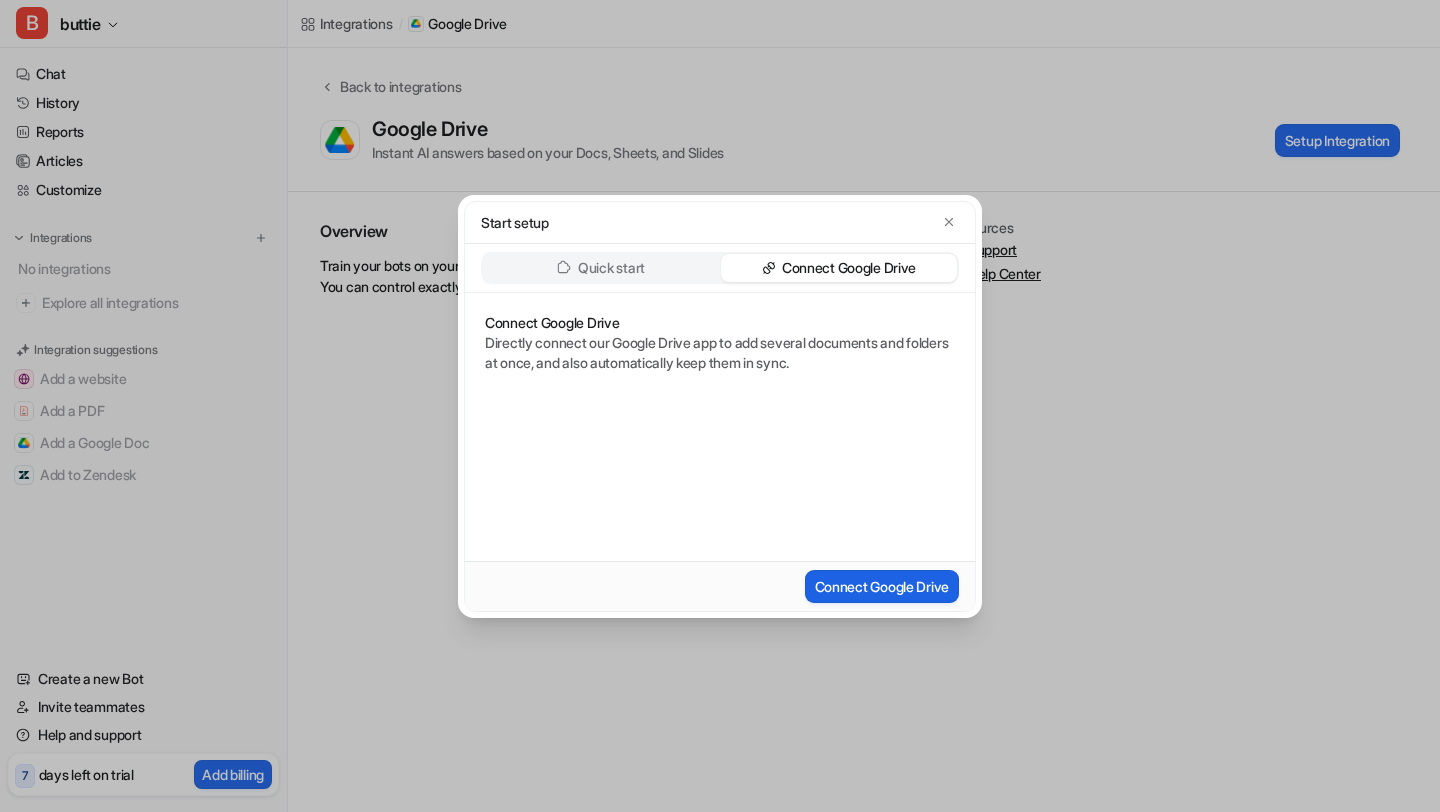 click on "Connect Google Drive" at bounding box center [882, 586] 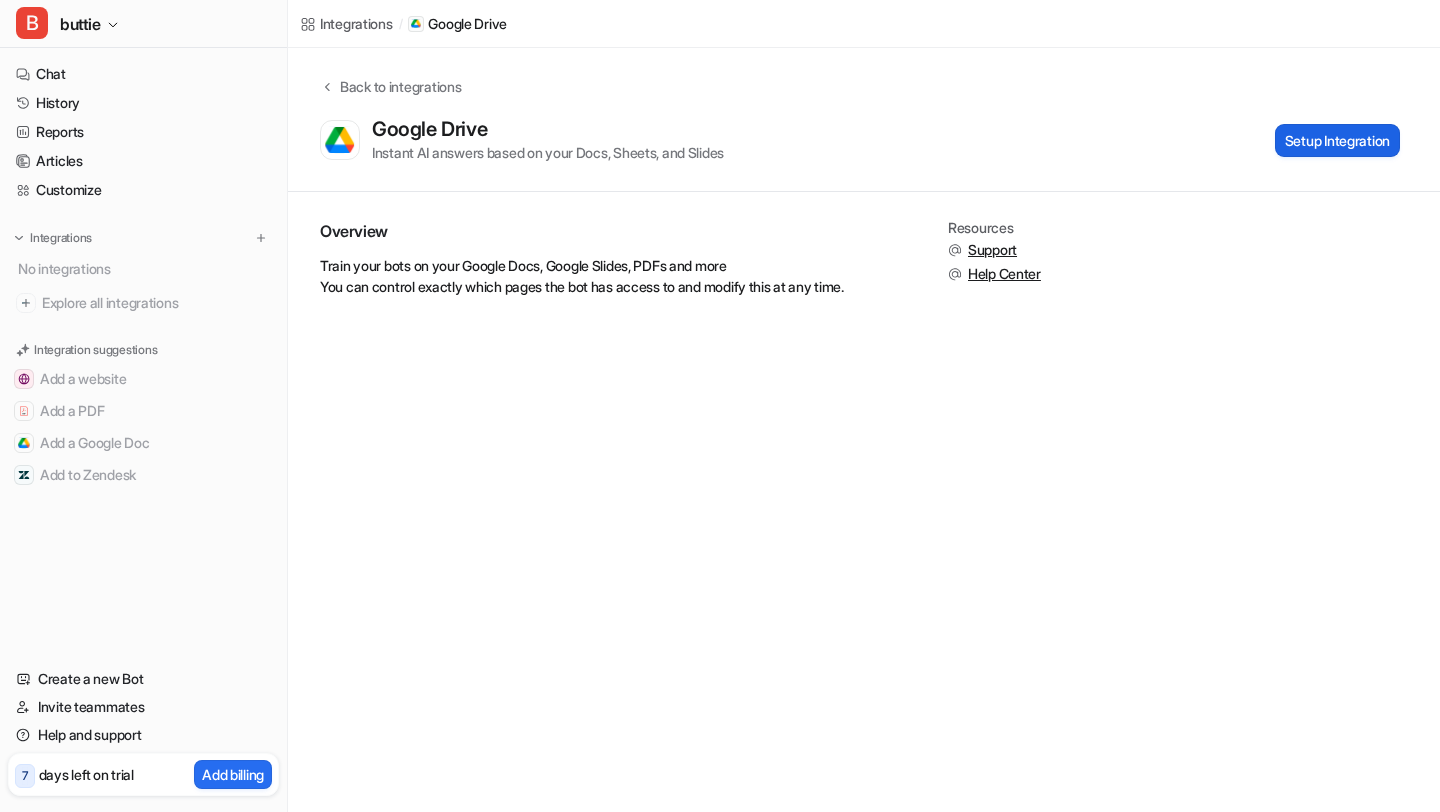 click on "Setup Integration" at bounding box center (1337, 140) 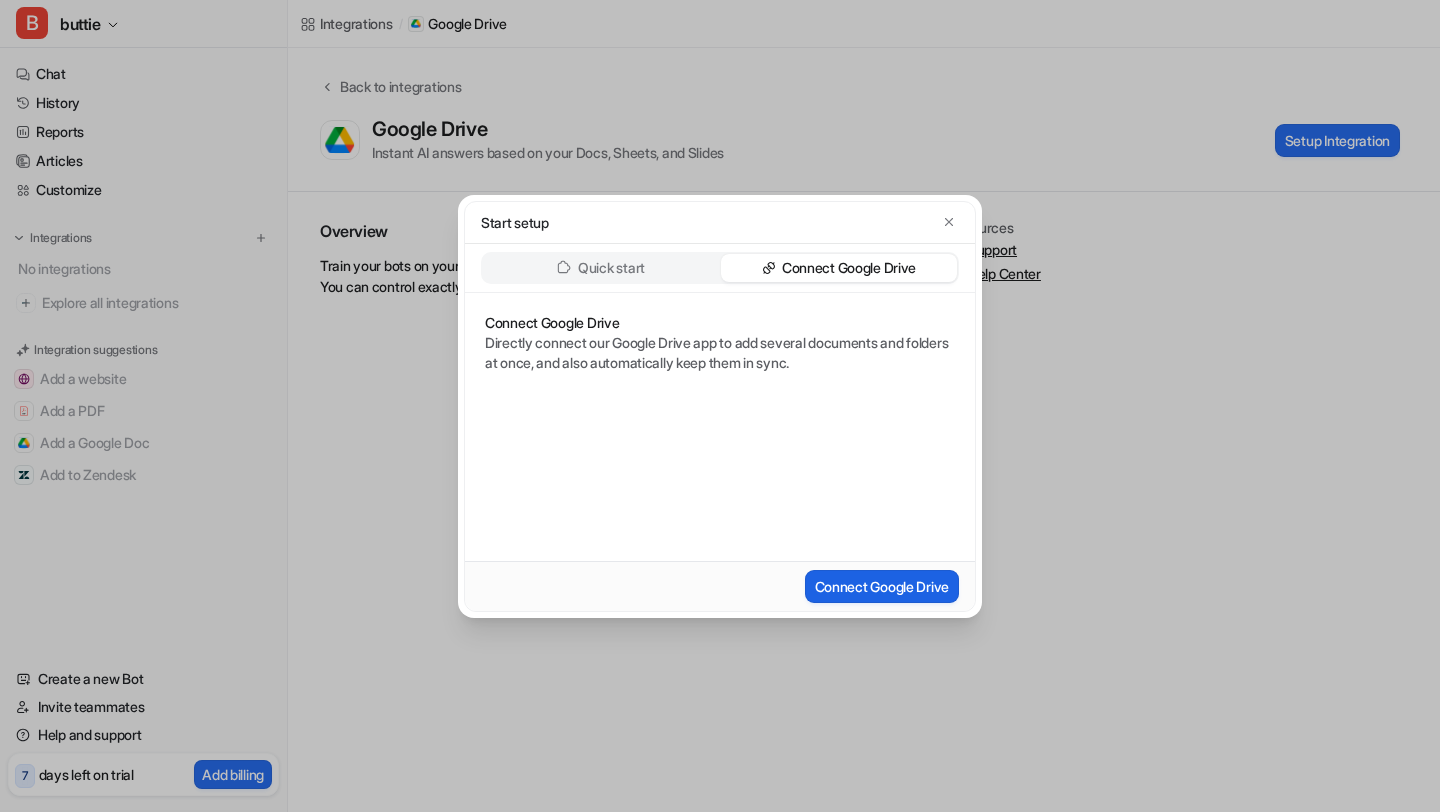 click on "Connect Google Drive" at bounding box center [882, 586] 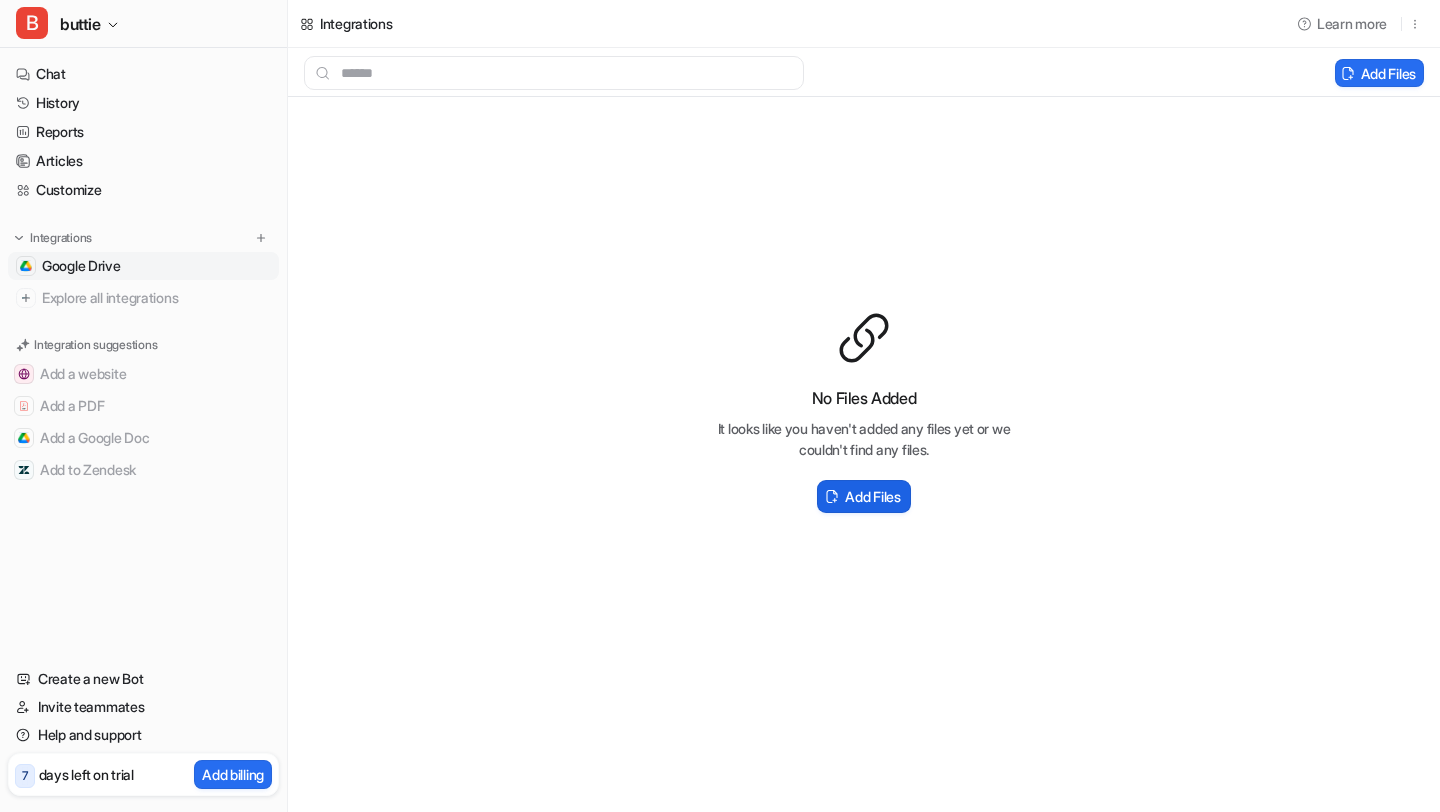 click on "Add Files" at bounding box center [863, 496] 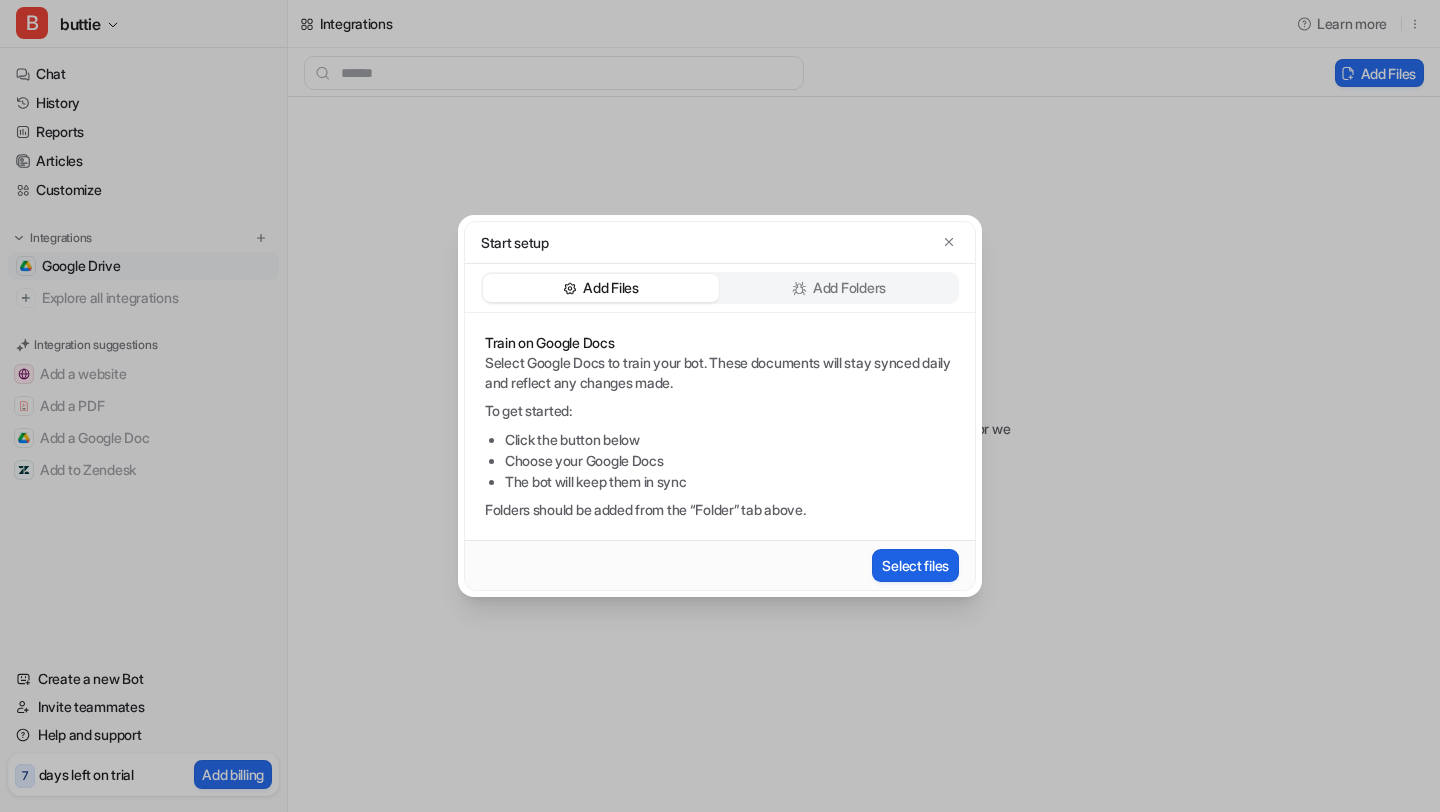 click on "Select files" at bounding box center [915, 565] 